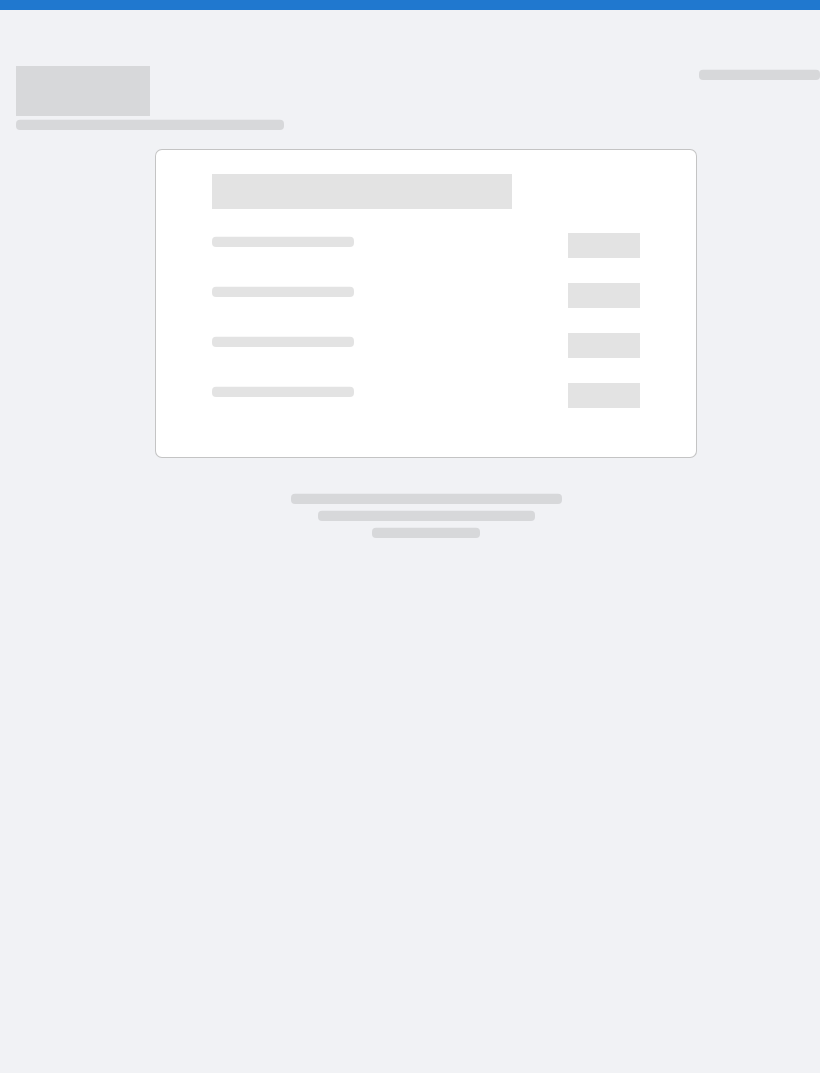 scroll, scrollTop: 0, scrollLeft: 0, axis: both 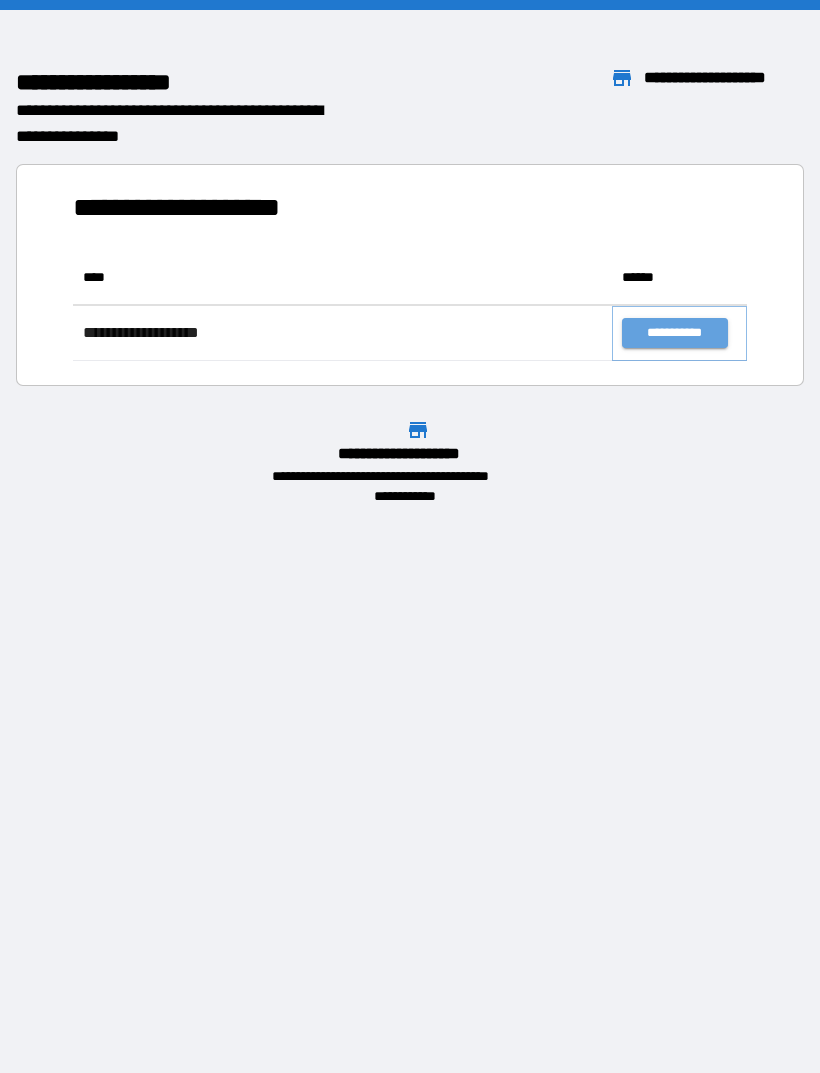 click on "**********" at bounding box center [674, 333] 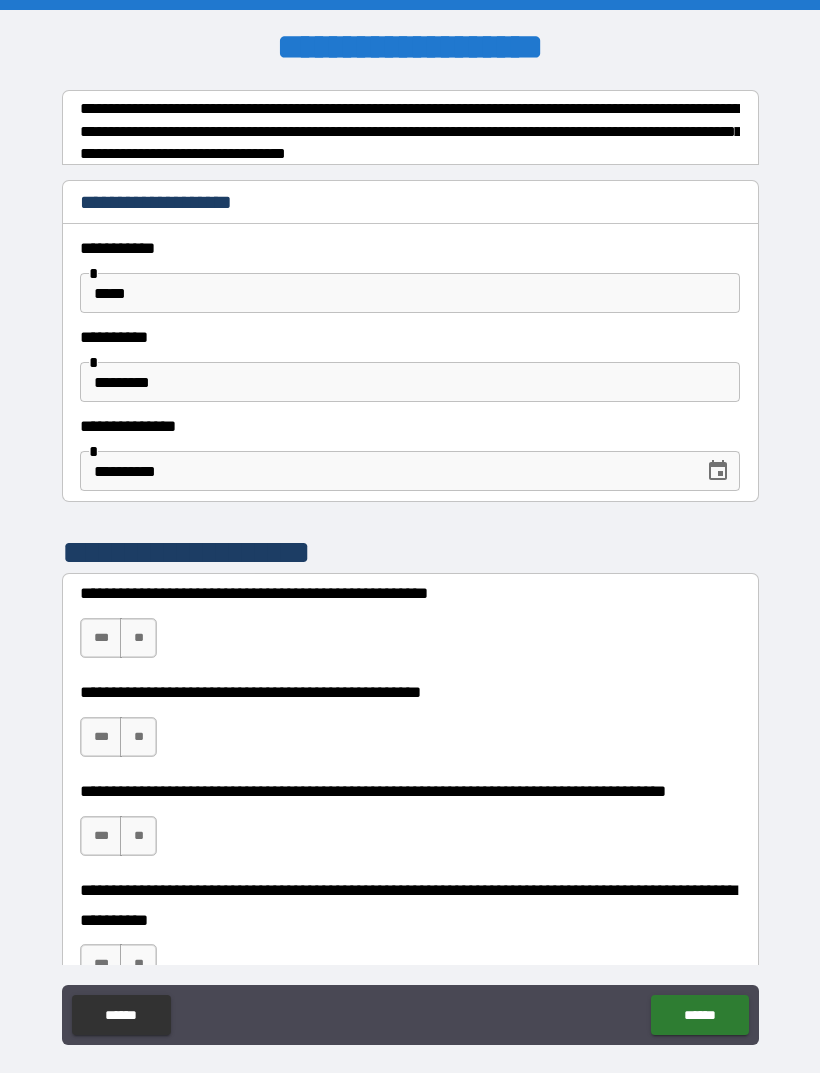 click on "**" at bounding box center [138, 638] 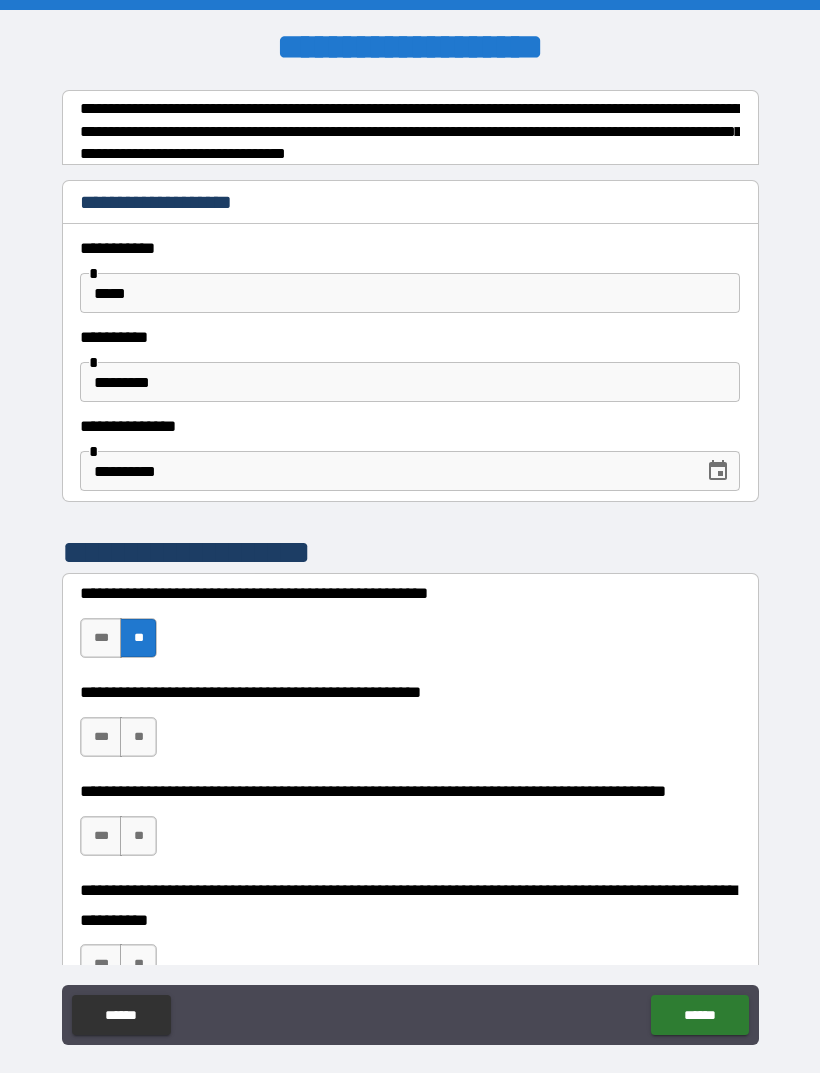 click on "**" at bounding box center [138, 737] 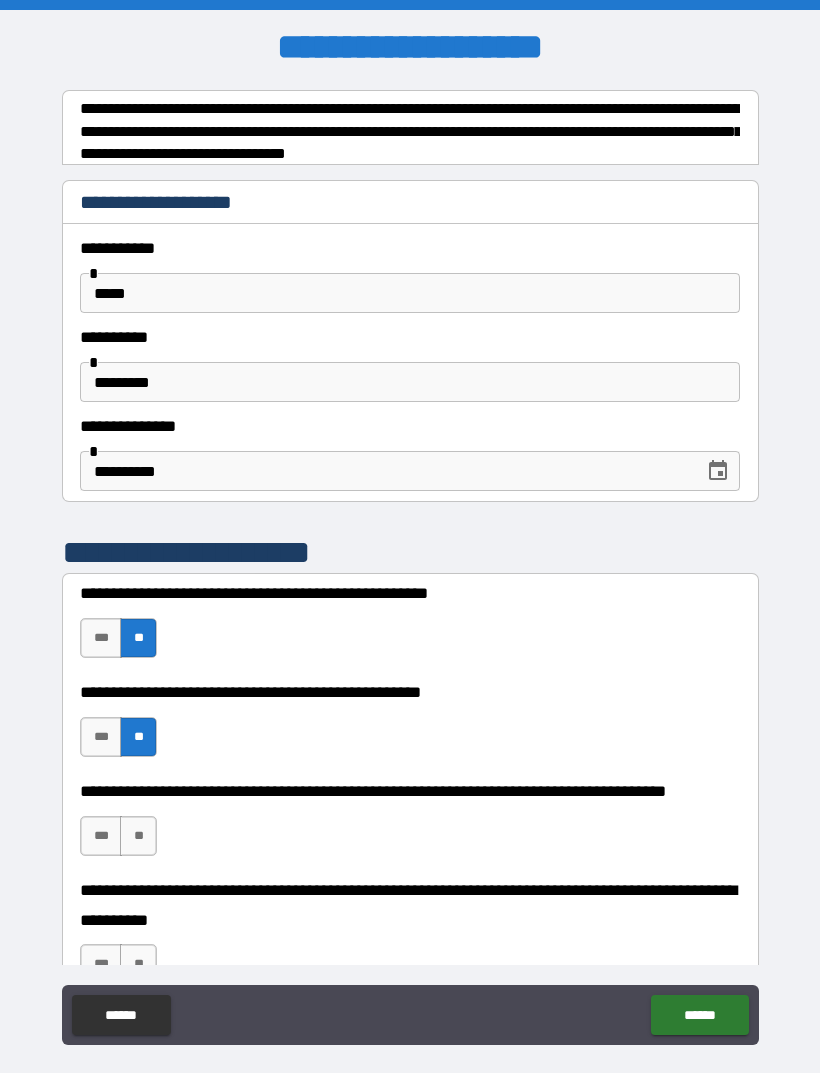 click on "**" at bounding box center [138, 836] 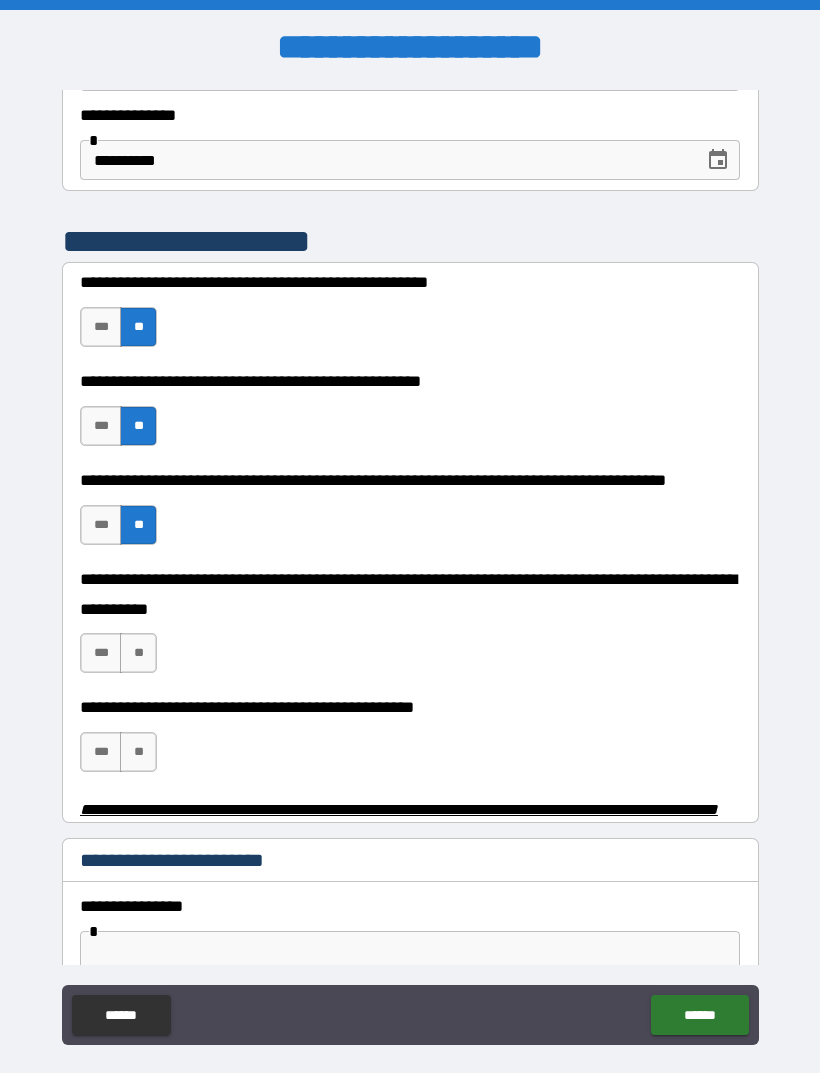 scroll, scrollTop: 315, scrollLeft: 0, axis: vertical 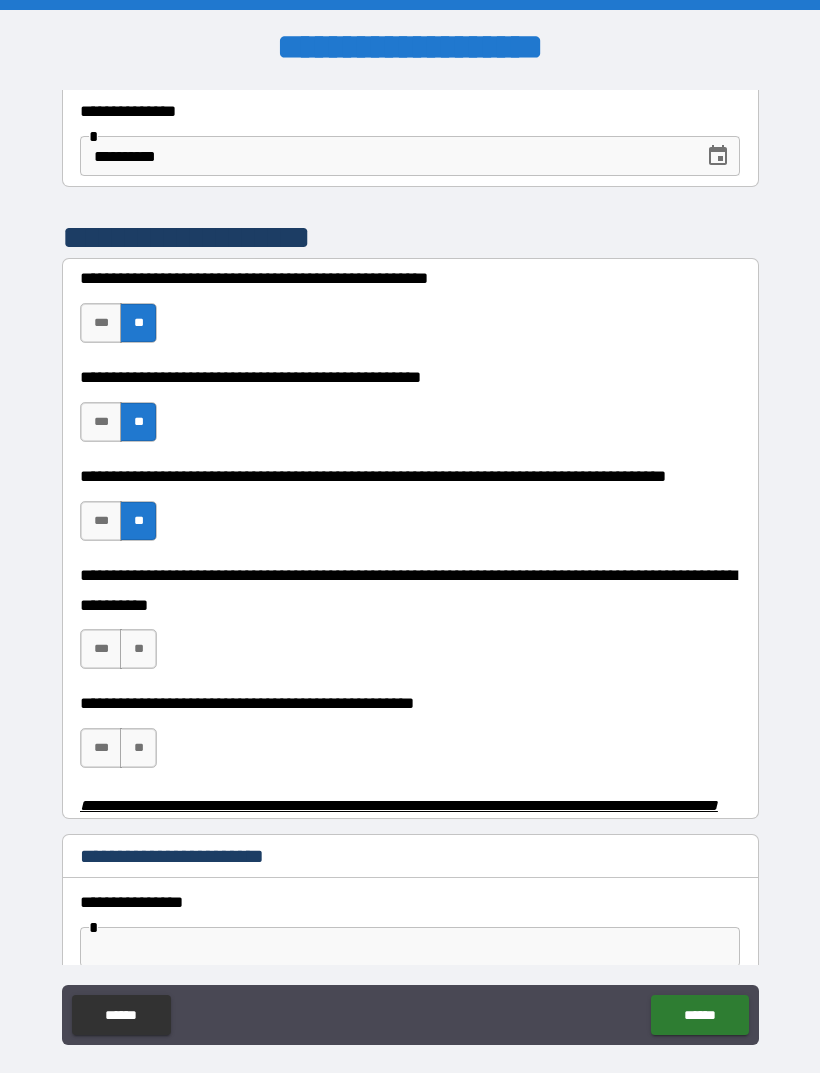 click on "**" at bounding box center (138, 649) 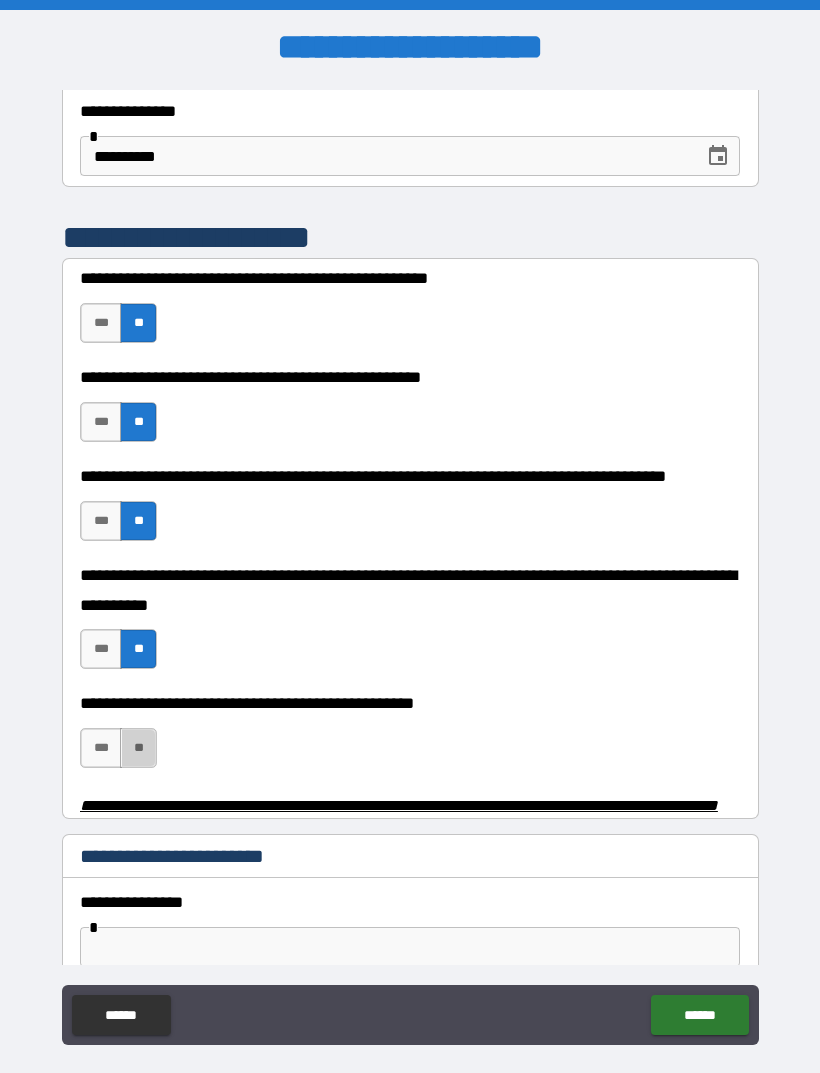 click on "**" at bounding box center [138, 748] 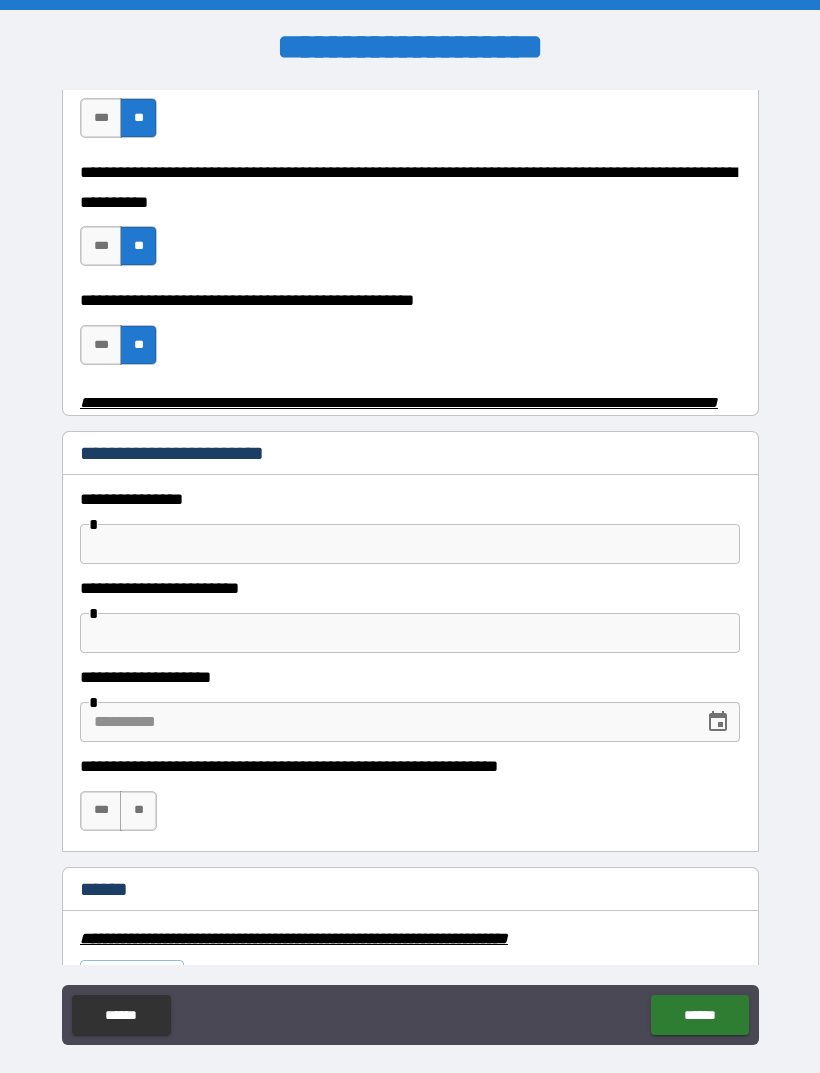 scroll, scrollTop: 725, scrollLeft: 0, axis: vertical 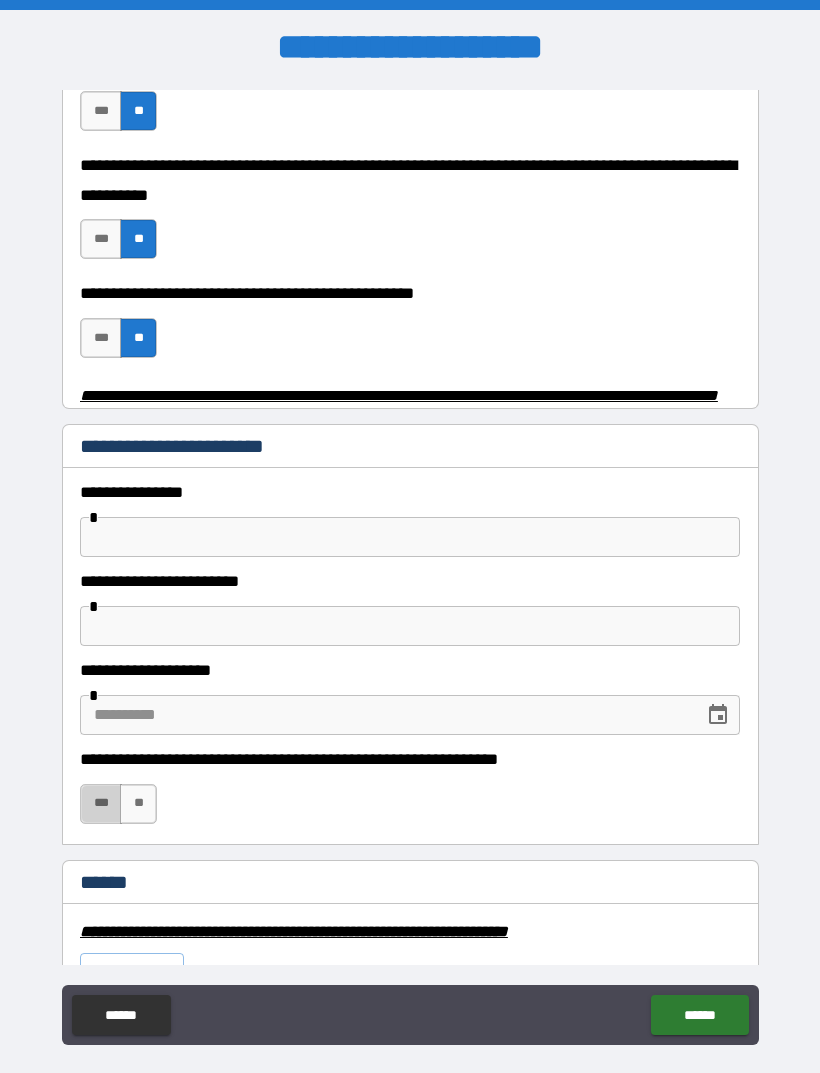 click on "***" at bounding box center (101, 804) 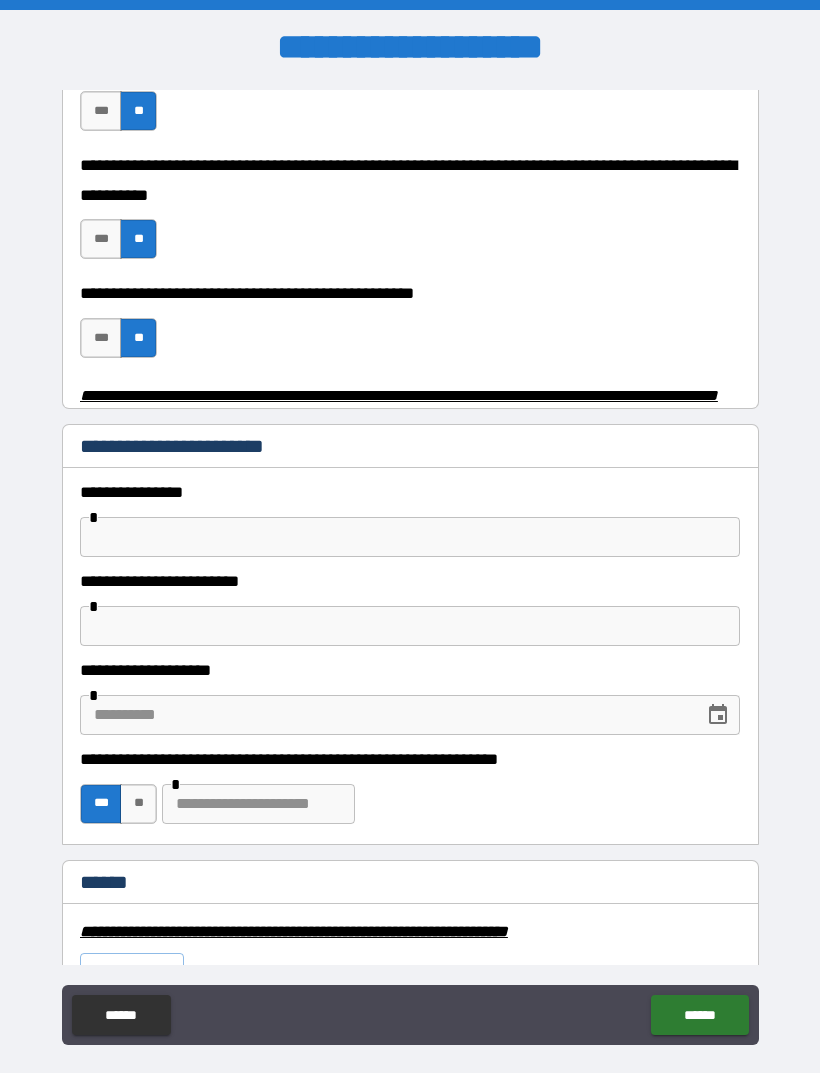 click on "***" at bounding box center (101, 338) 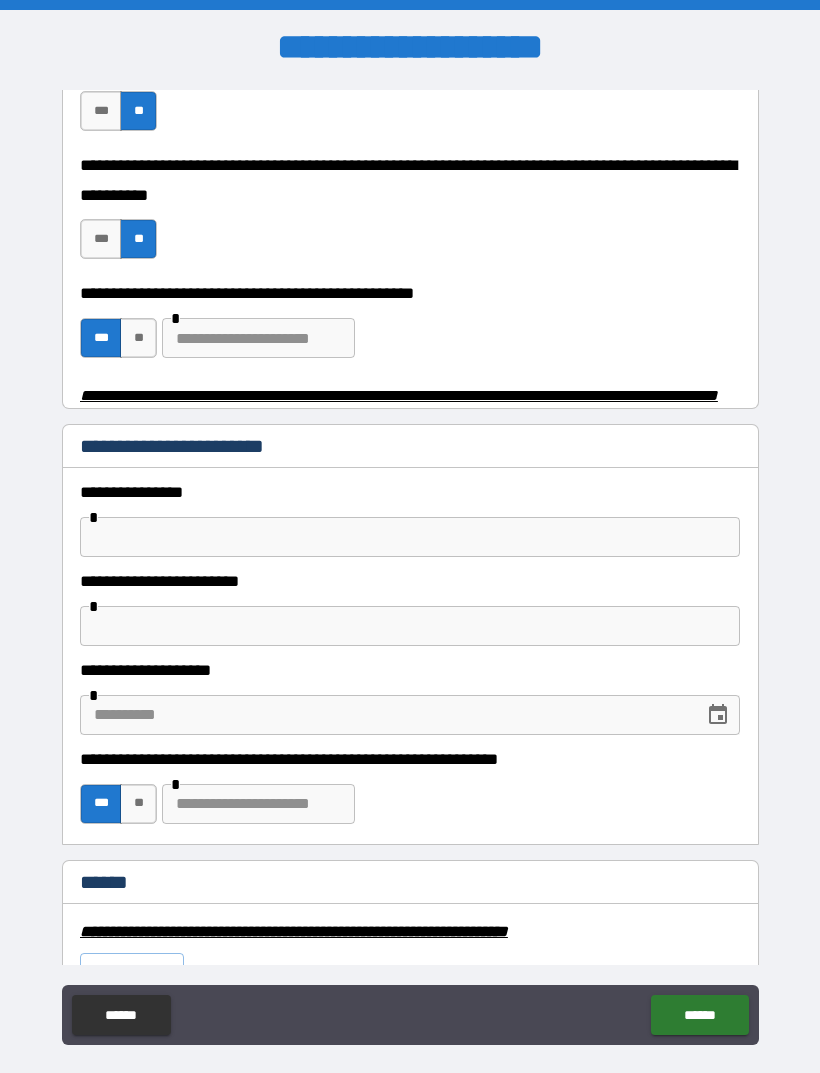 click at bounding box center (410, 537) 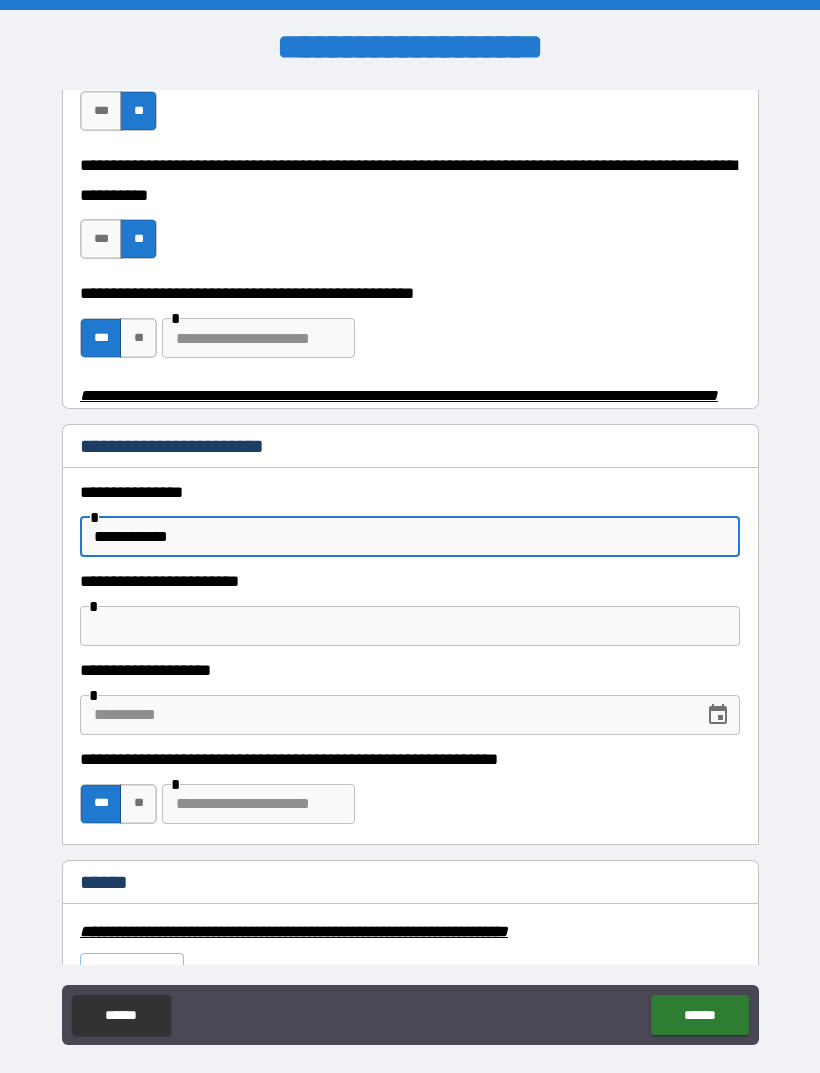 type on "**********" 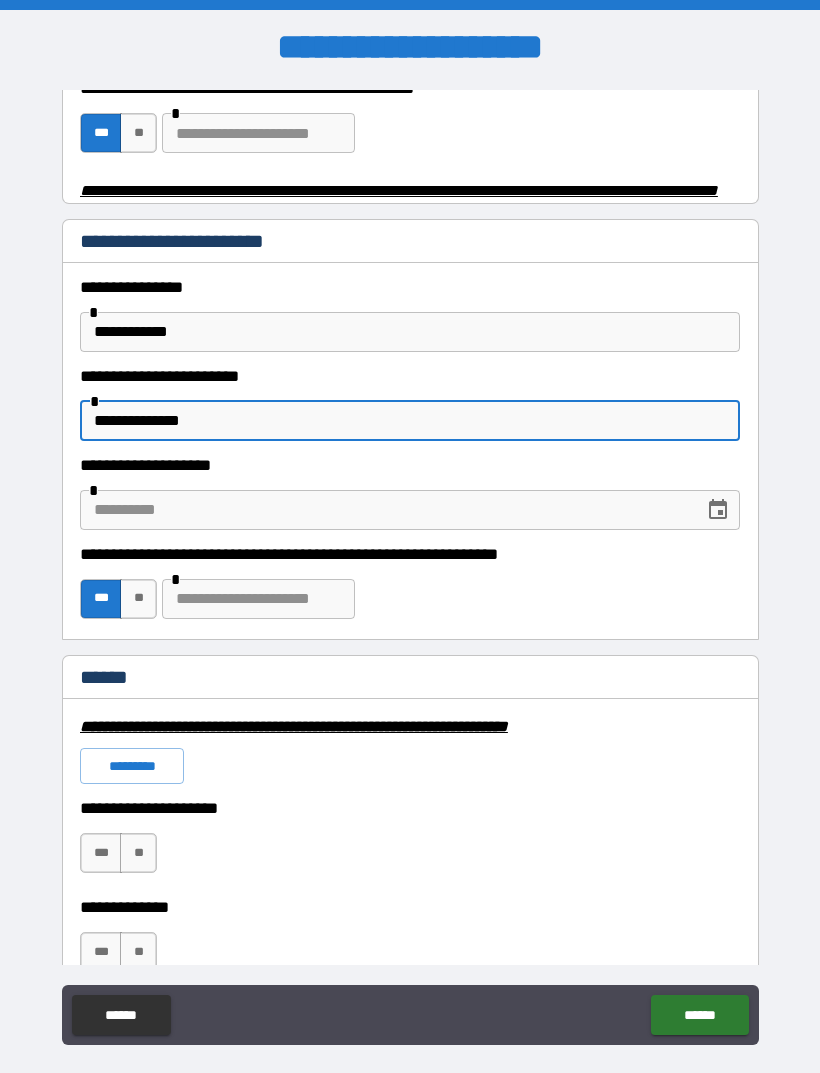scroll, scrollTop: 938, scrollLeft: 0, axis: vertical 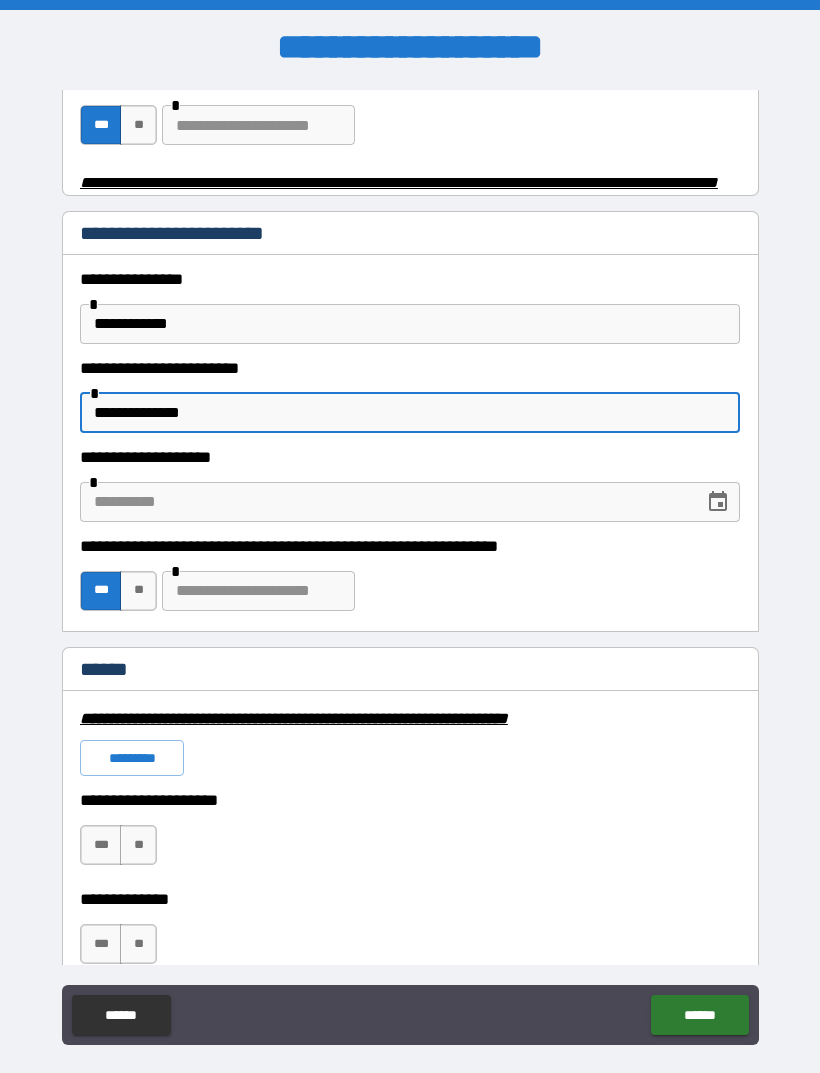 type on "**********" 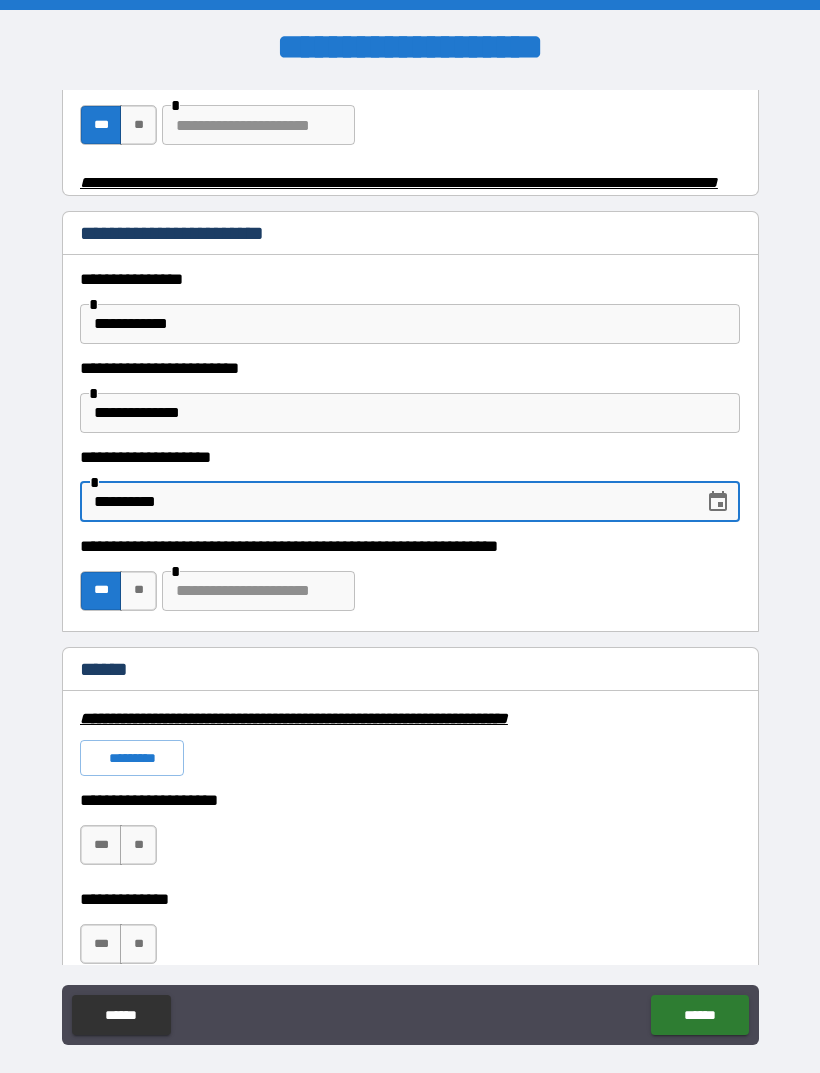 type on "**********" 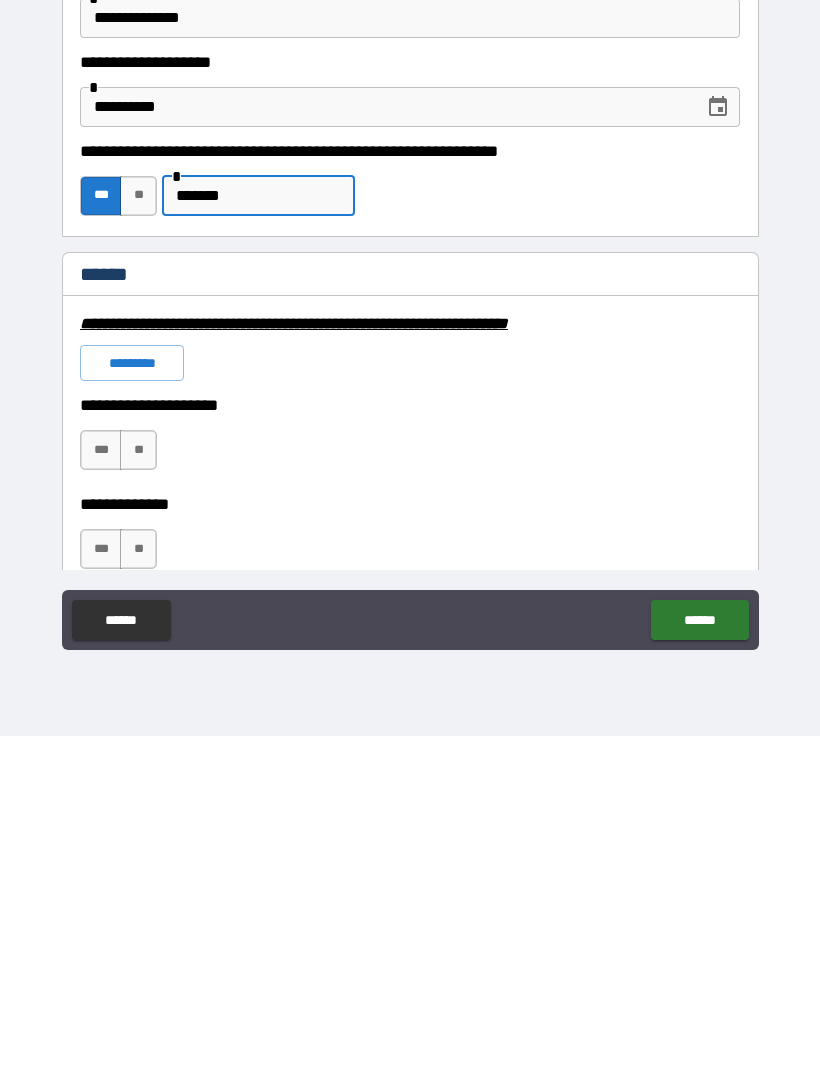 scroll, scrollTop: 64, scrollLeft: 0, axis: vertical 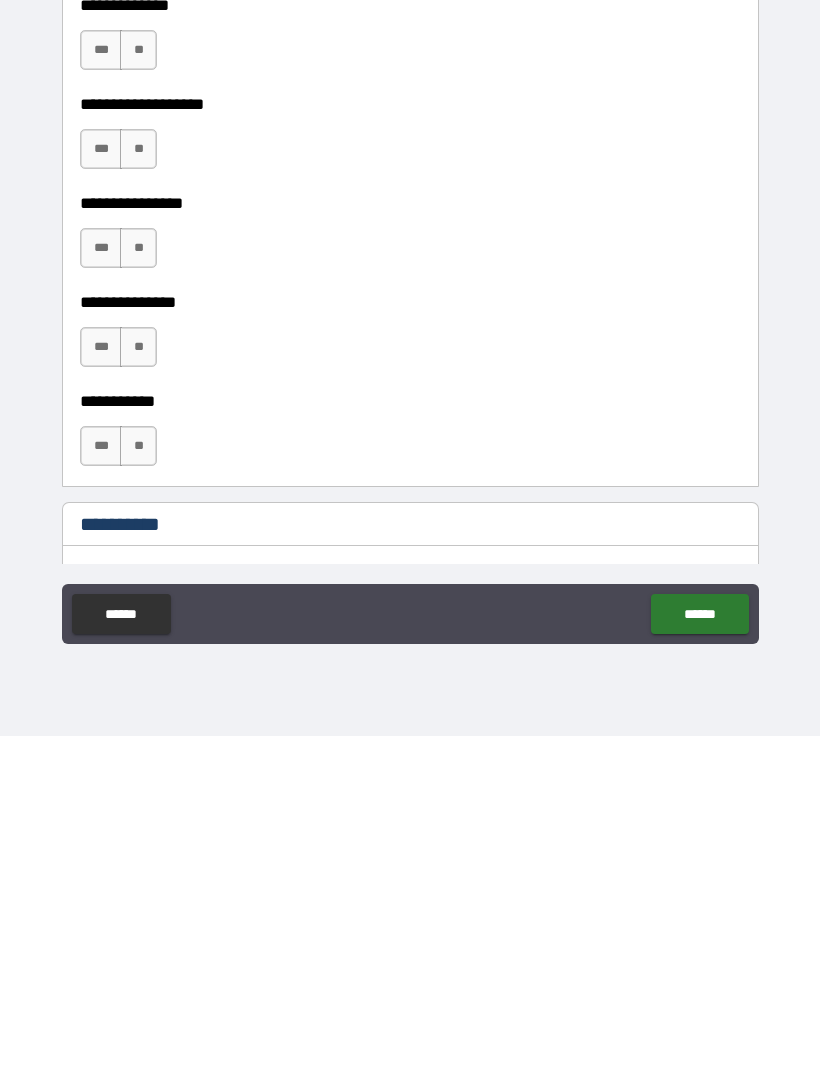 type on "*******" 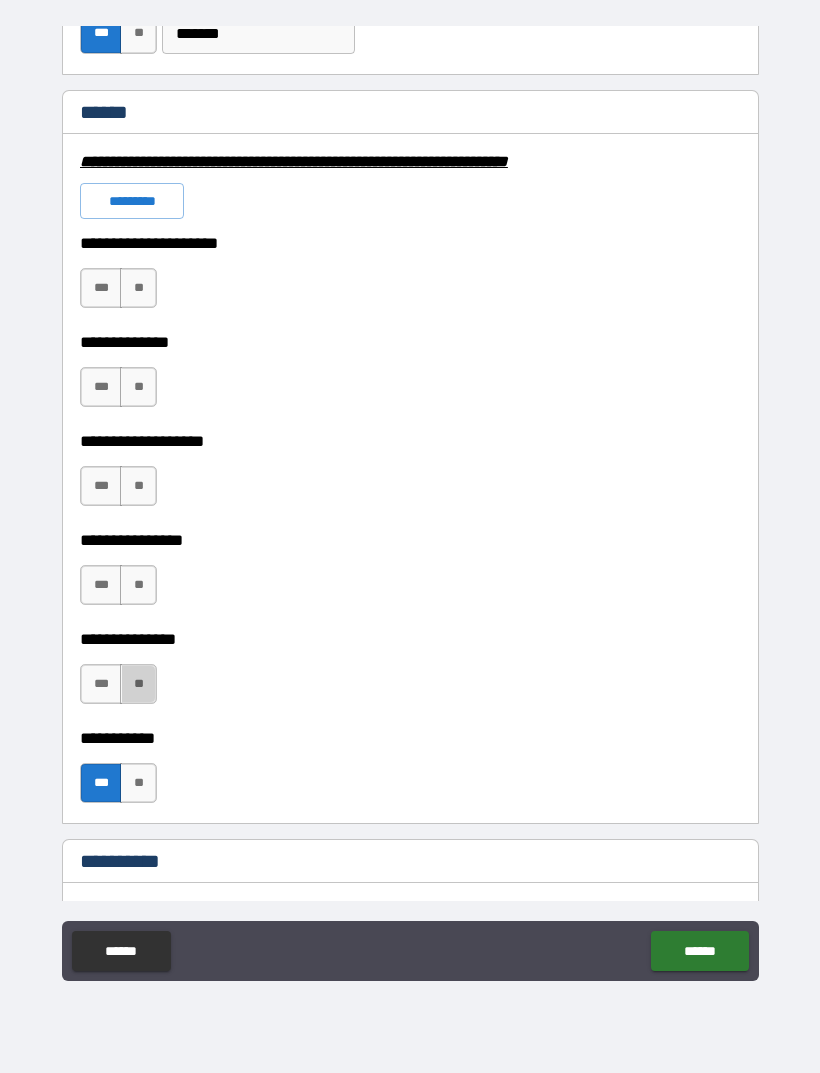 click on "**" at bounding box center [138, 684] 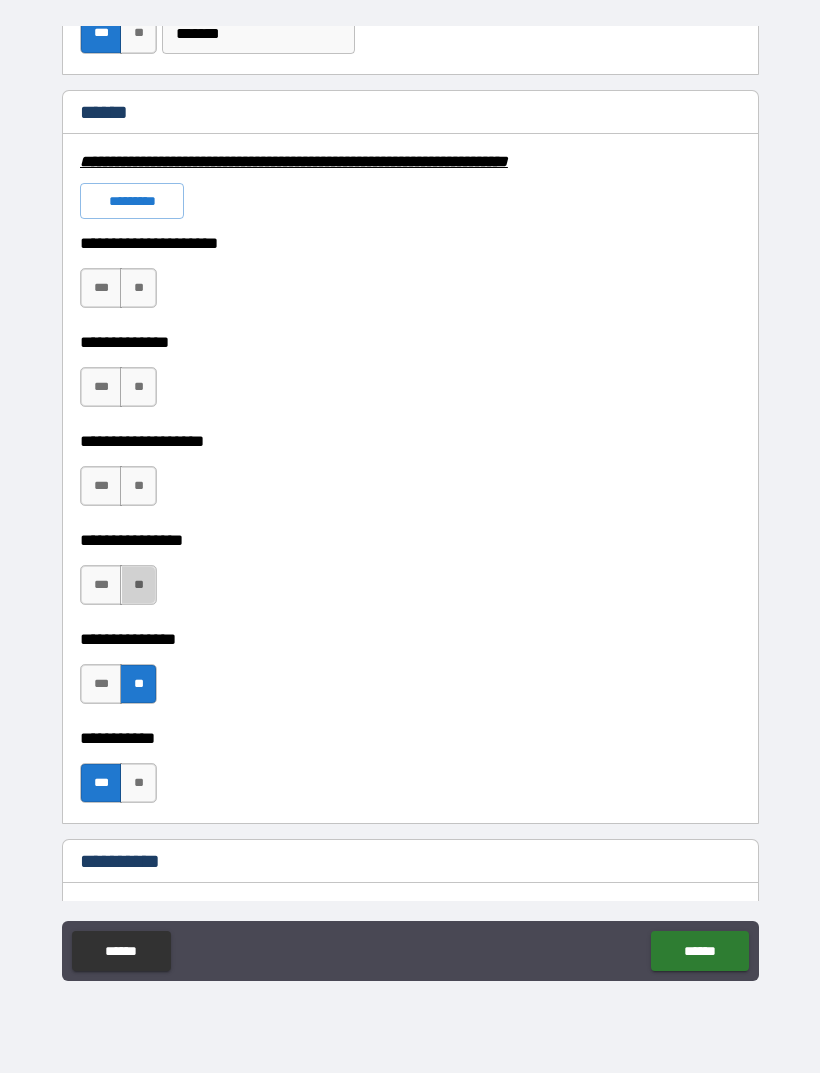 click on "**" at bounding box center [138, 585] 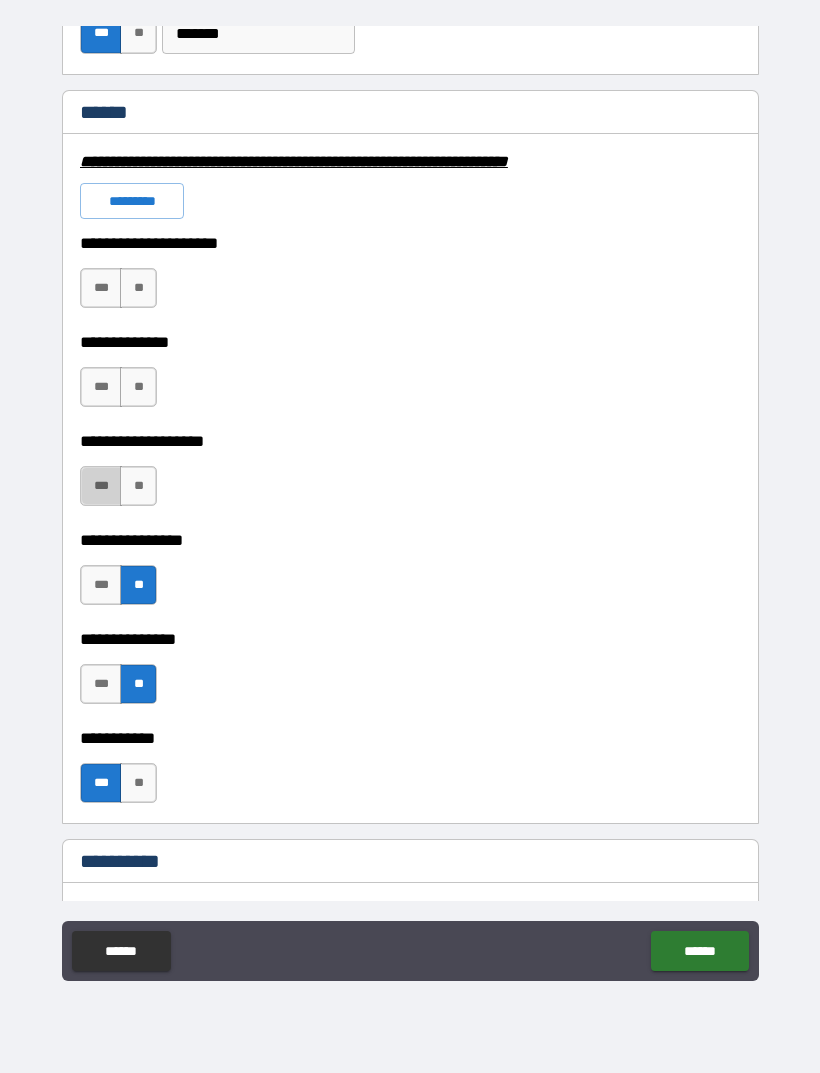 click on "***" at bounding box center (101, 486) 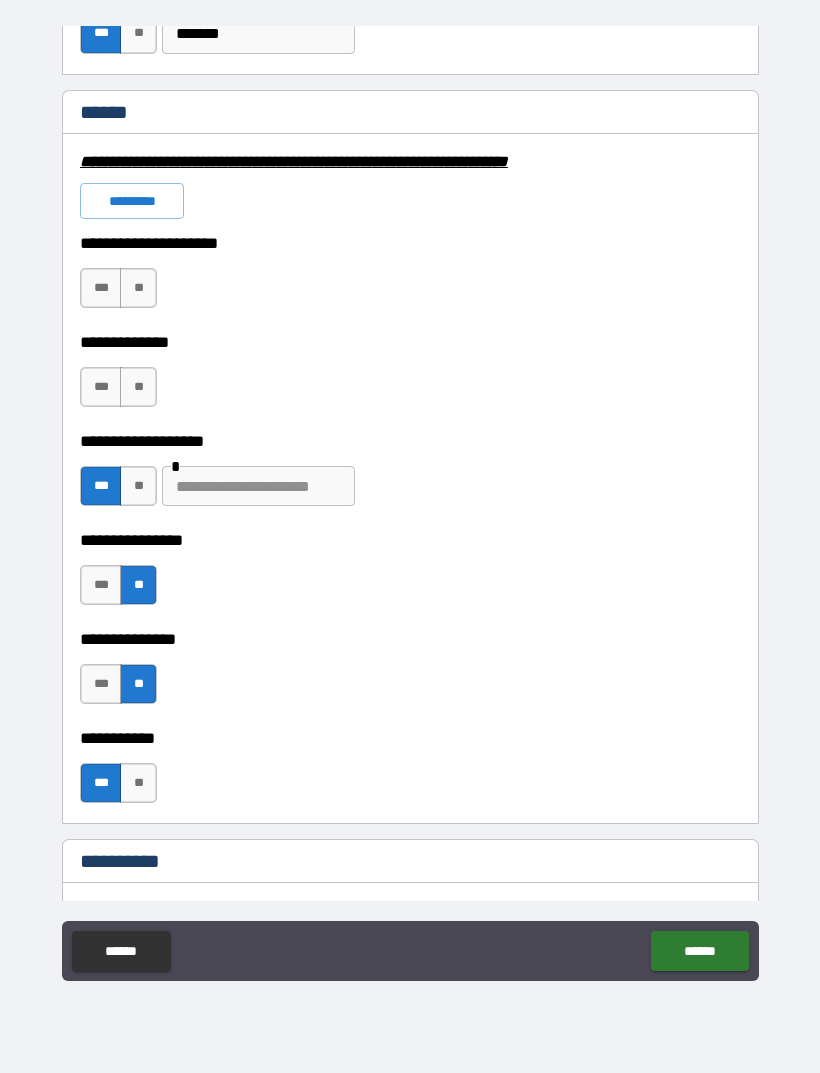 click on "**" at bounding box center (138, 387) 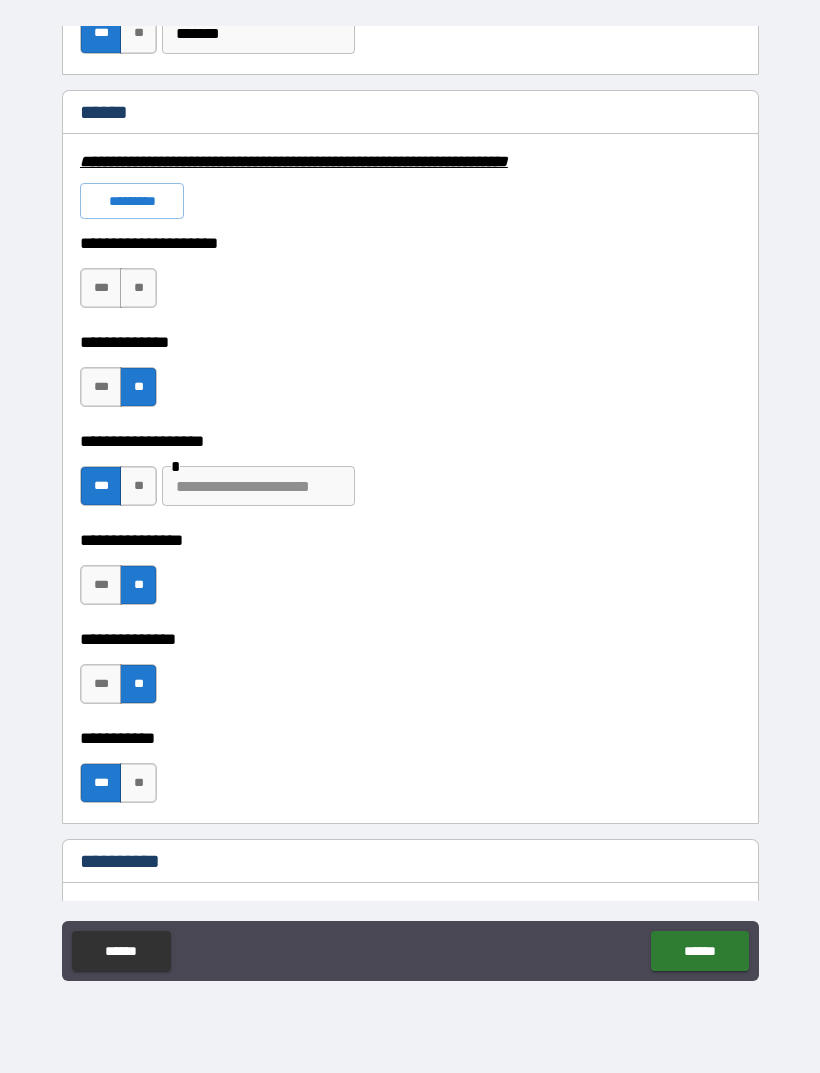 click on "**" at bounding box center (138, 288) 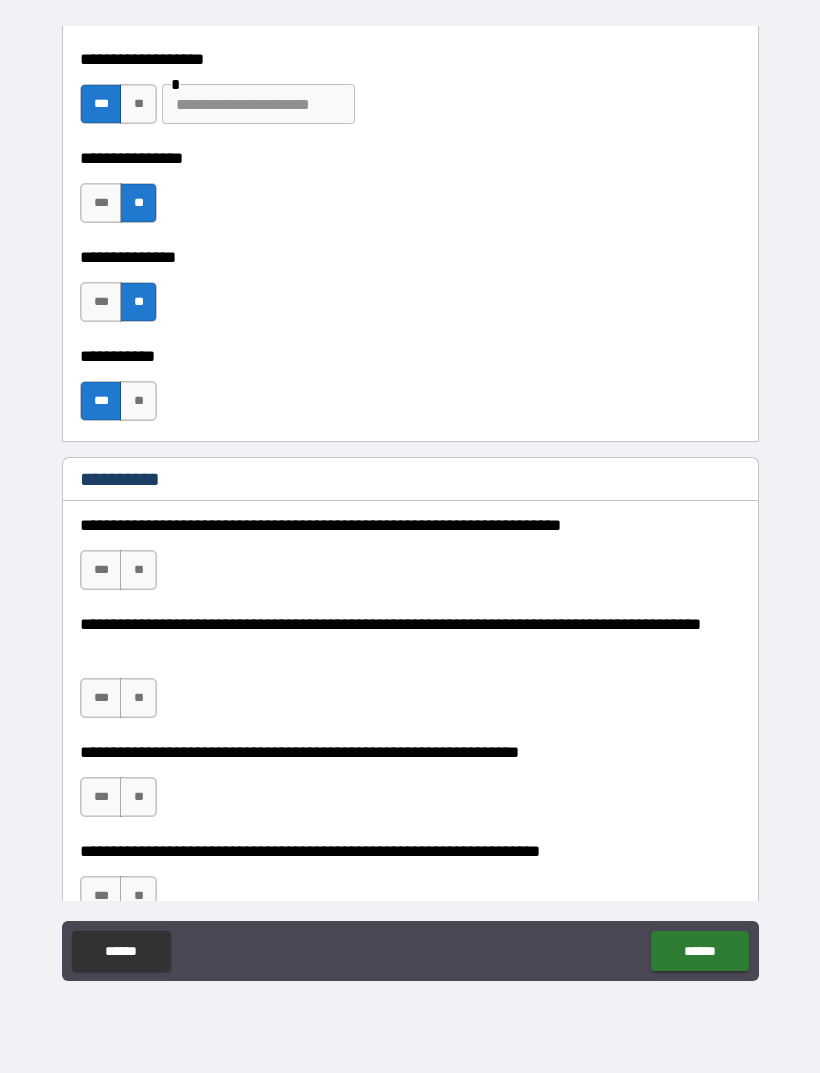scroll, scrollTop: 1814, scrollLeft: 0, axis: vertical 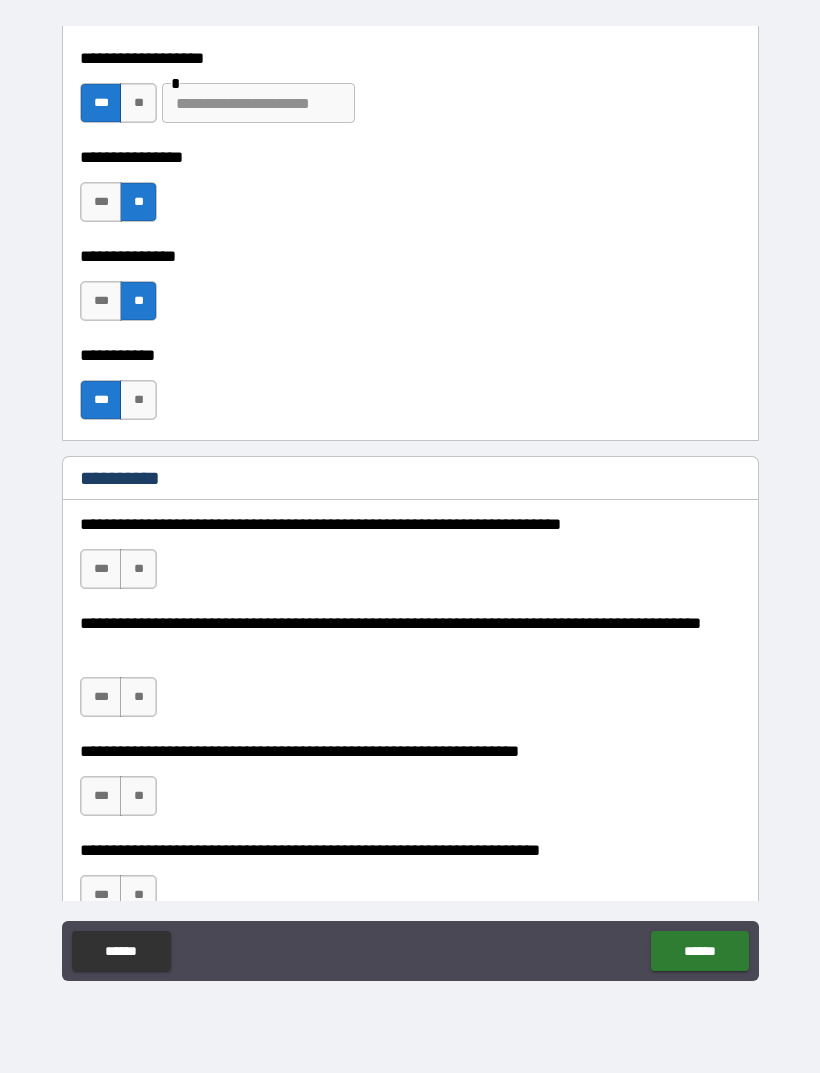 click on "**" at bounding box center (138, 569) 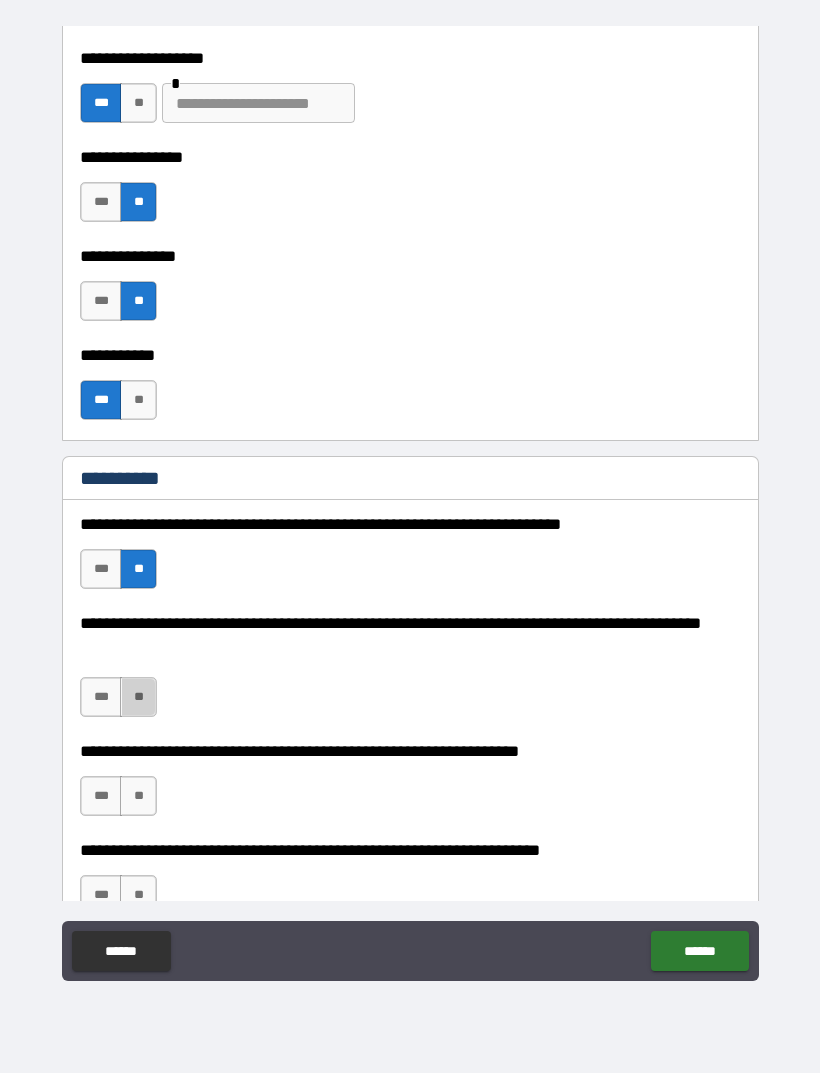 click on "**" at bounding box center [138, 697] 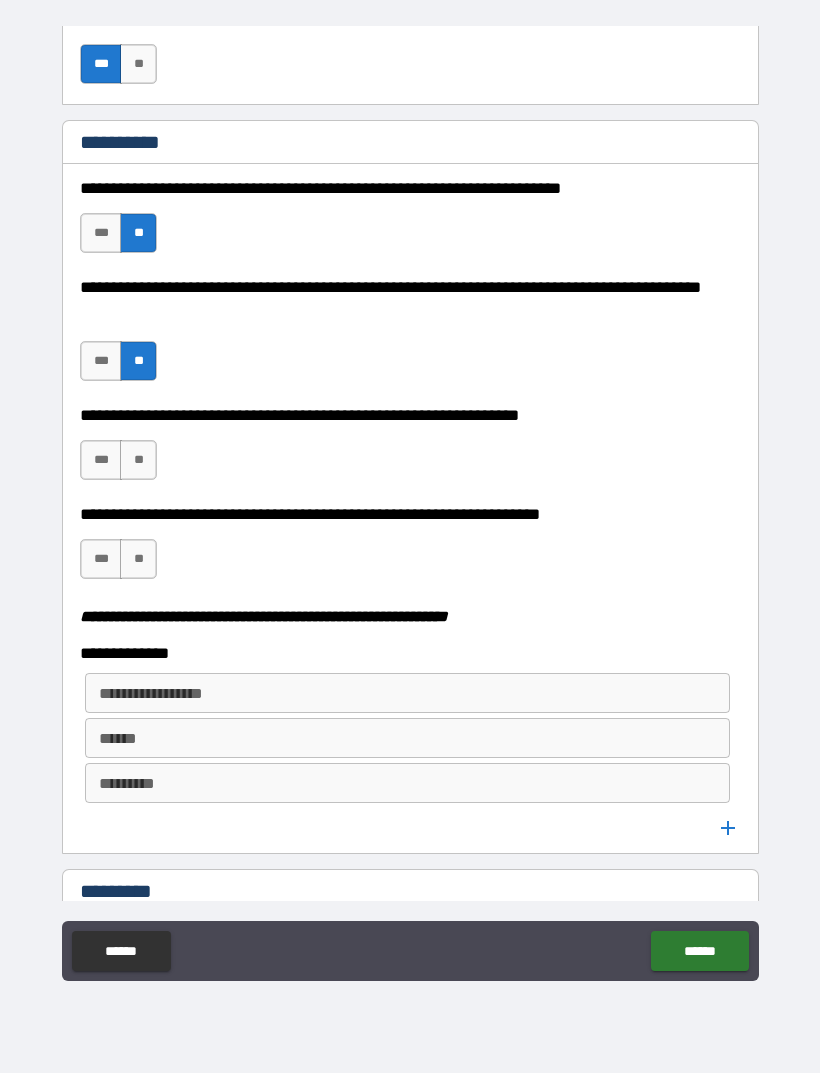scroll, scrollTop: 2153, scrollLeft: 0, axis: vertical 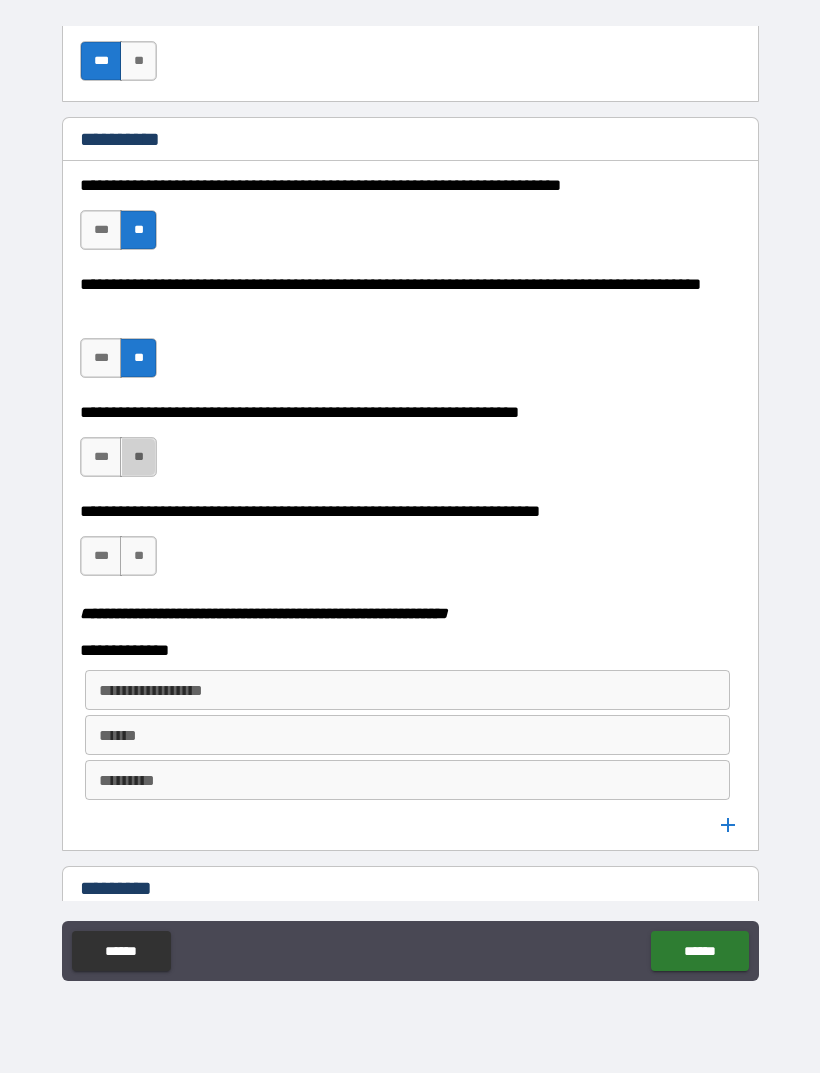 click on "**" at bounding box center (138, 457) 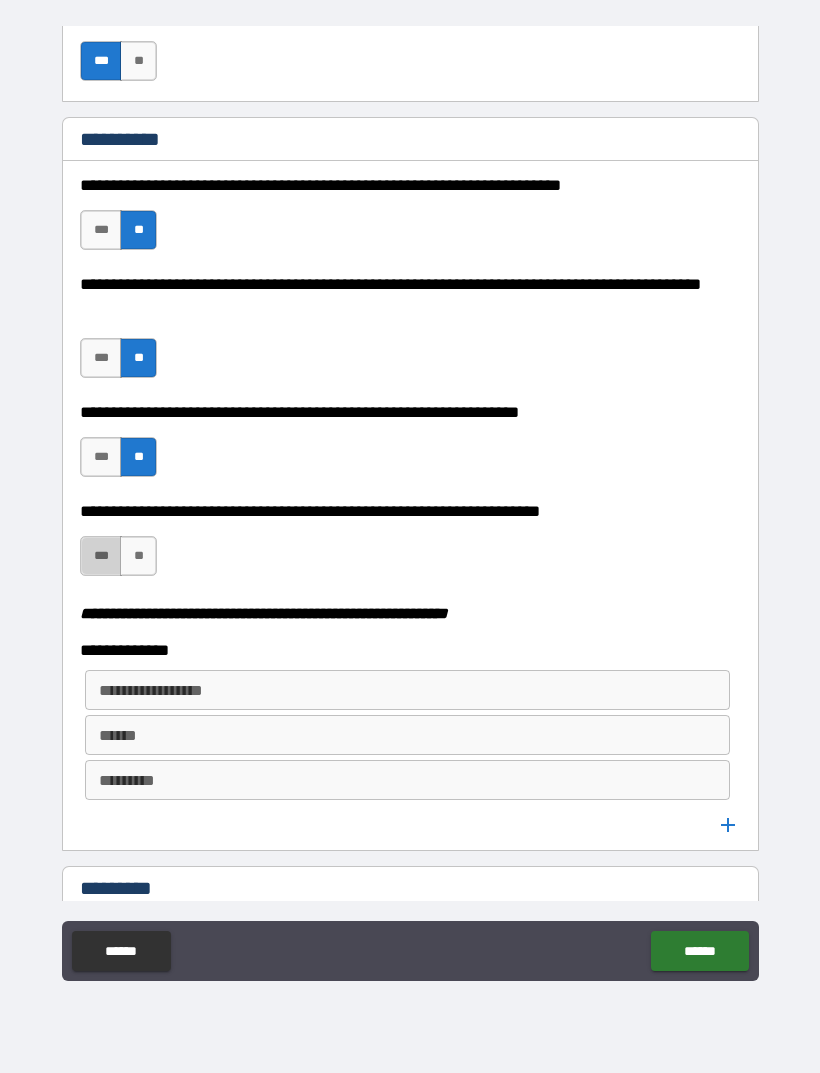 click on "***" at bounding box center [101, 556] 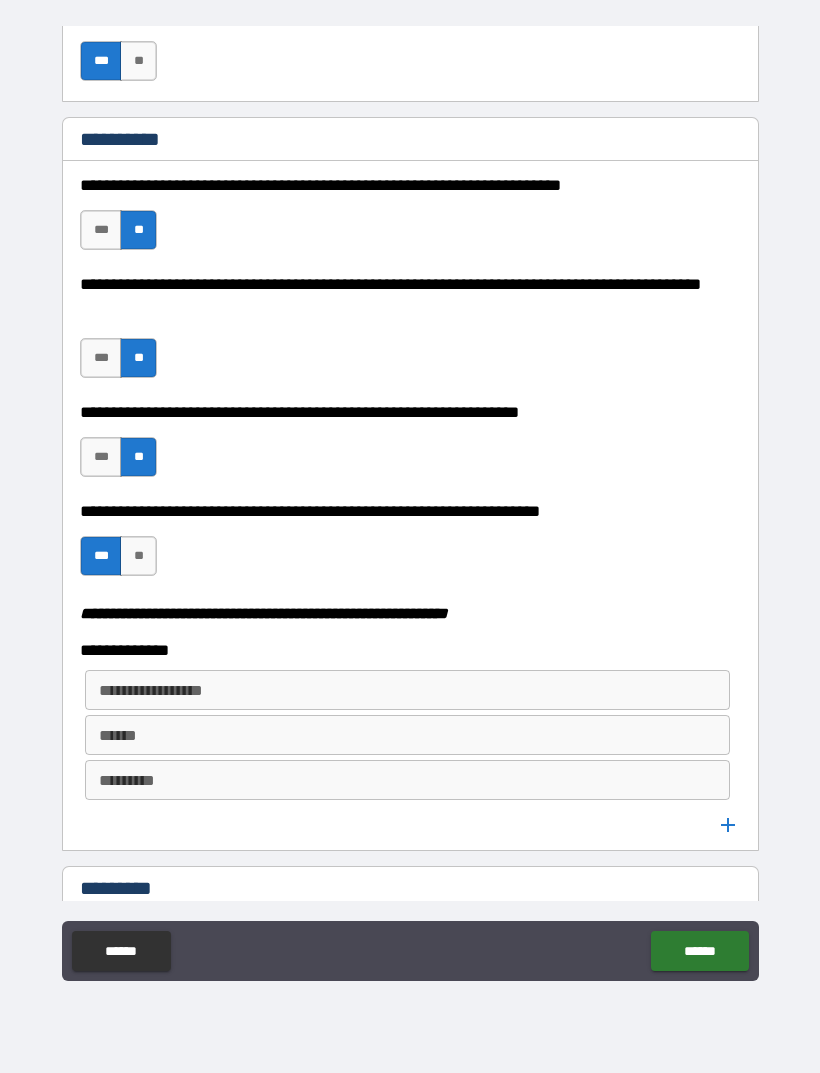 click on "**********" at bounding box center (407, 690) 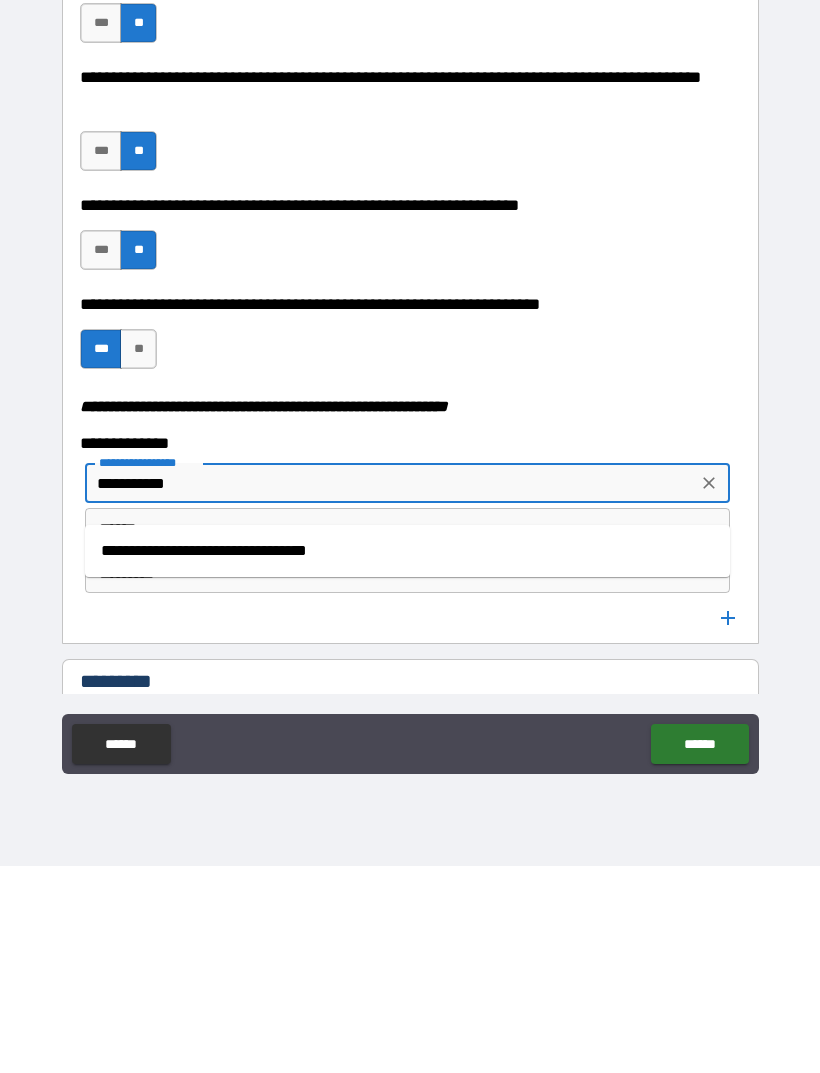 type on "**********" 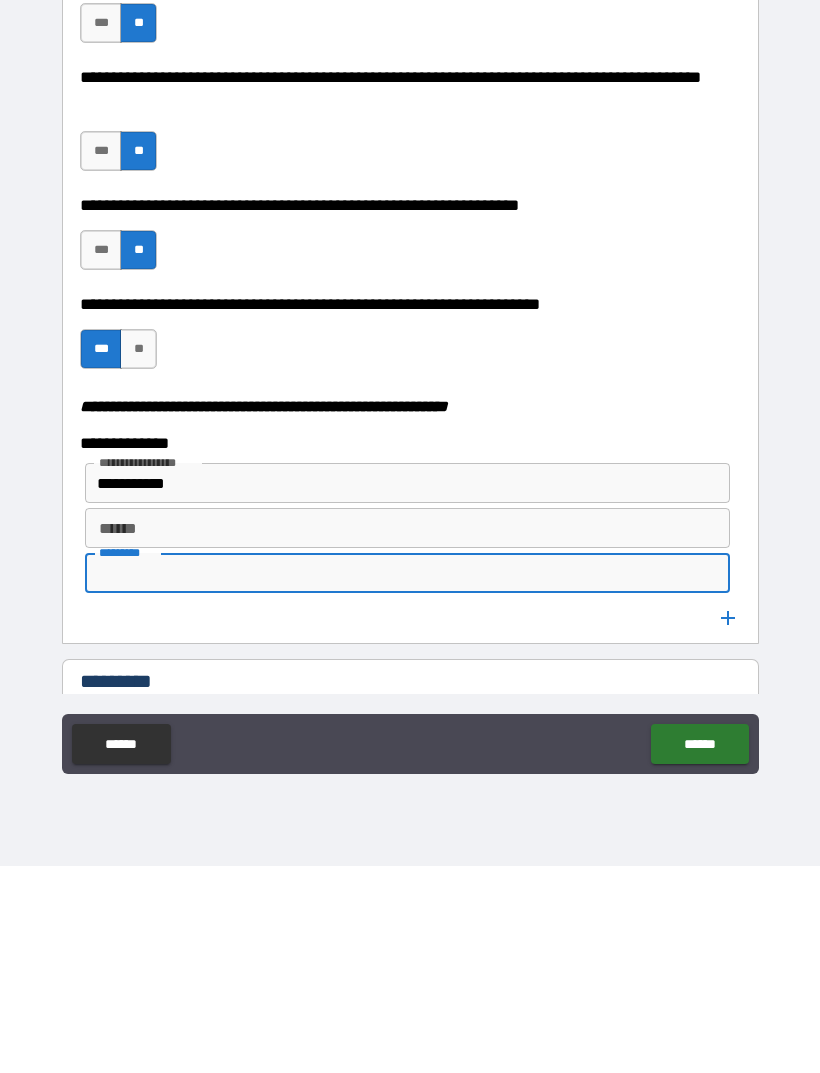 click on "******" at bounding box center (407, 735) 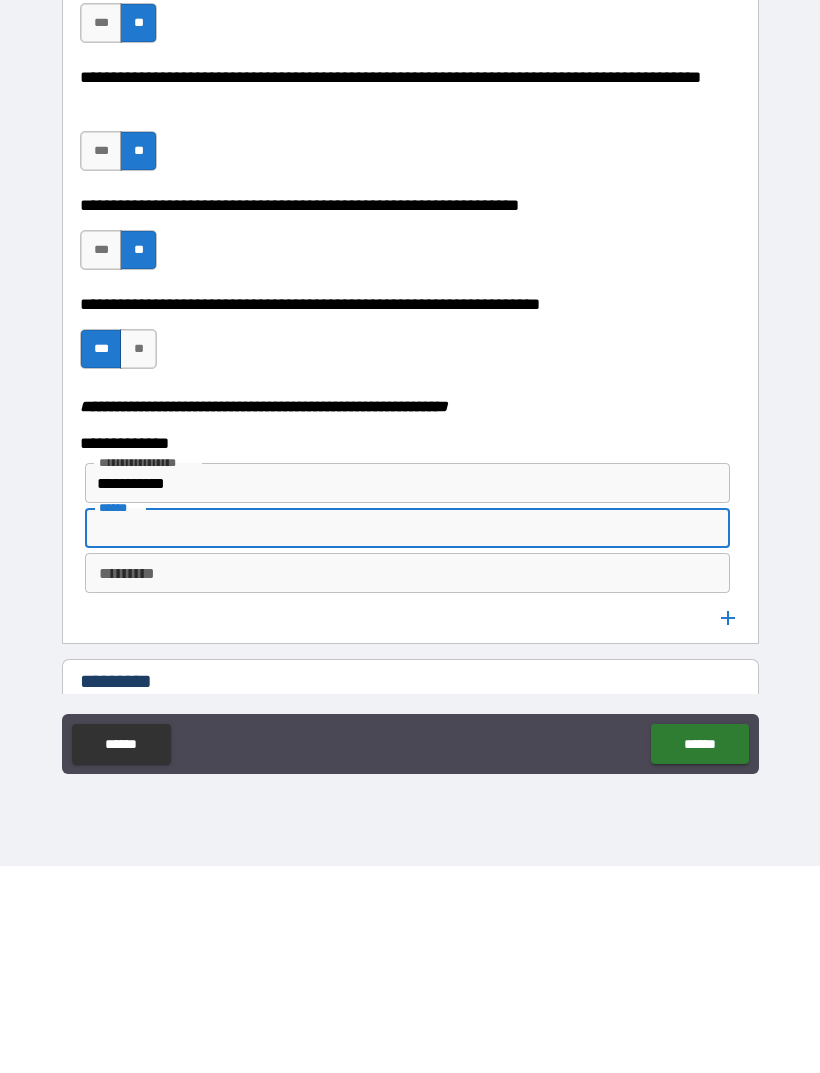 click on "*********" at bounding box center [407, 780] 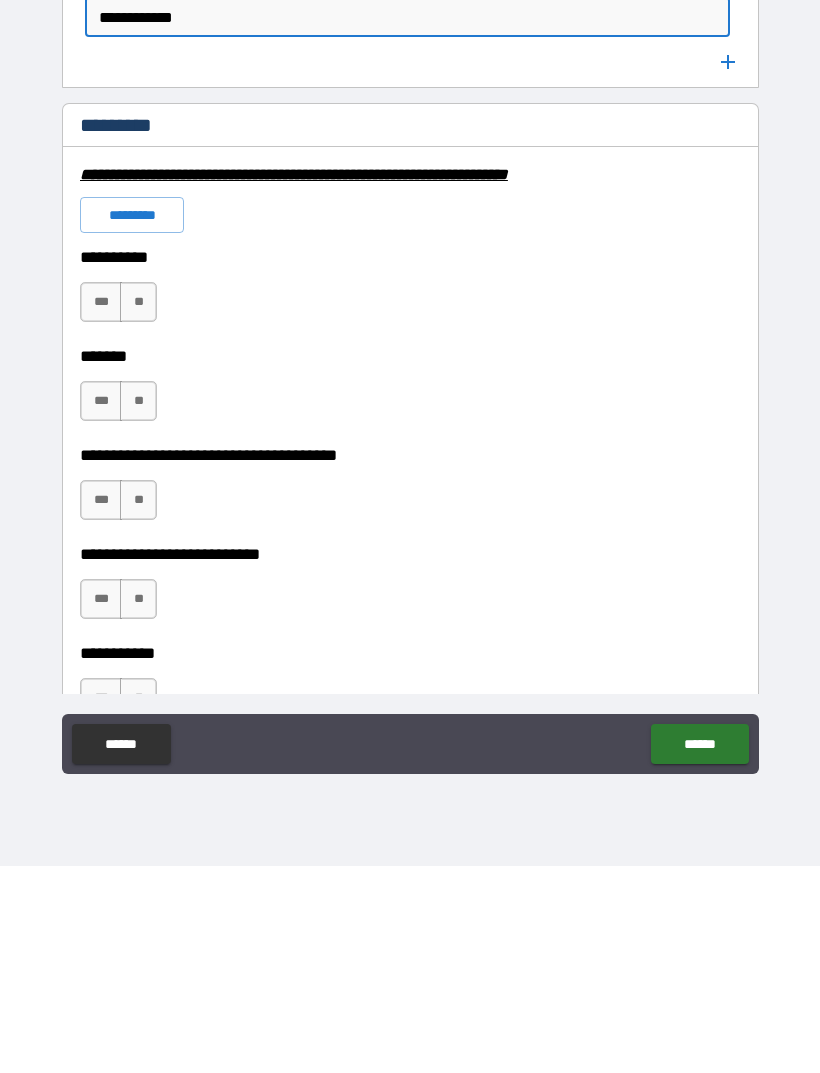 scroll, scrollTop: 2708, scrollLeft: 0, axis: vertical 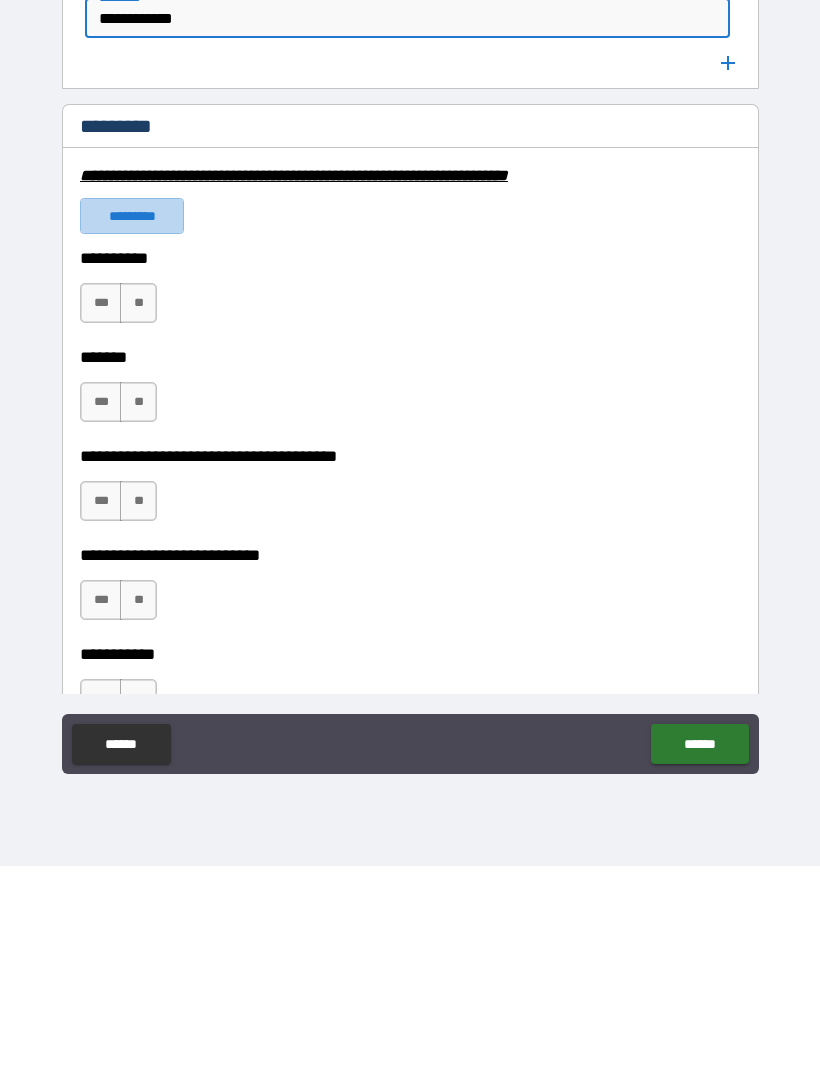 type on "**********" 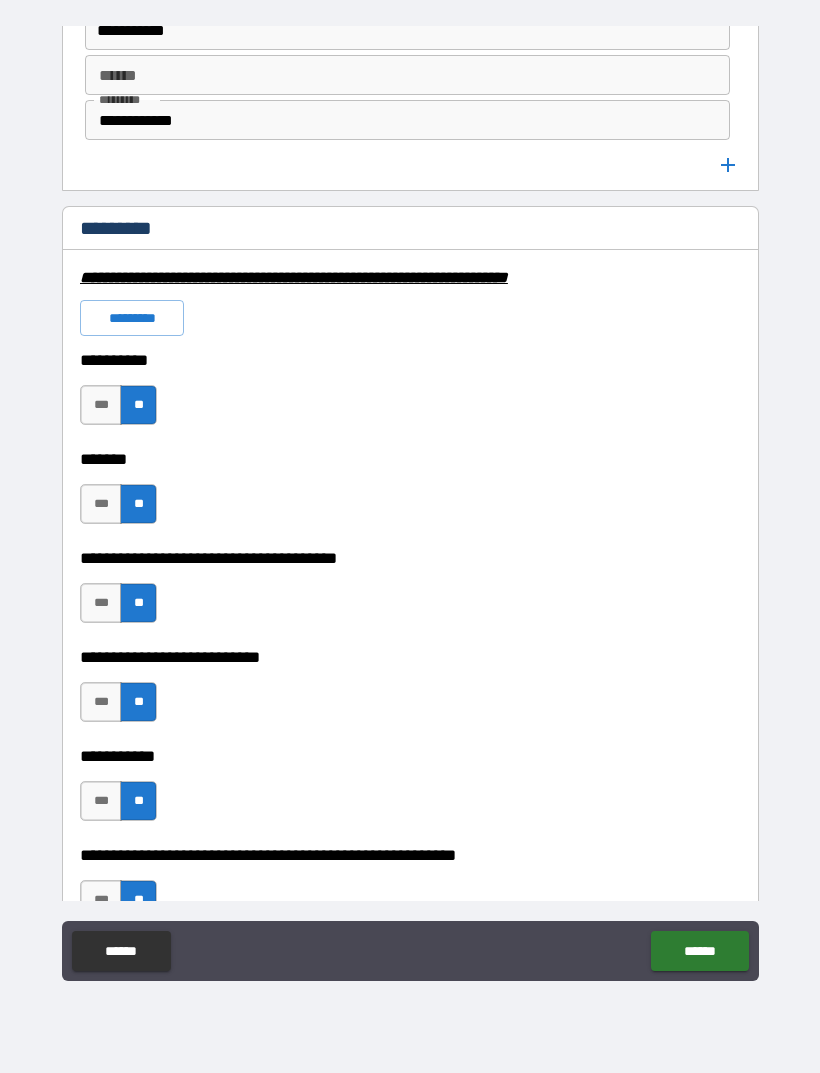 scroll, scrollTop: 2788, scrollLeft: 0, axis: vertical 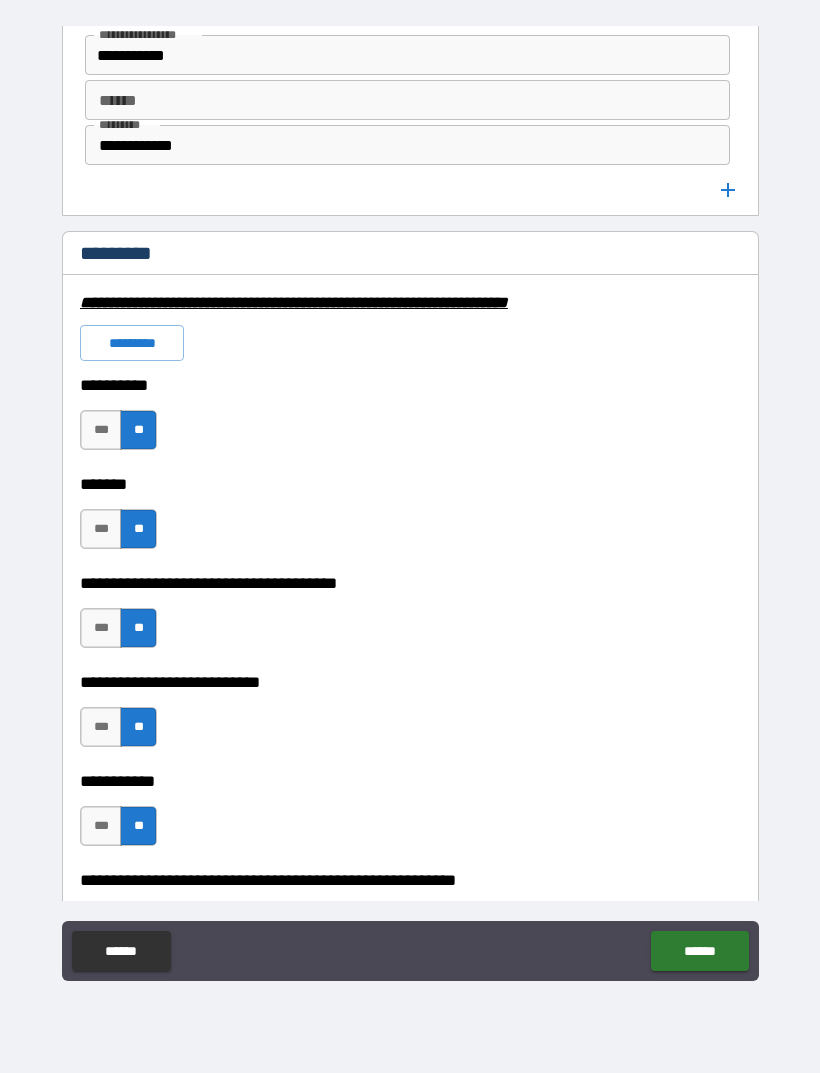 click 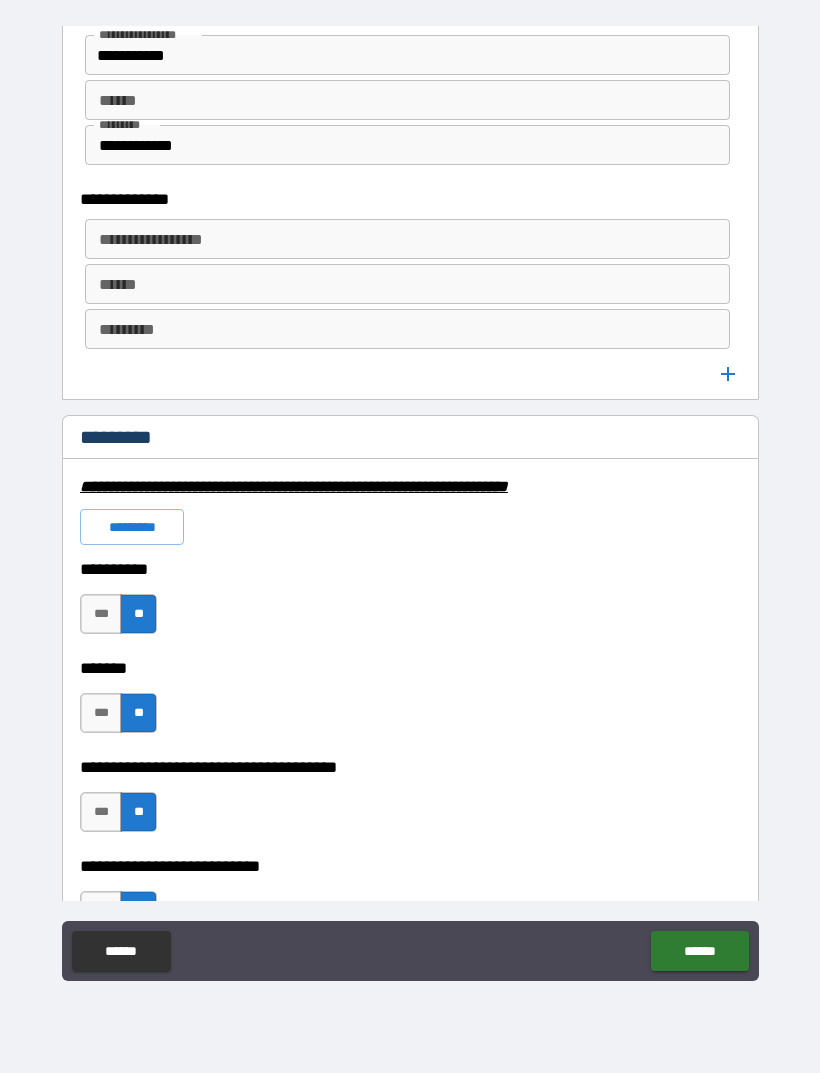 click on "**********" at bounding box center (407, 239) 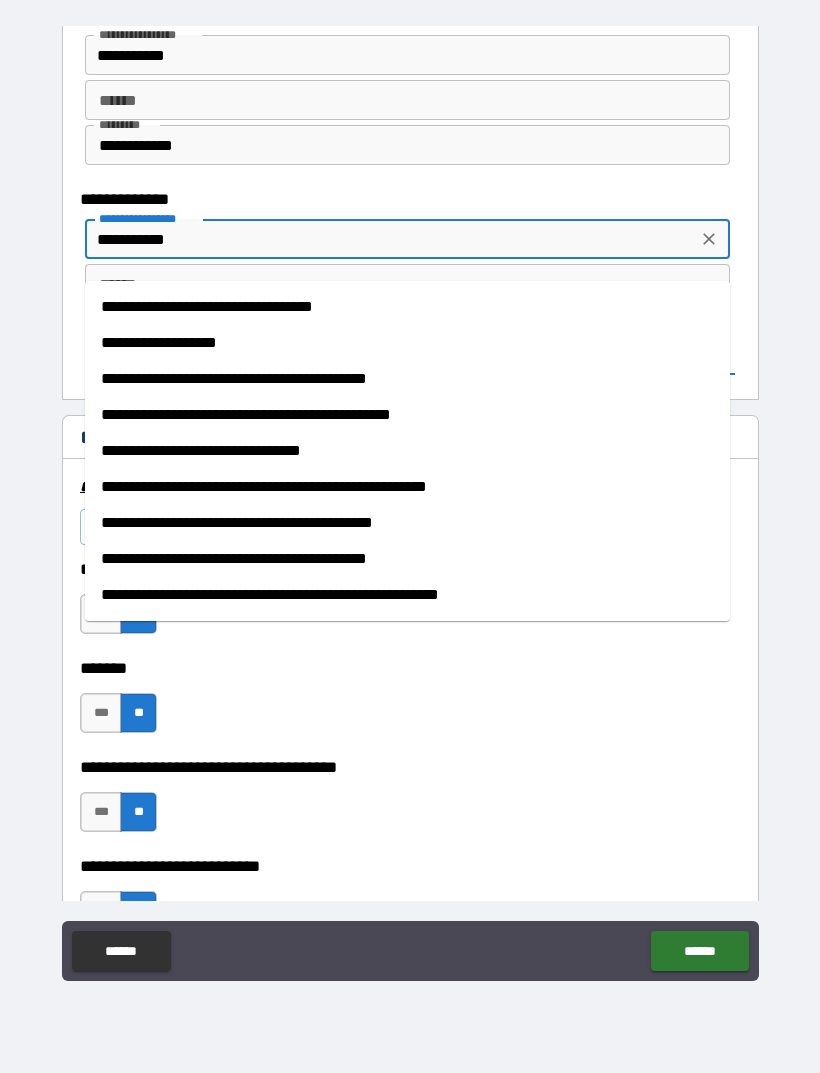 click on "**********" at bounding box center (407, 343) 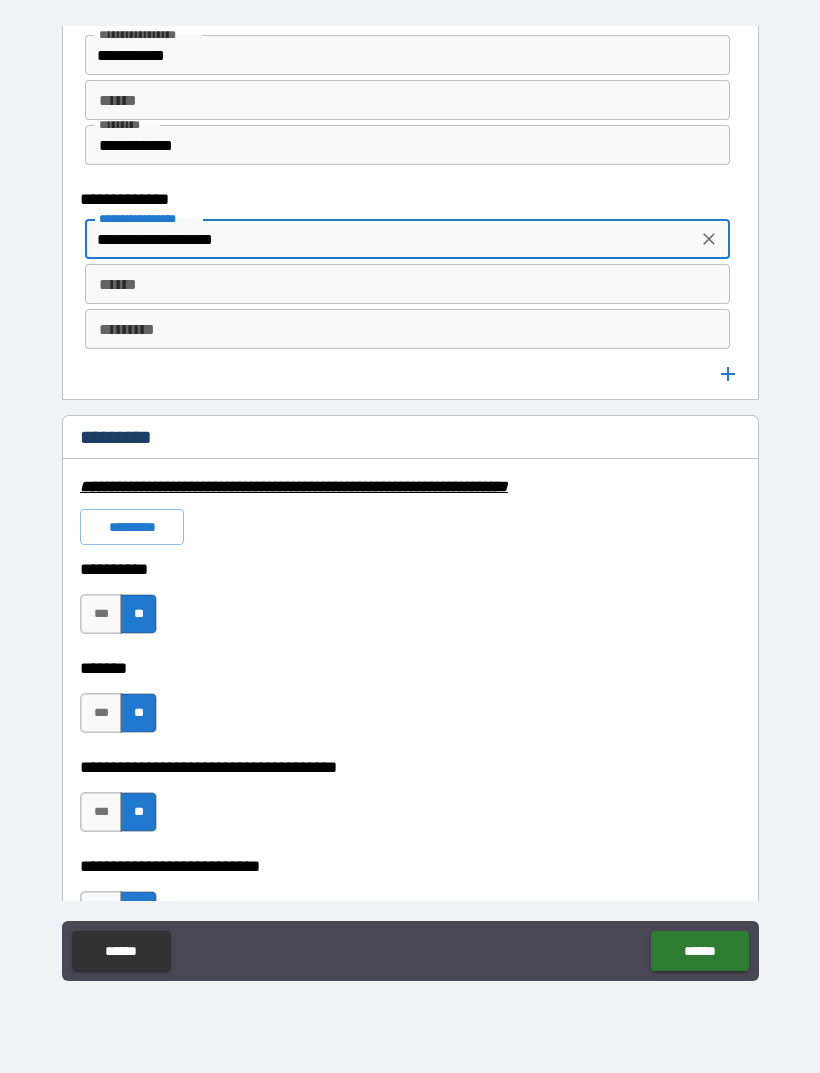 click on "*********" at bounding box center [407, 329] 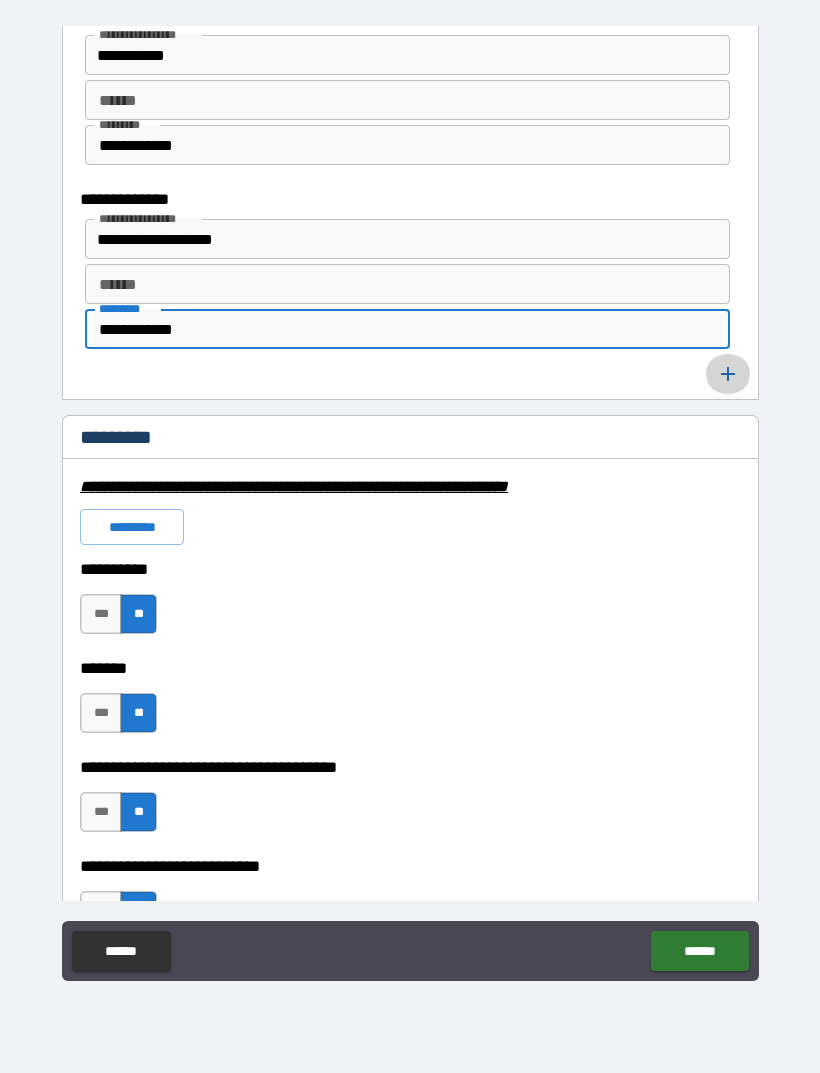 type on "**********" 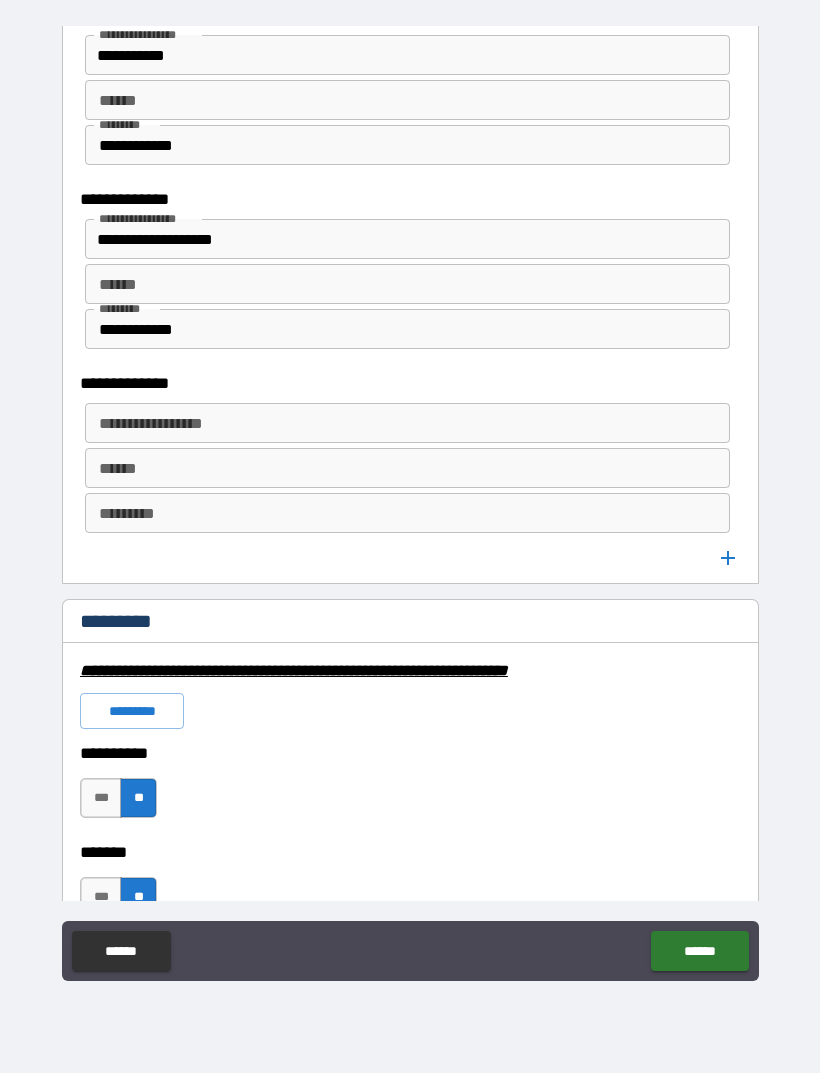 click on "**********" at bounding box center (406, 423) 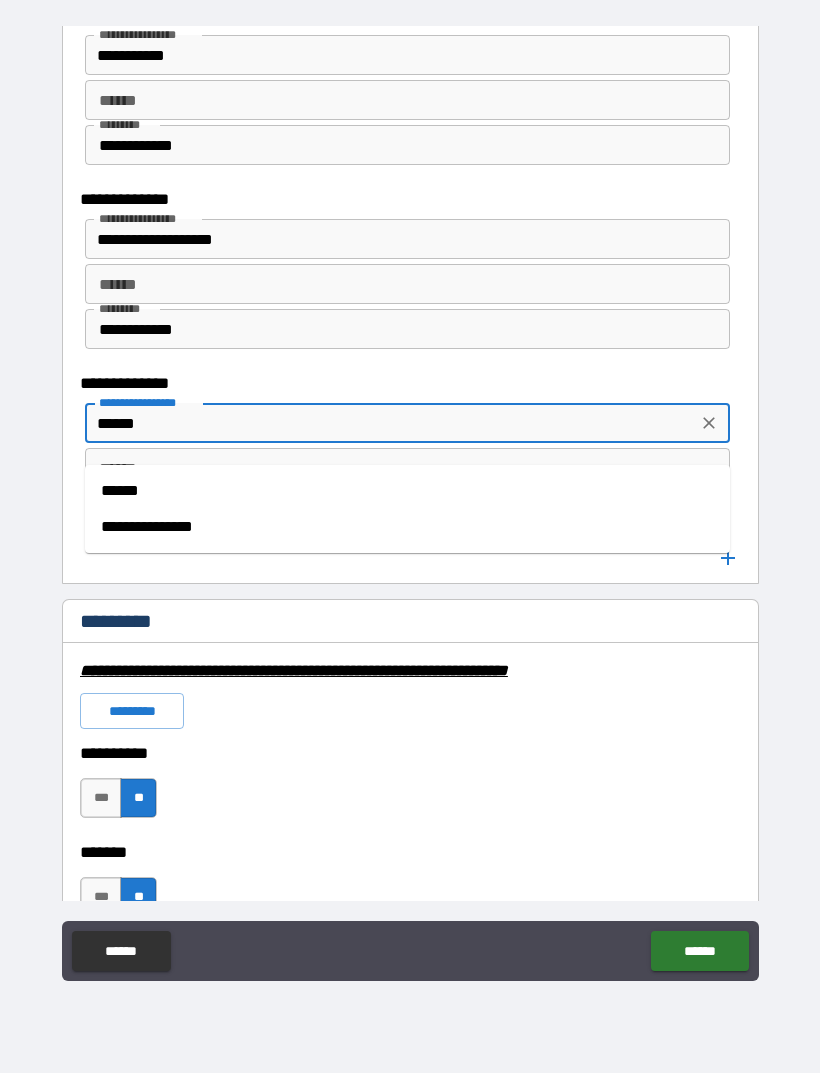 click on "**********" at bounding box center [407, 527] 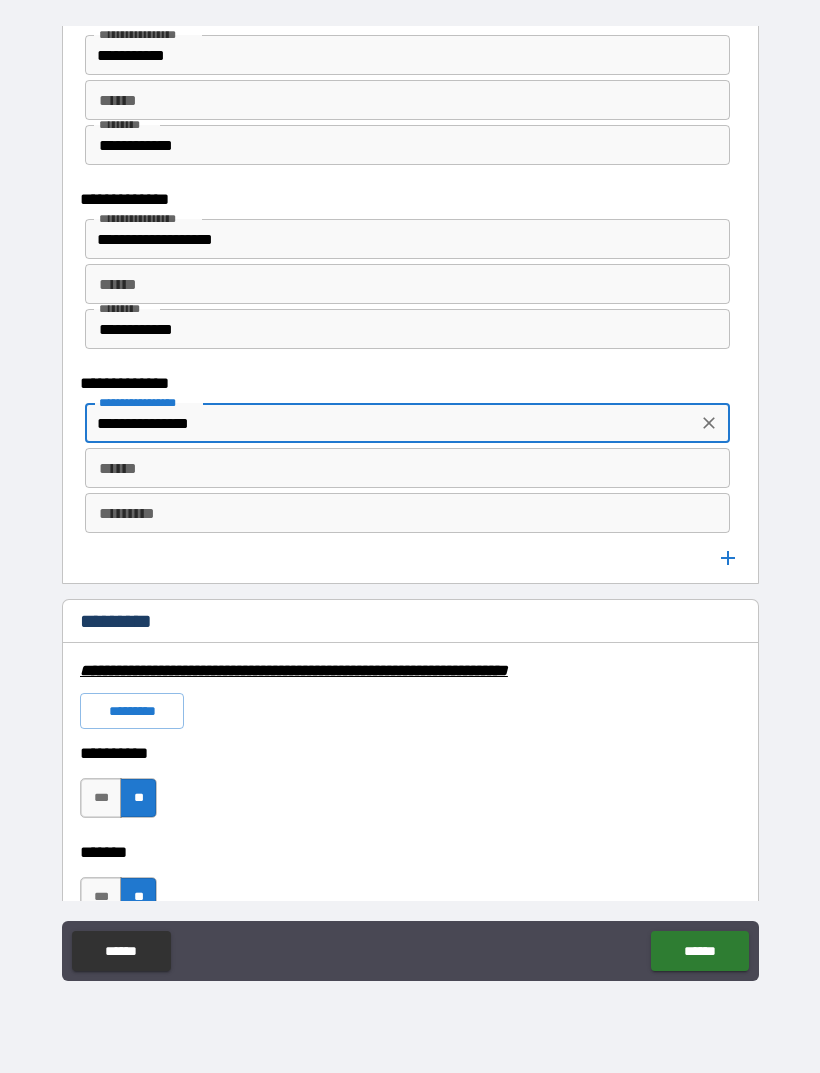 click on "******" at bounding box center (407, 468) 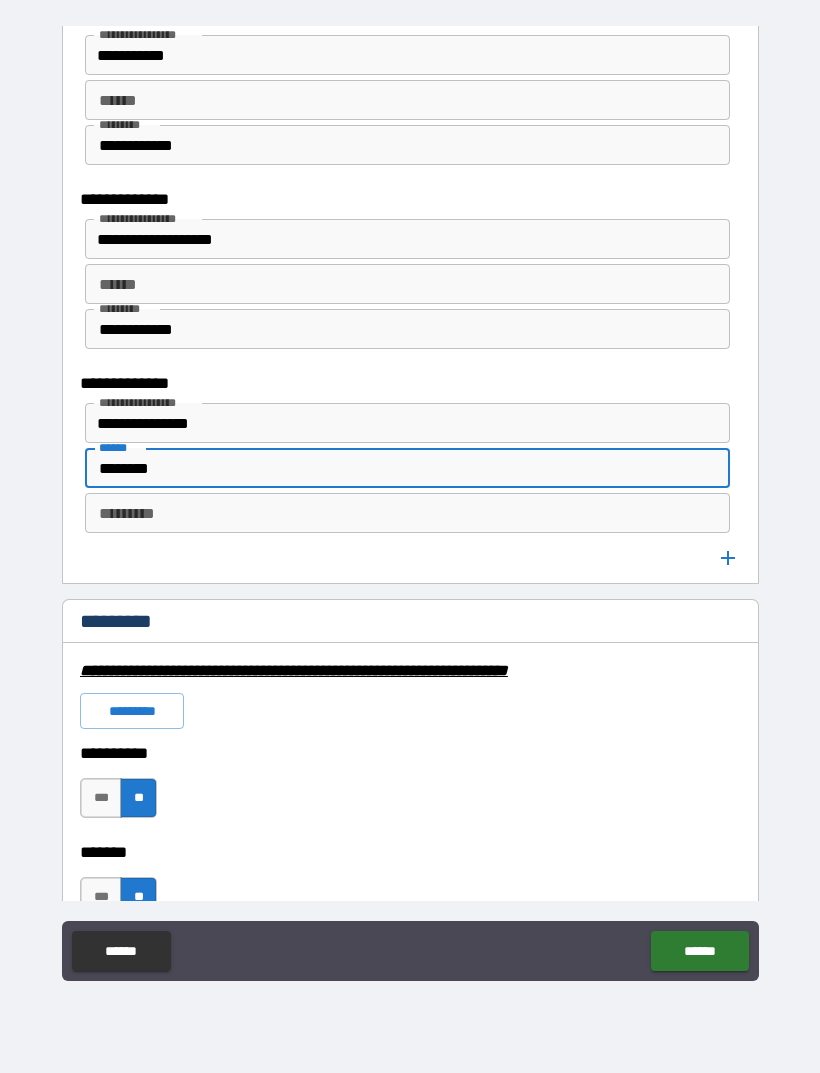 type on "********" 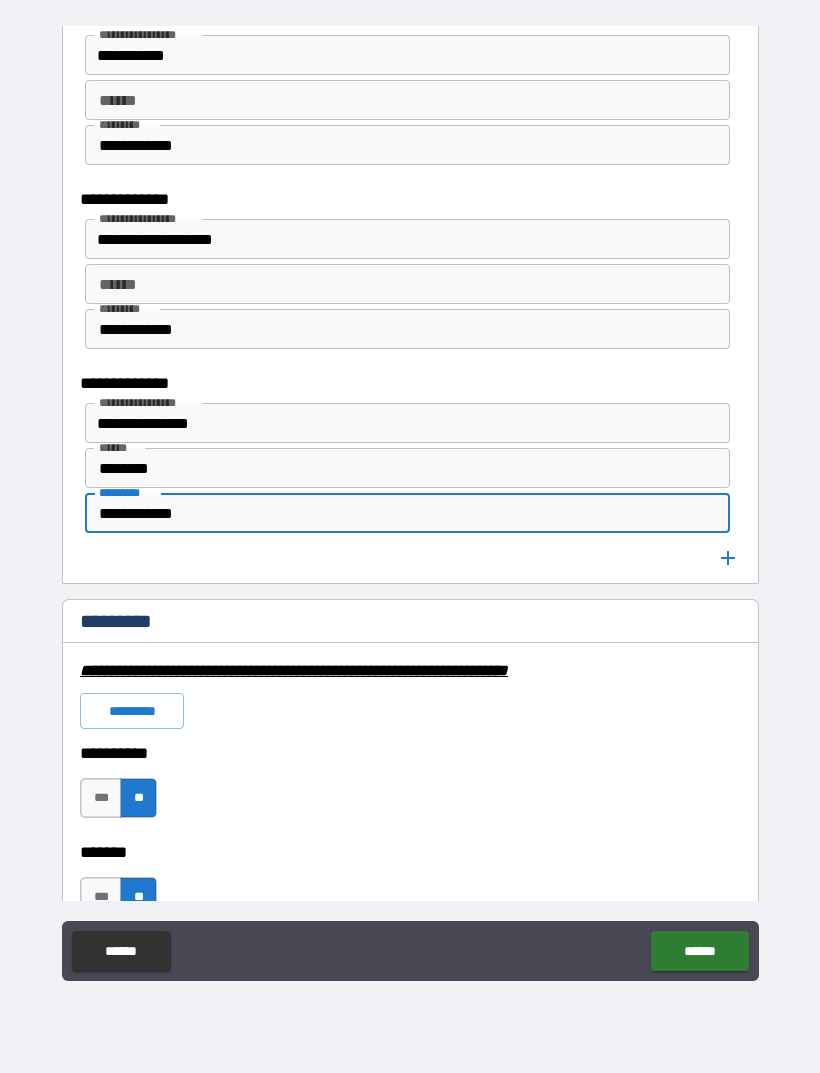 type on "**********" 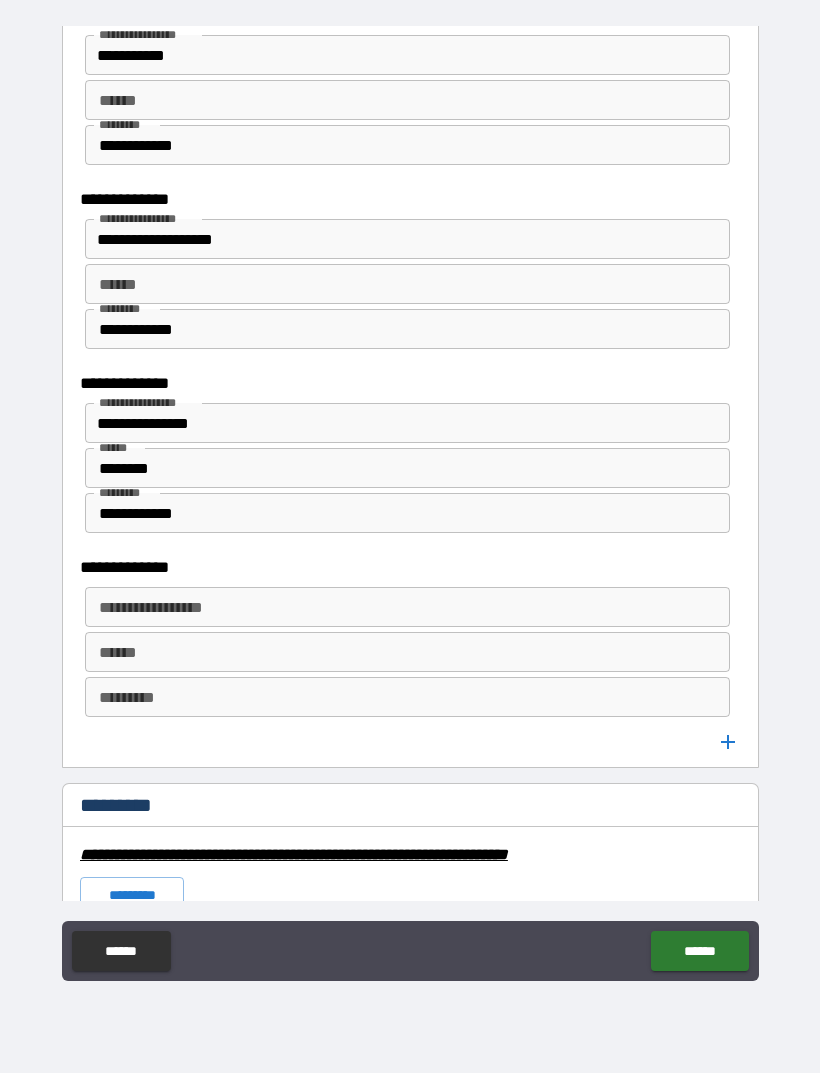 click on "**********" at bounding box center [407, 607] 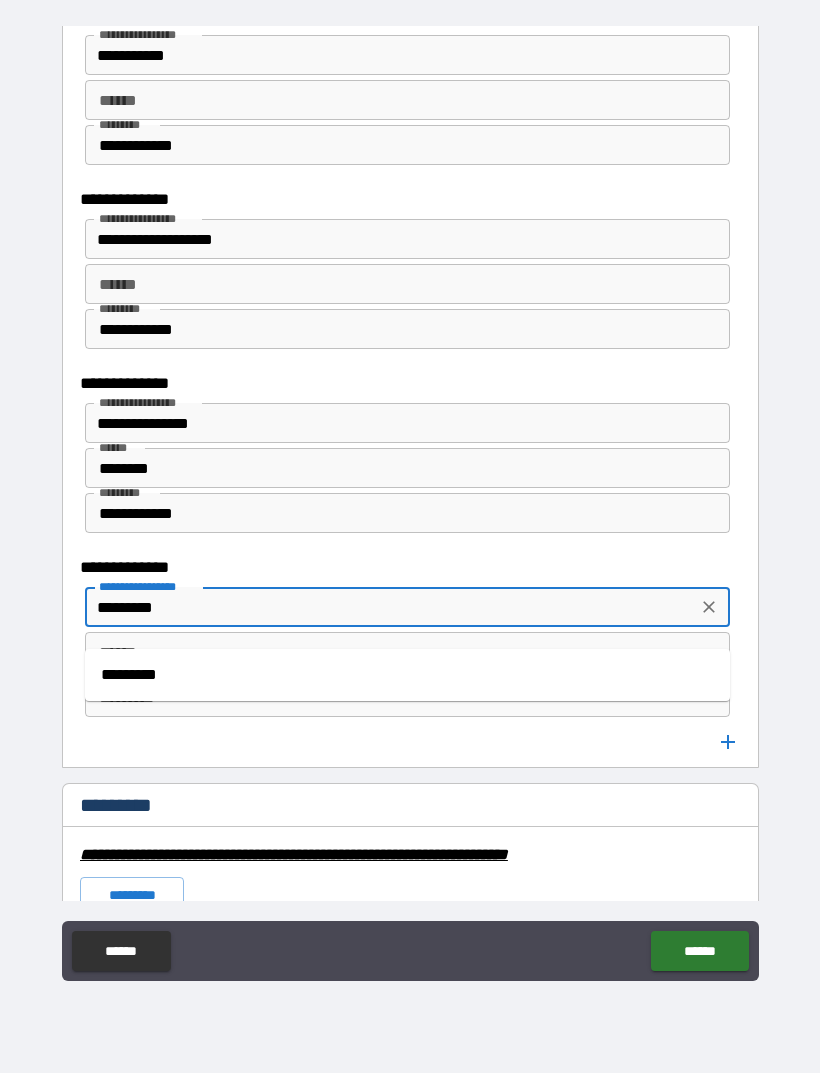 click on "*********" at bounding box center (407, 675) 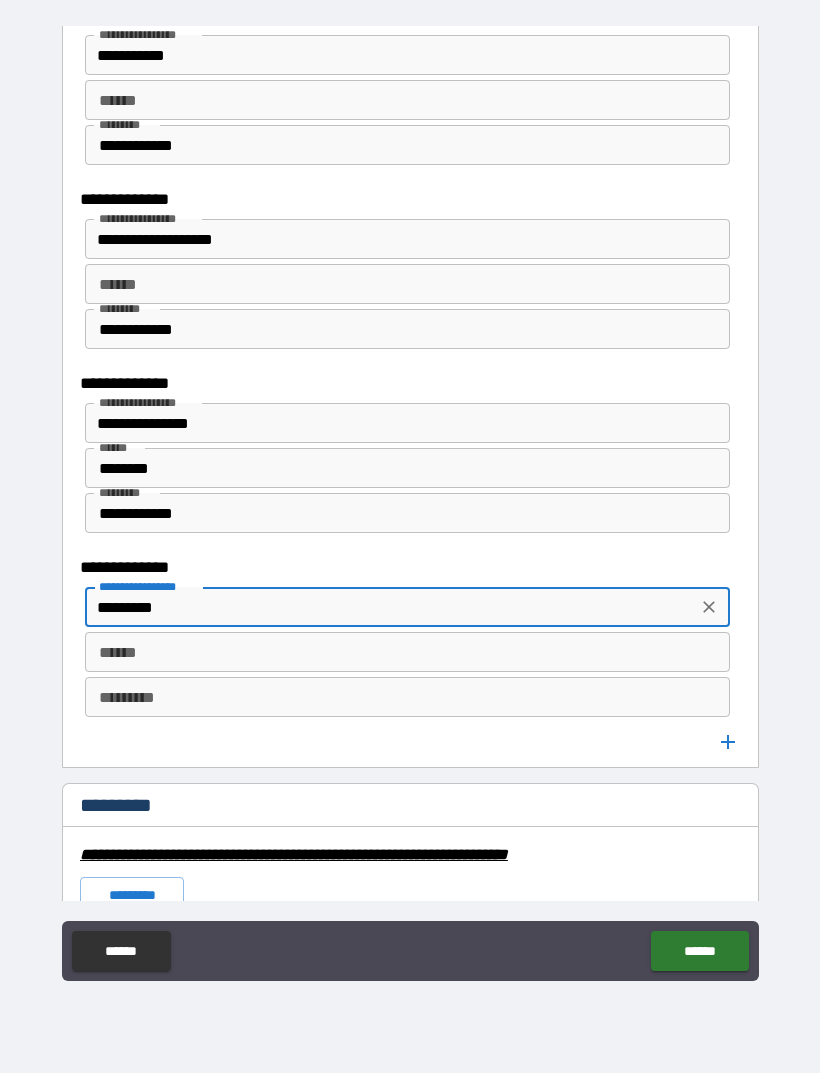click on "*********" at bounding box center (407, 697) 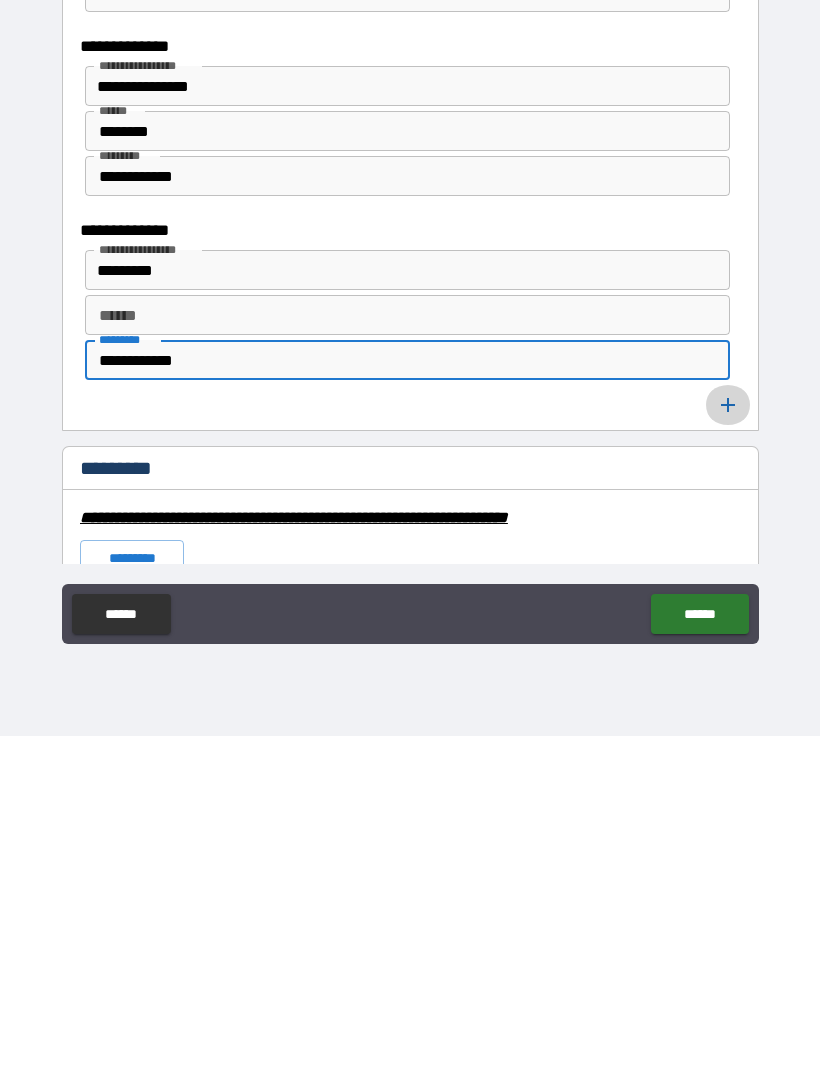 type on "**********" 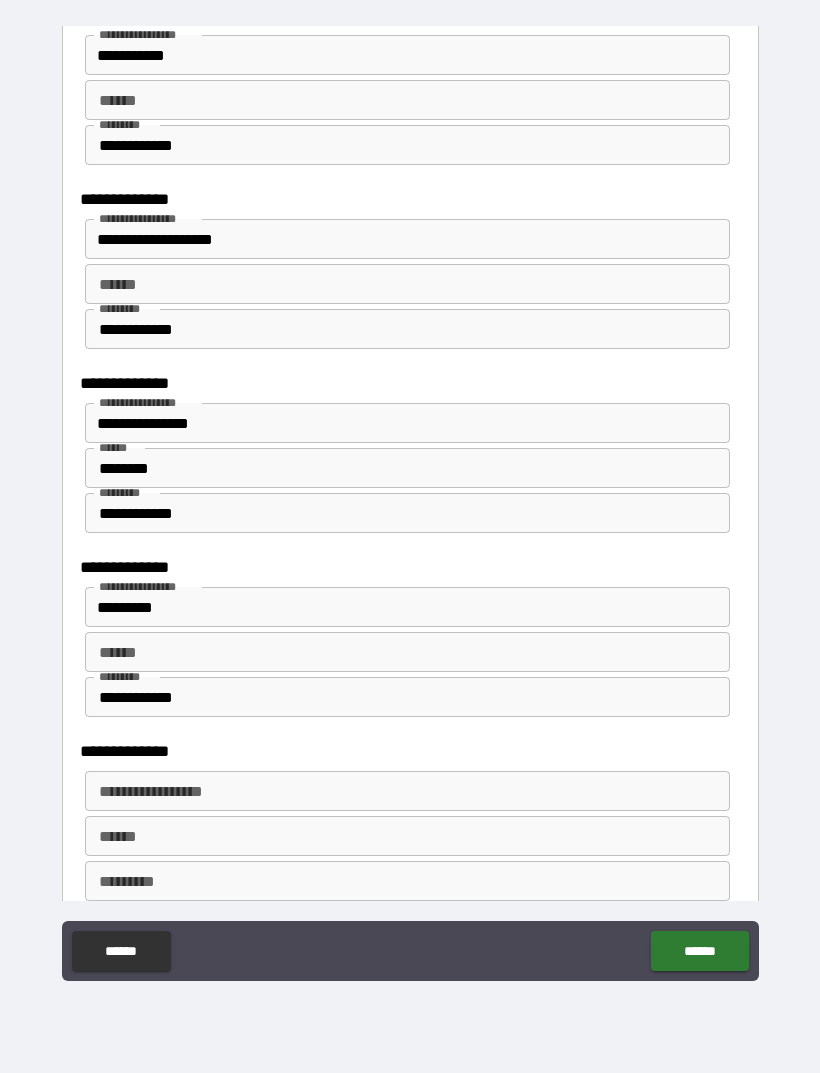 click on "**********" at bounding box center [406, 791] 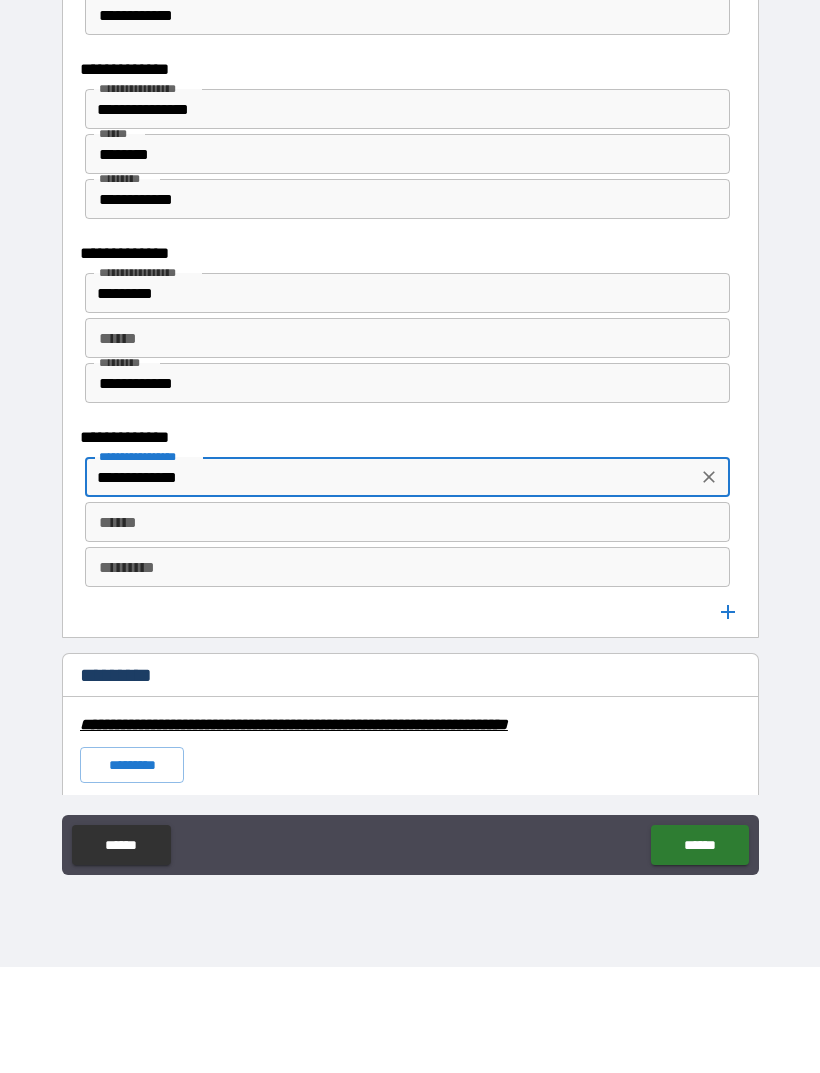 scroll, scrollTop: 3036, scrollLeft: 0, axis: vertical 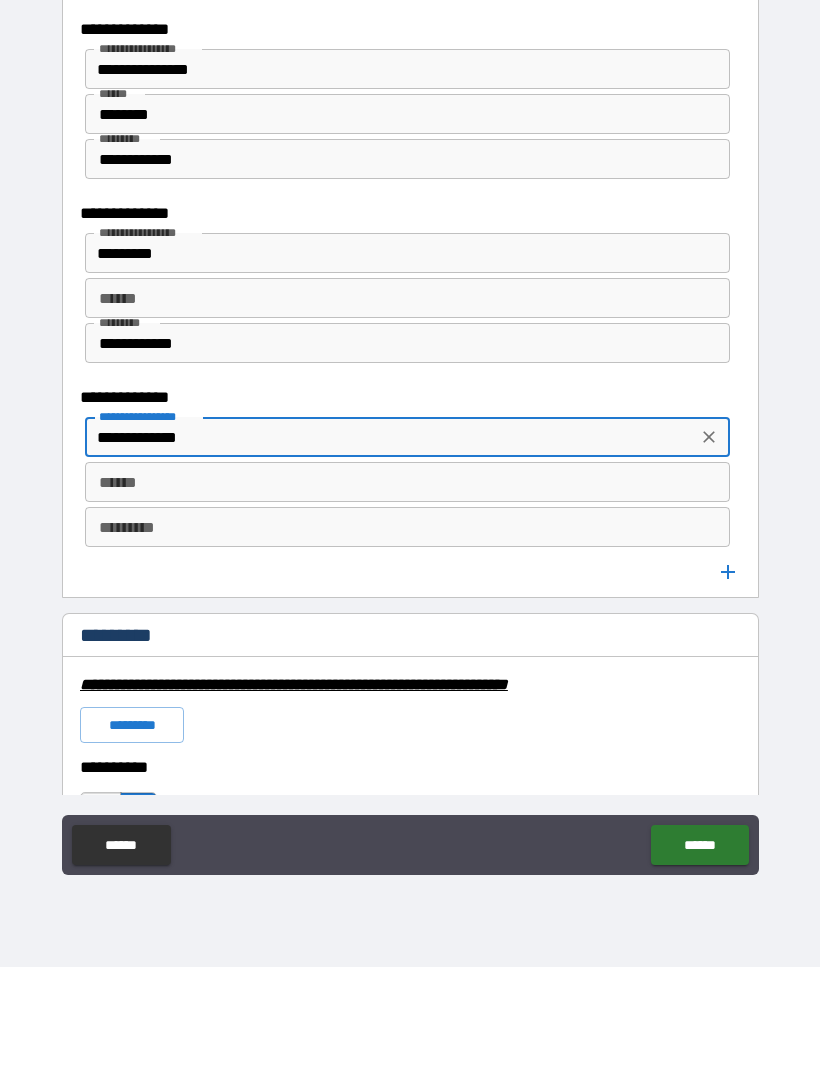 type on "**********" 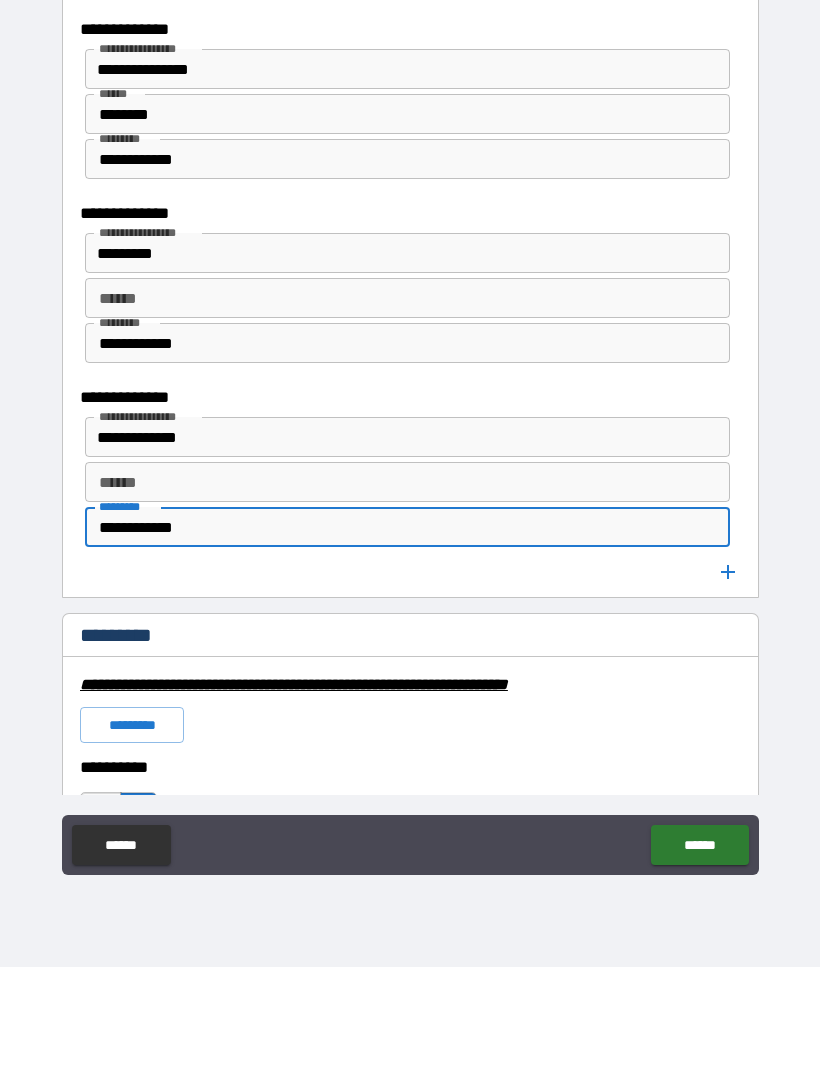 type on "**********" 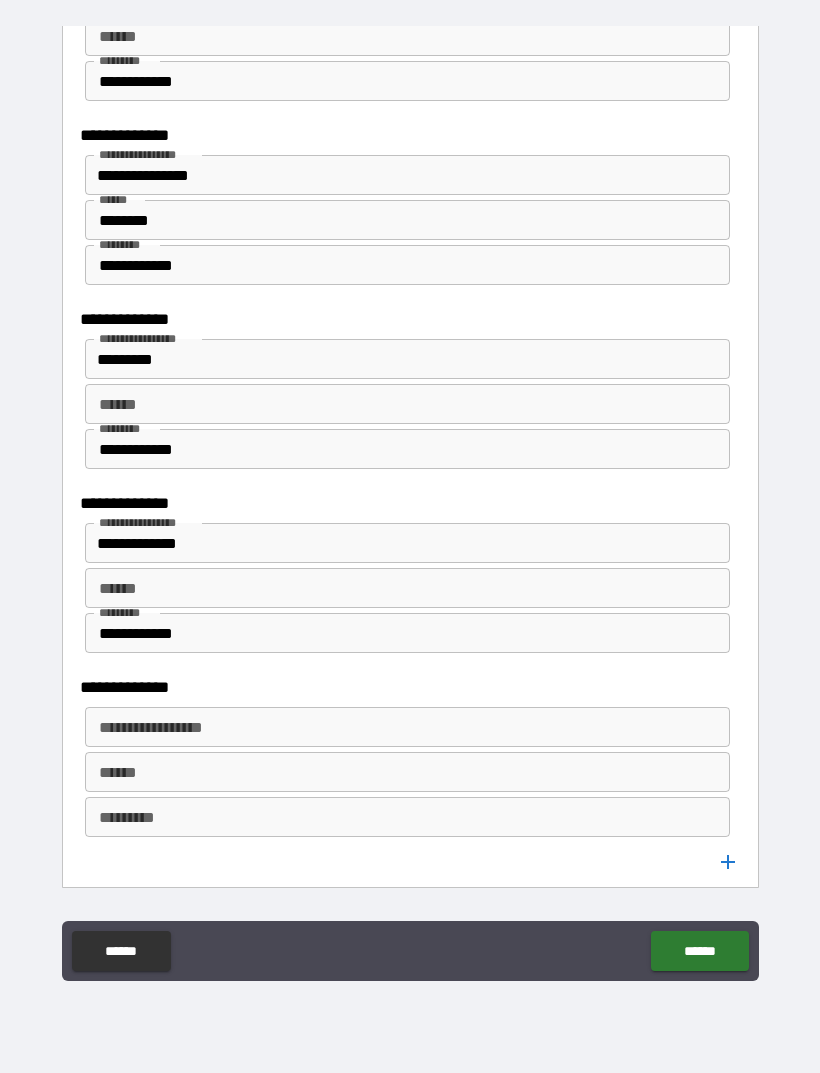 click on "**********" at bounding box center [407, 727] 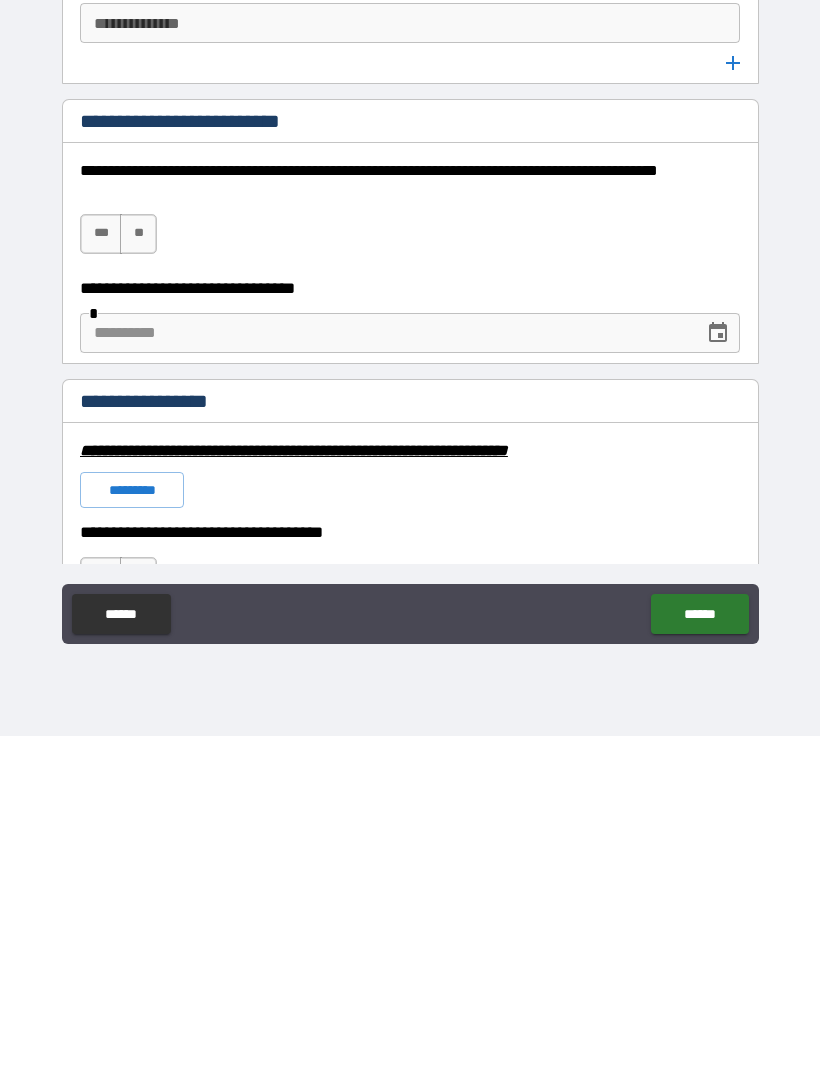 scroll, scrollTop: 4785, scrollLeft: 0, axis: vertical 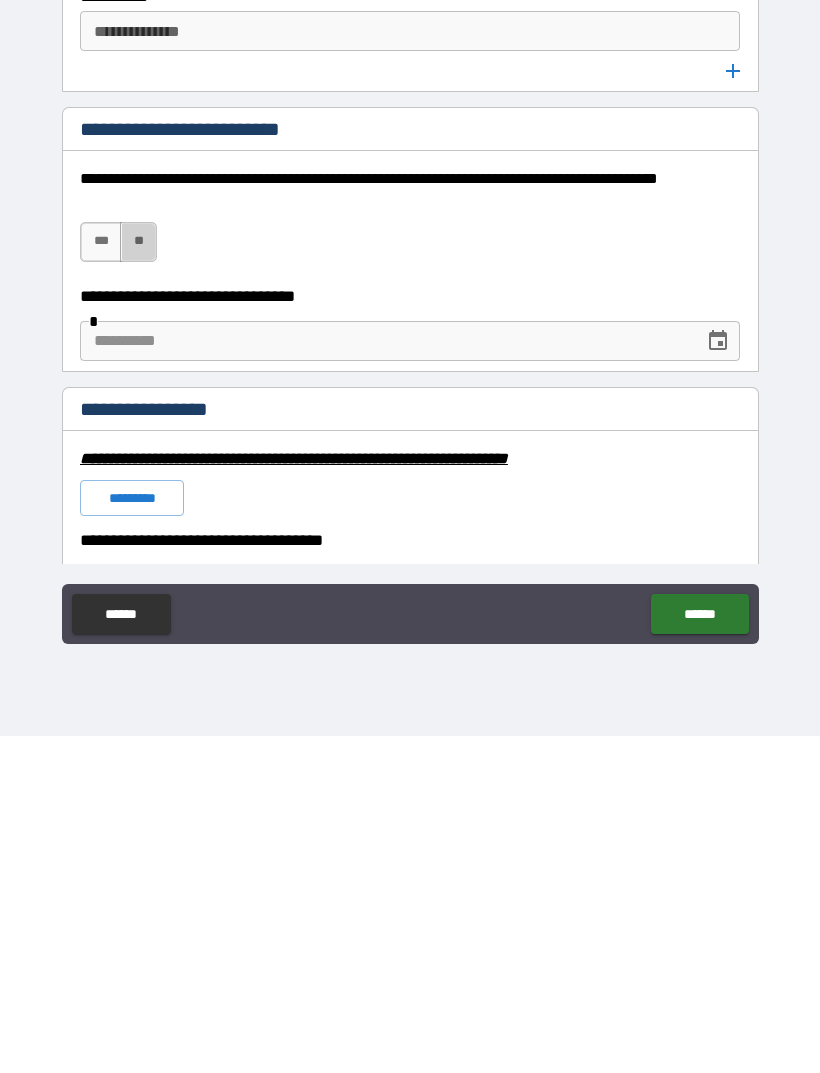 click on "**" at bounding box center (138, 579) 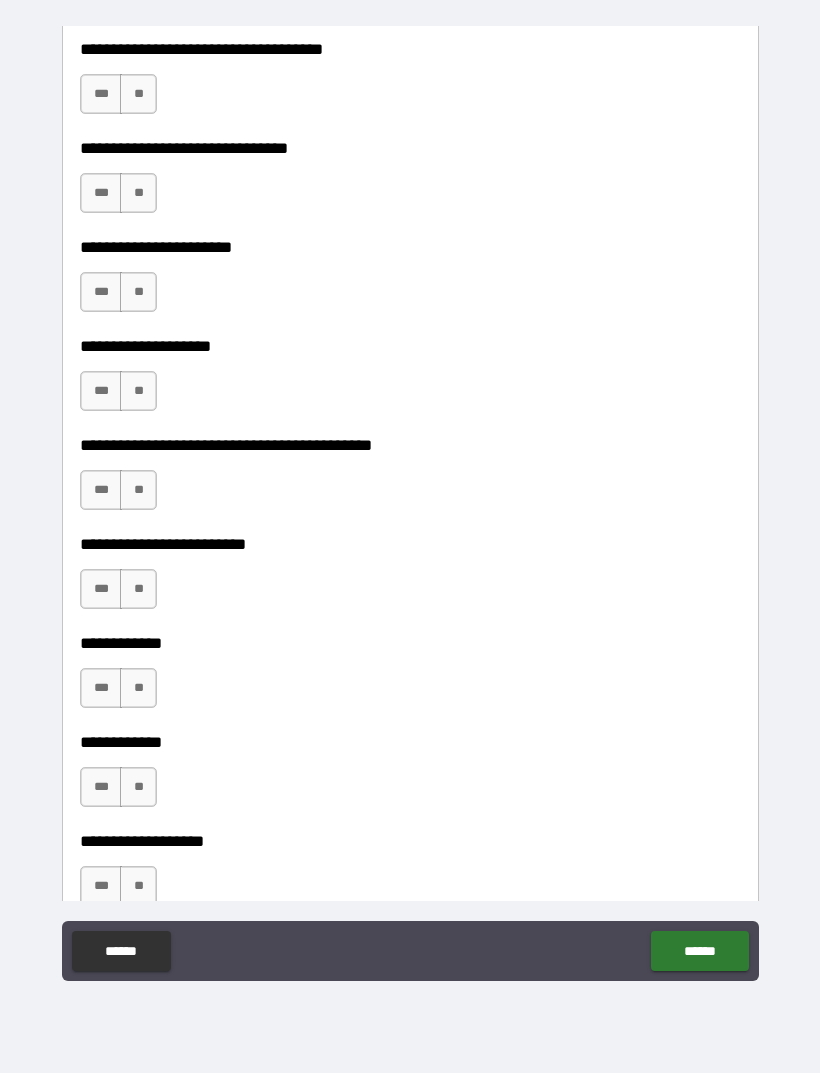scroll, scrollTop: 5619, scrollLeft: 0, axis: vertical 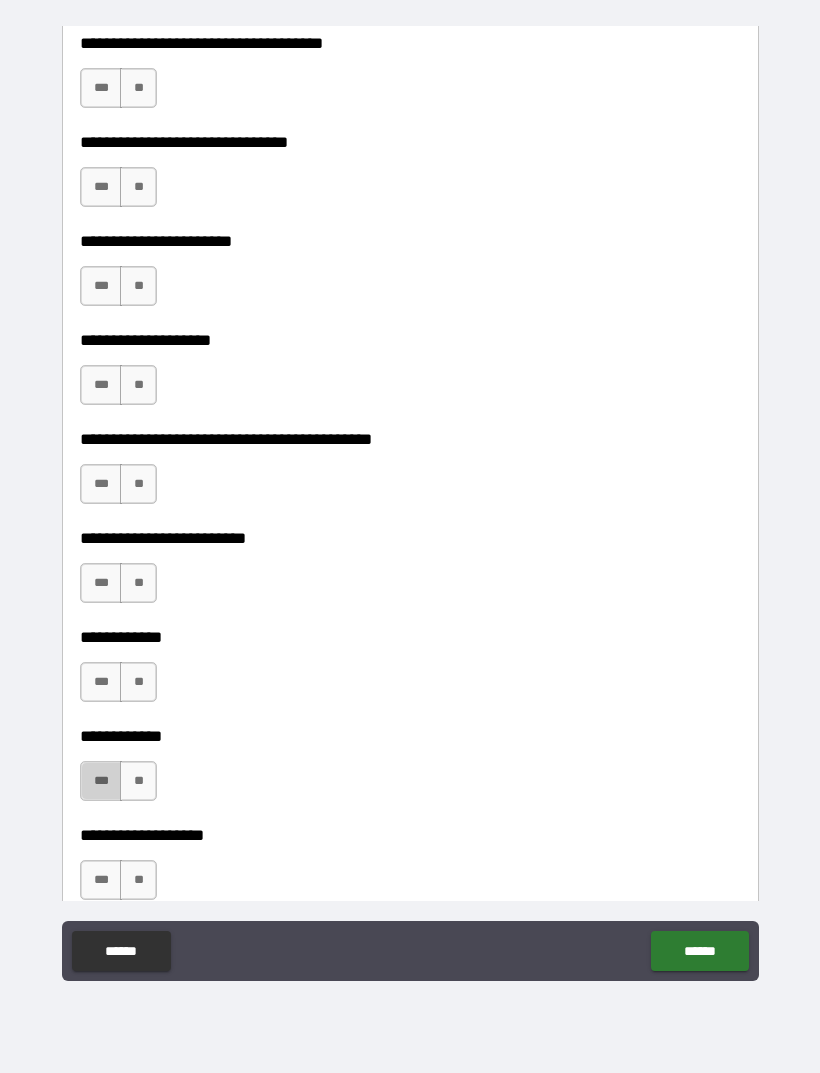 click on "***" at bounding box center [101, 781] 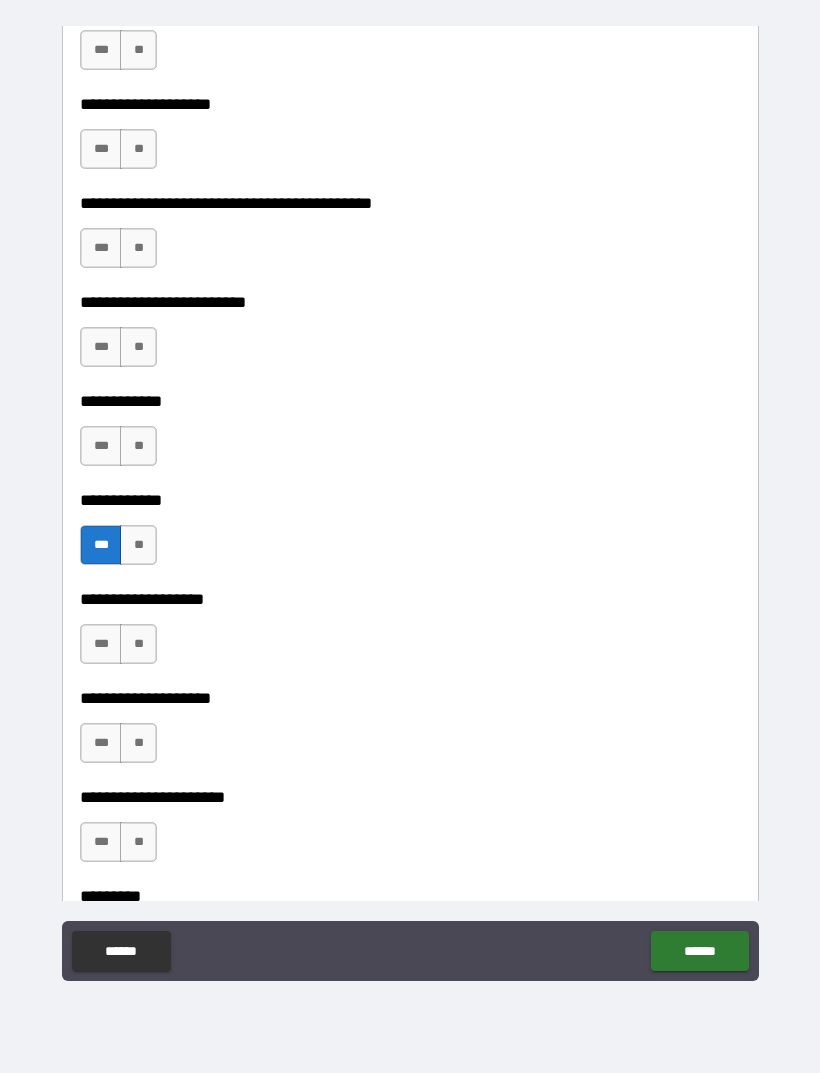 scroll, scrollTop: 5854, scrollLeft: 0, axis: vertical 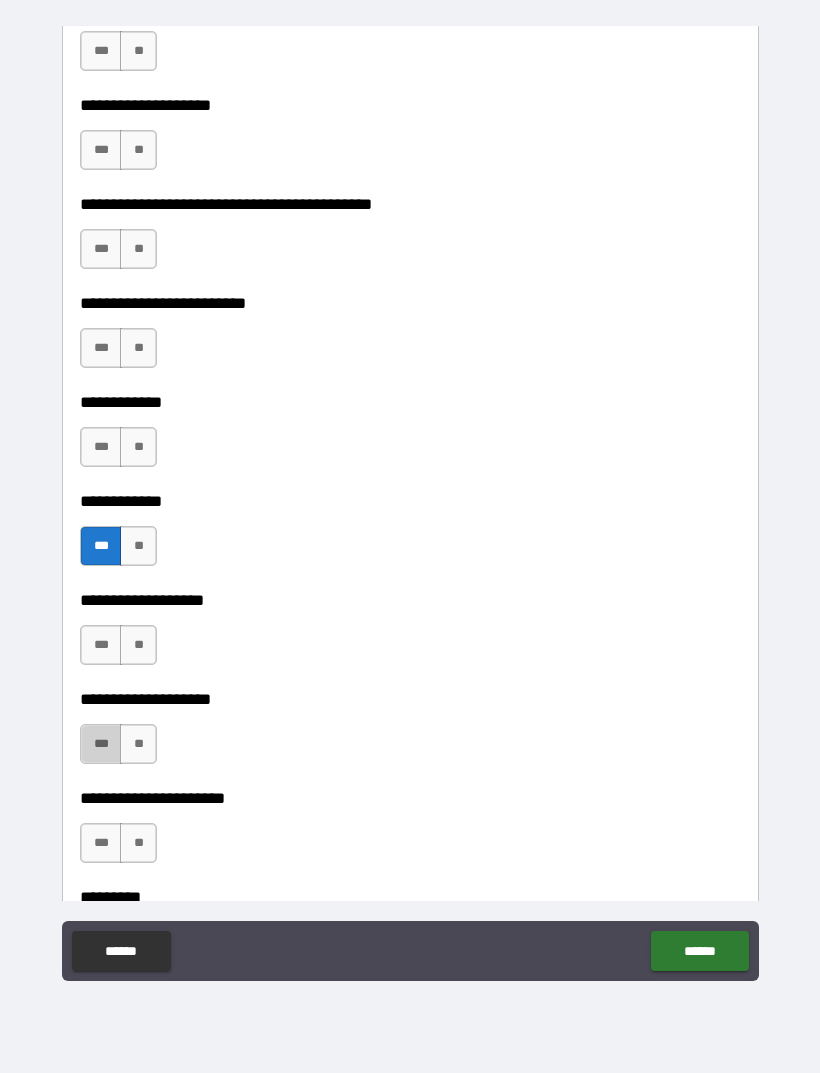 click on "***" at bounding box center [101, 744] 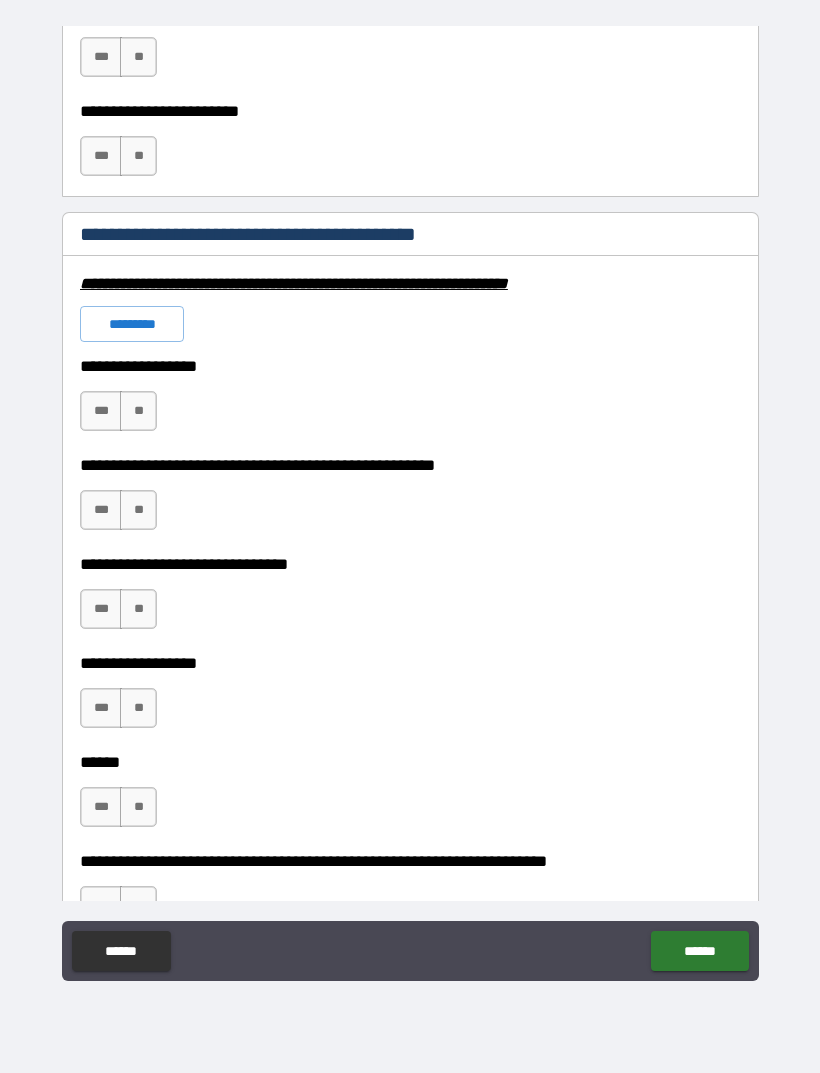 scroll, scrollTop: 6839, scrollLeft: 0, axis: vertical 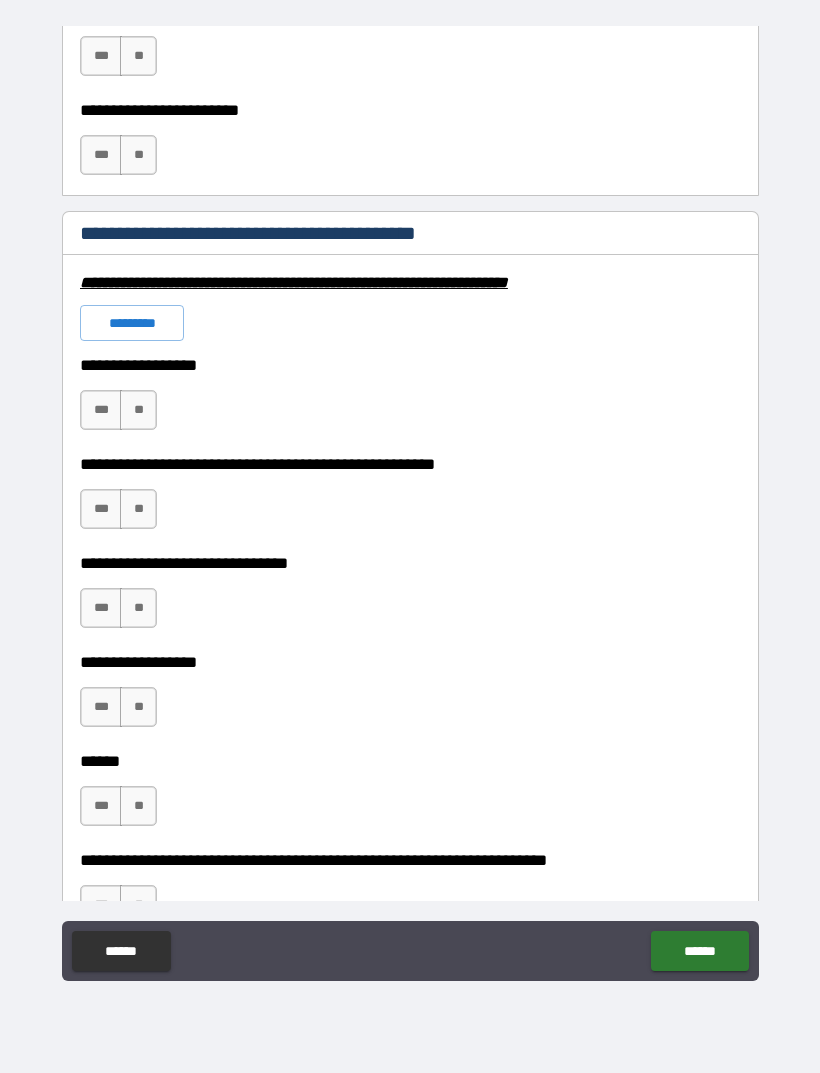 click on "**" at bounding box center [138, 410] 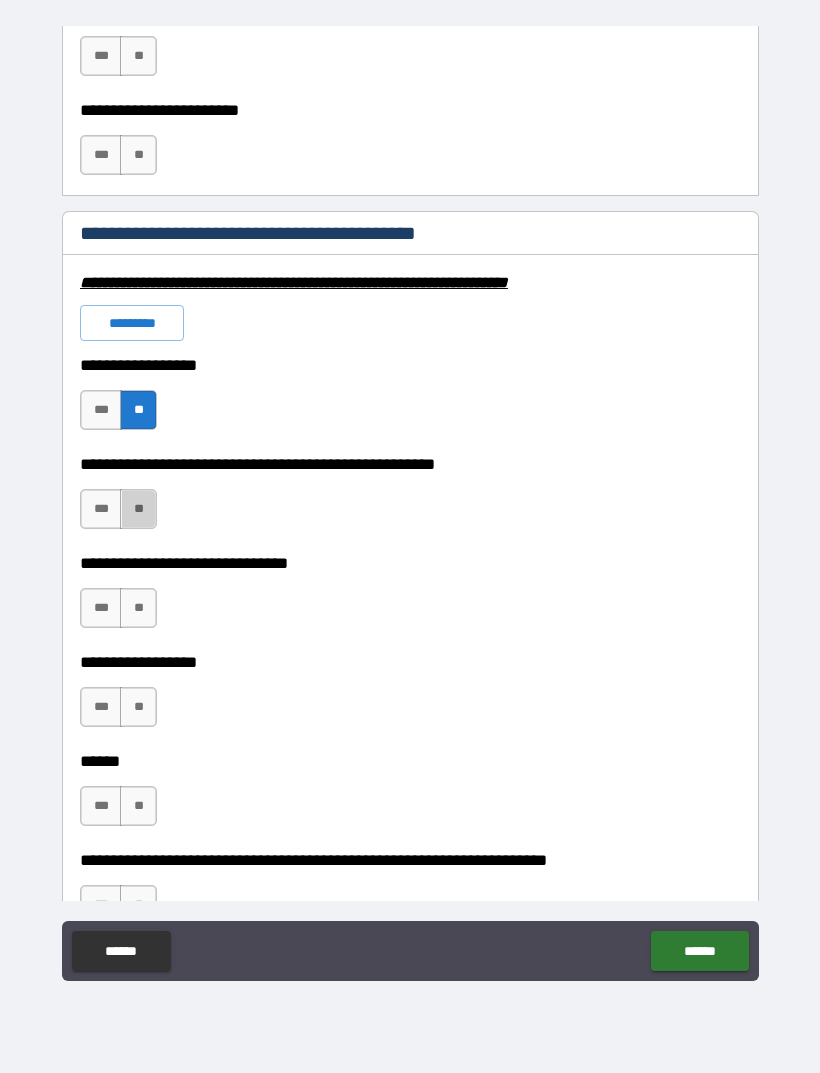 click on "**" at bounding box center [138, 509] 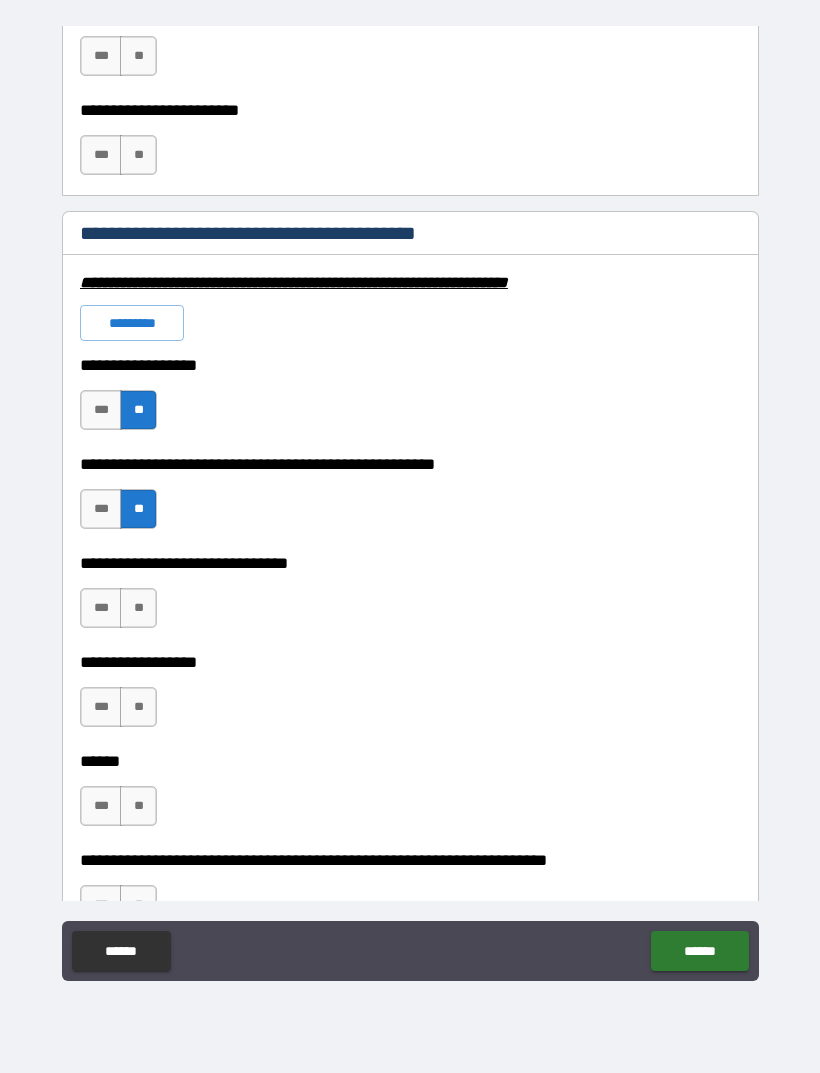 click on "**" at bounding box center [138, 608] 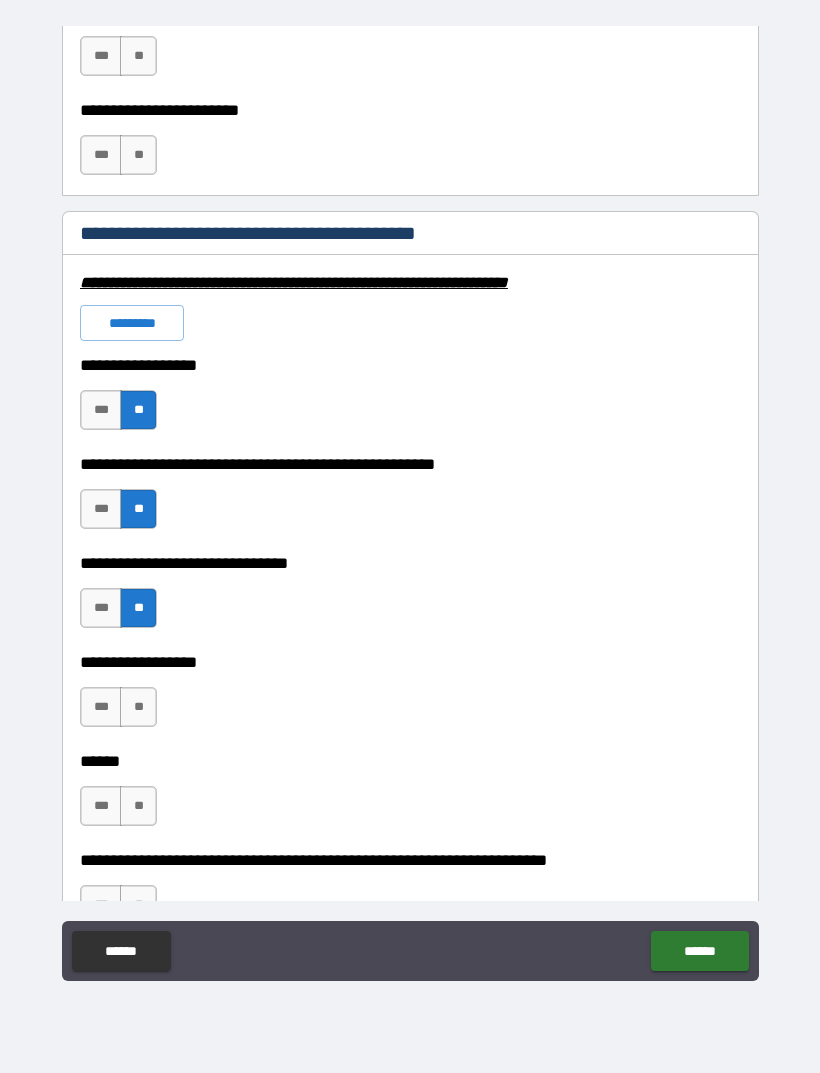 click on "**" at bounding box center (138, 707) 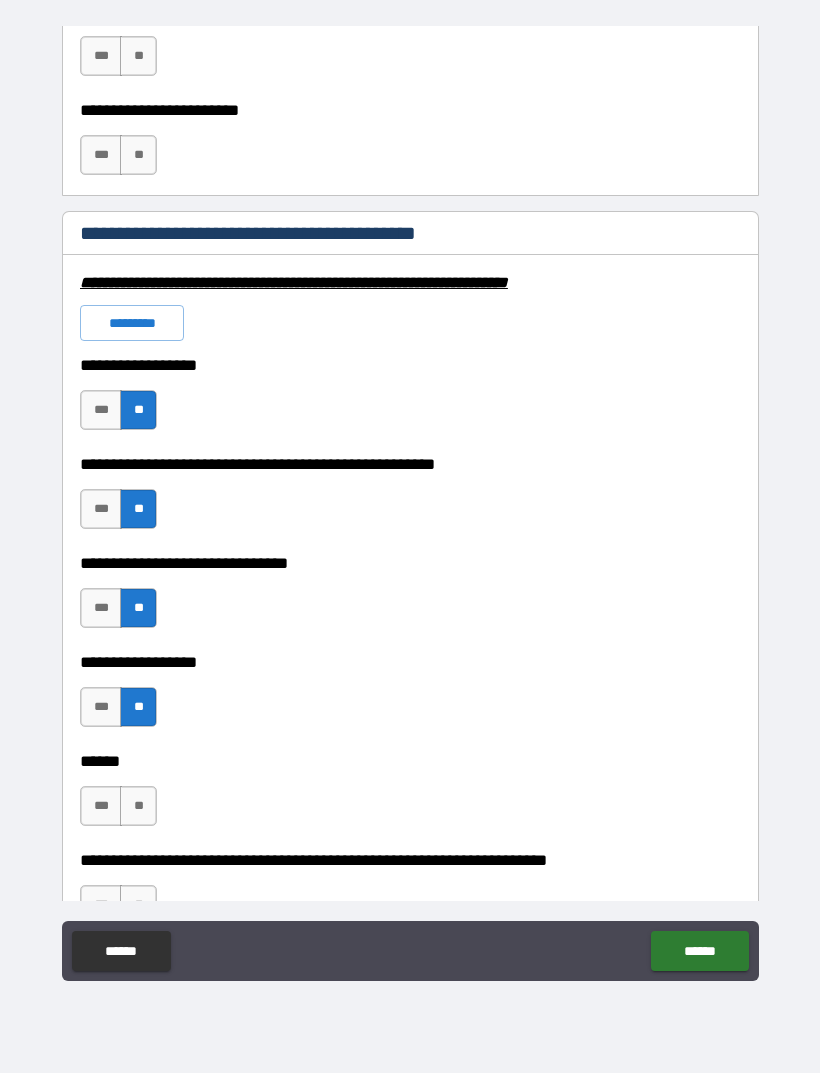 click on "**" at bounding box center (138, 806) 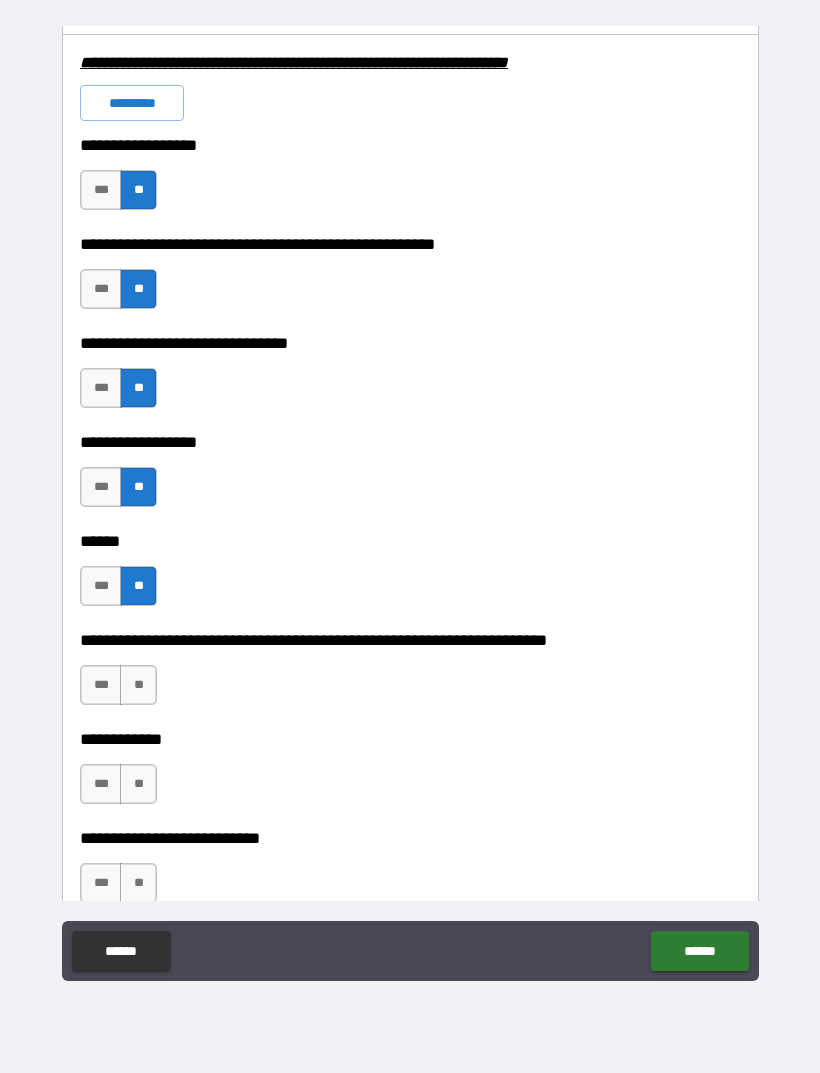 scroll, scrollTop: 7058, scrollLeft: 0, axis: vertical 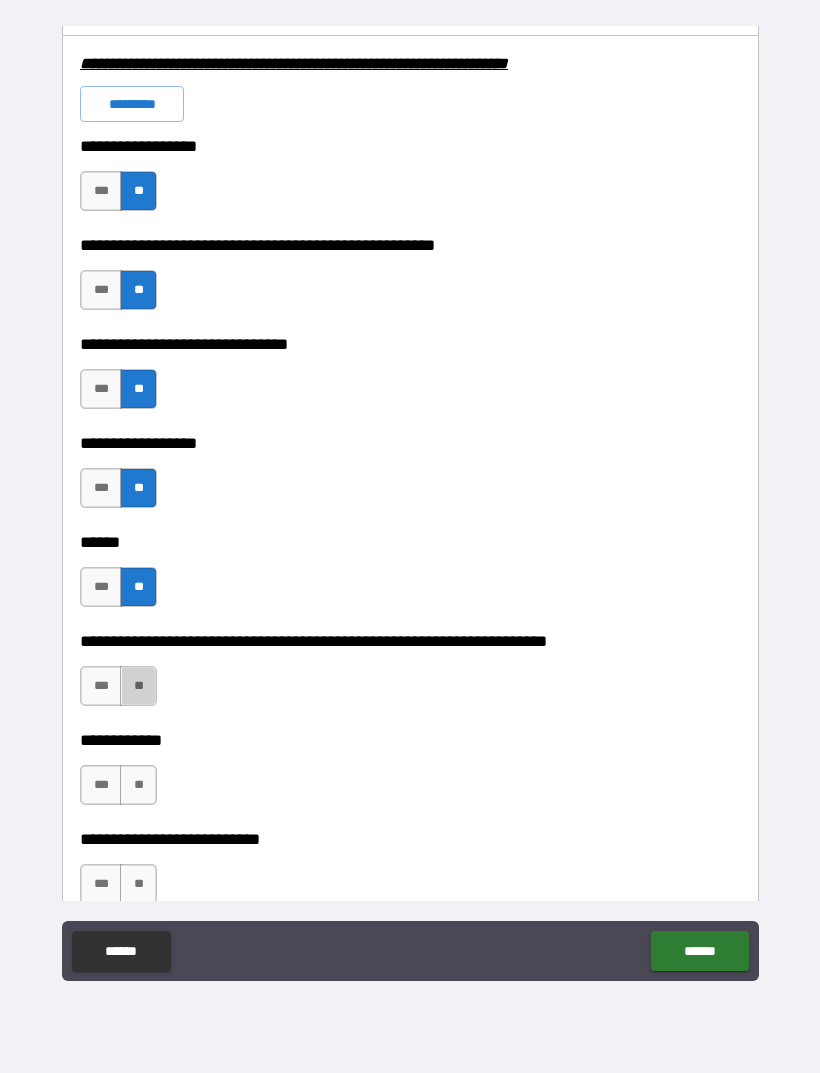 click on "**" at bounding box center [138, 686] 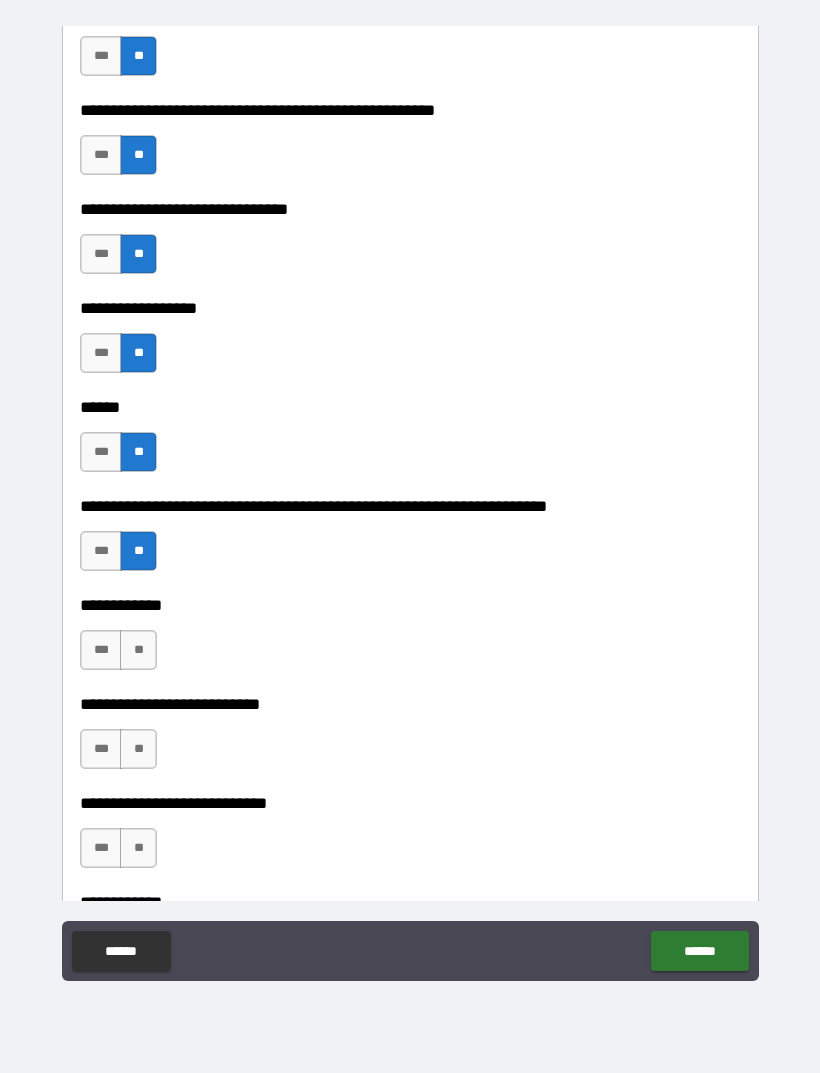 scroll, scrollTop: 7198, scrollLeft: 0, axis: vertical 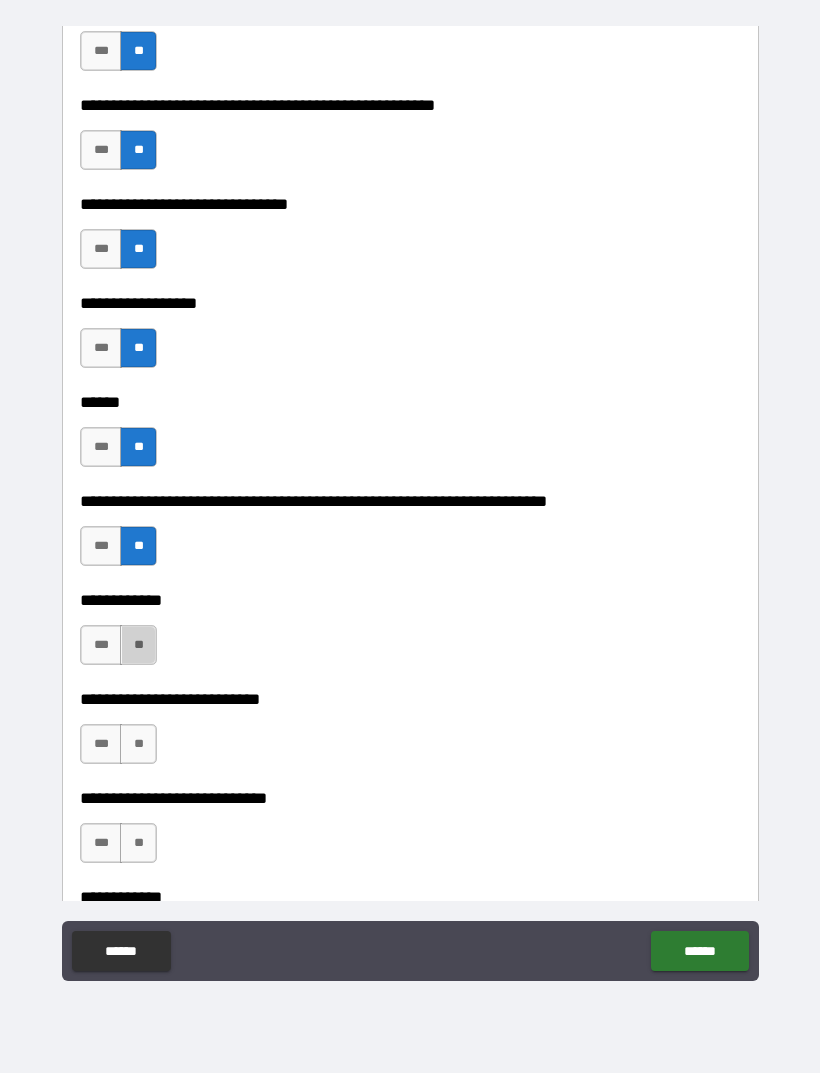 click on "**" at bounding box center [138, 645] 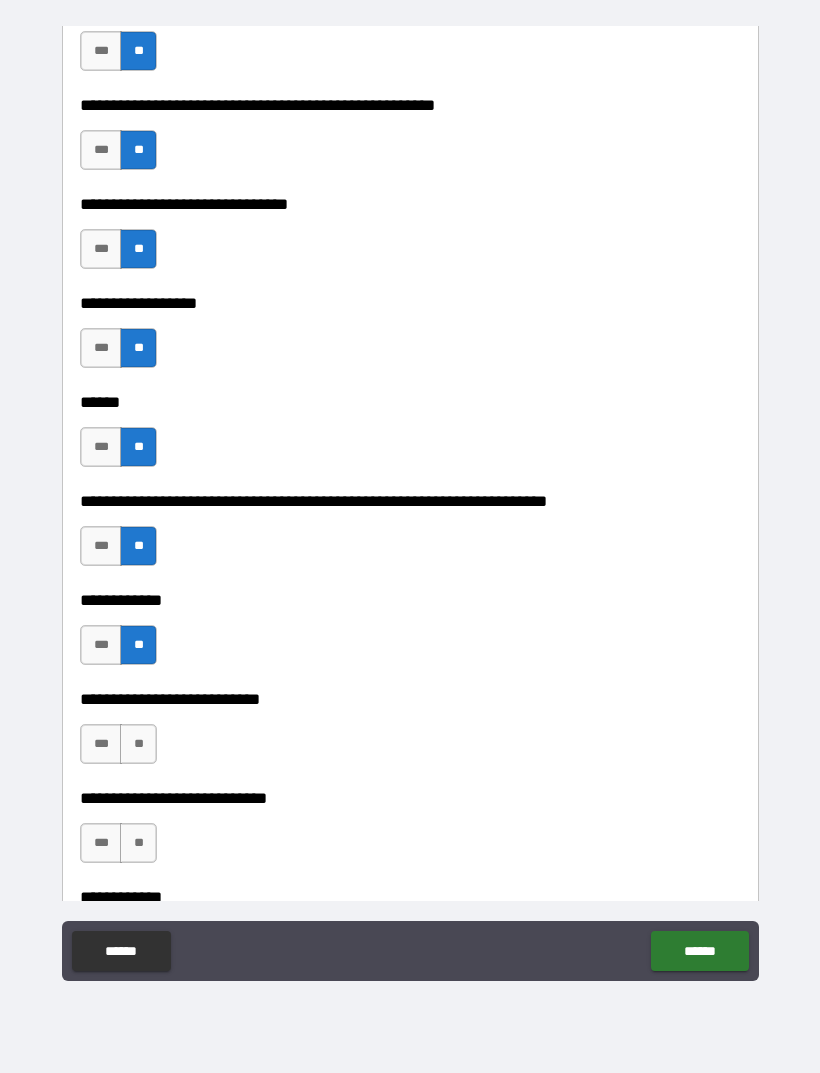 click on "***" at bounding box center [101, 744] 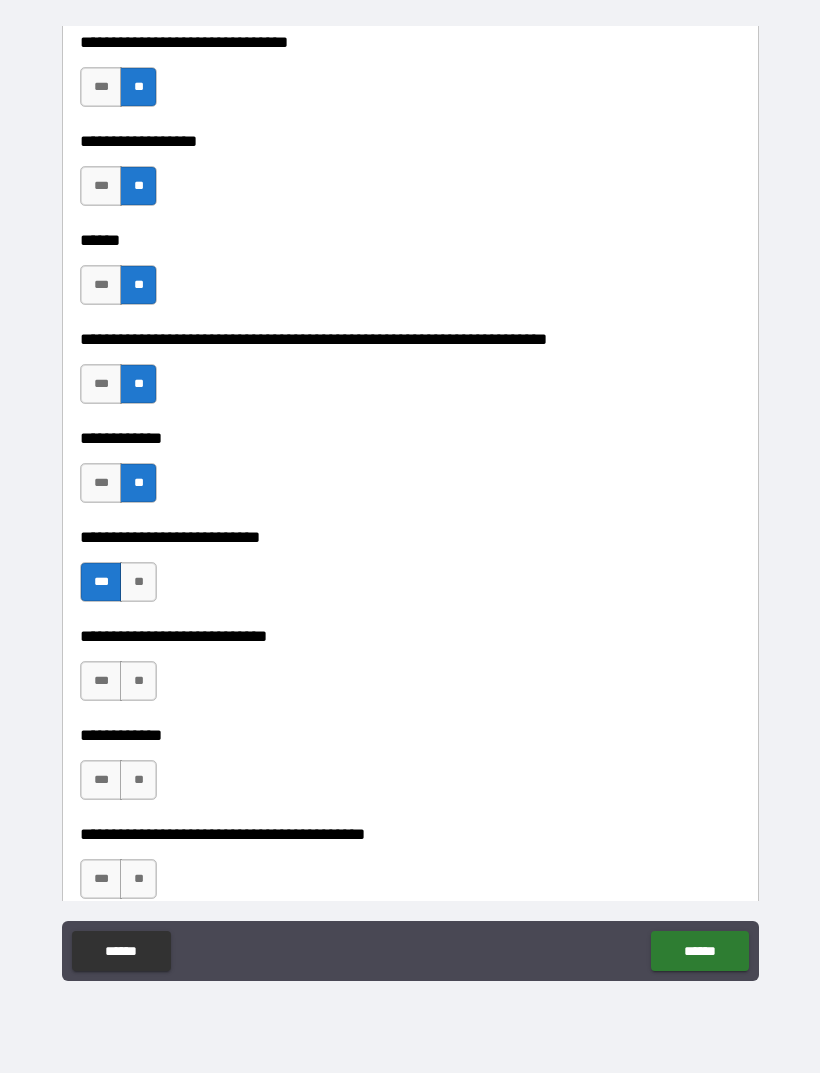 scroll, scrollTop: 7363, scrollLeft: 0, axis: vertical 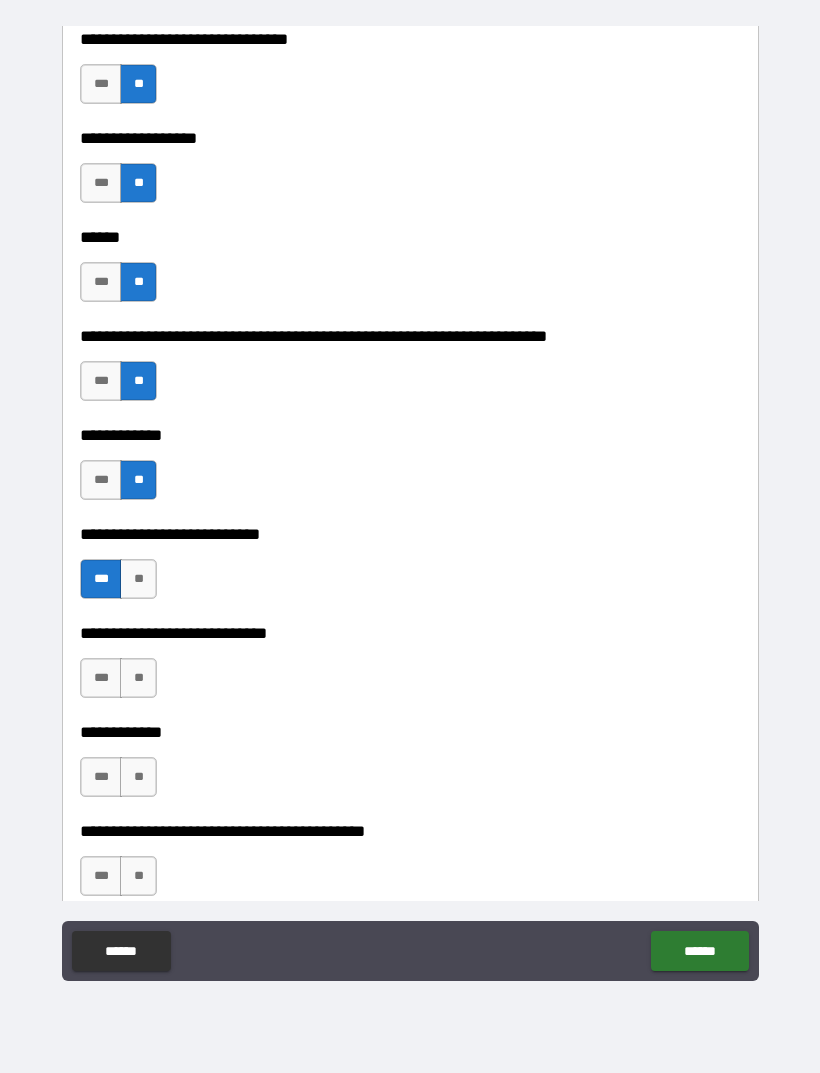 click on "**" at bounding box center [138, 678] 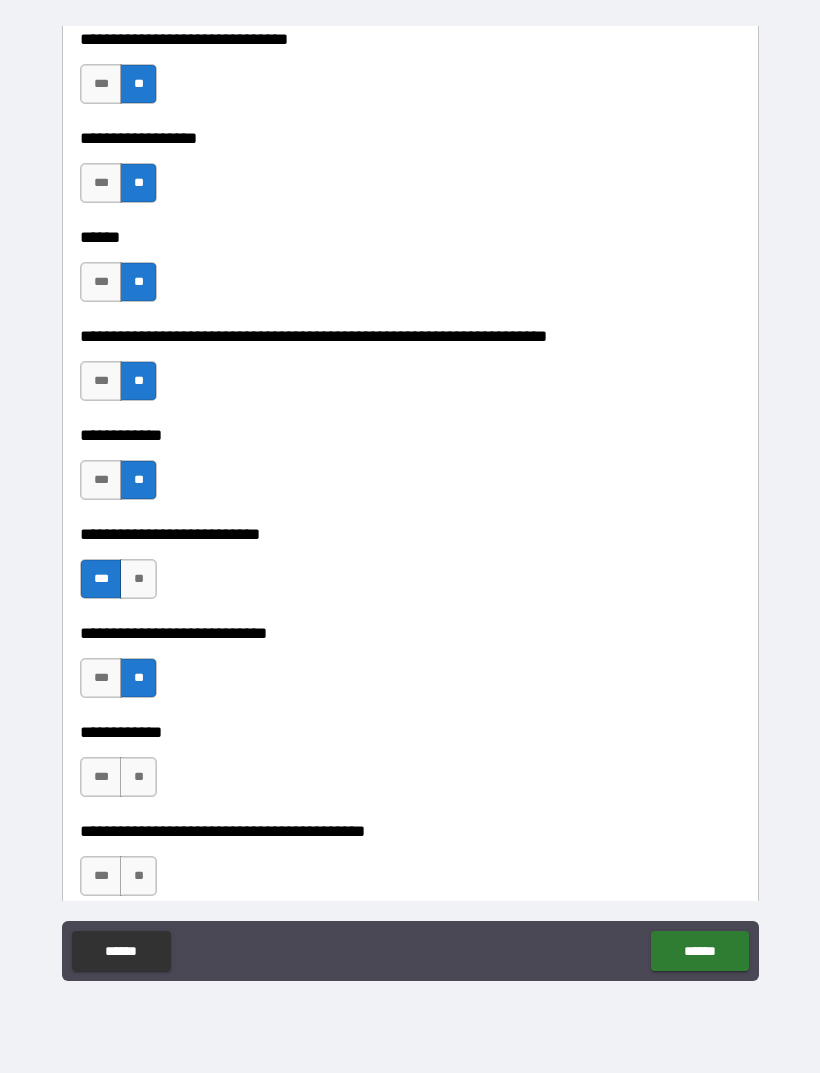 click on "**" at bounding box center (138, 777) 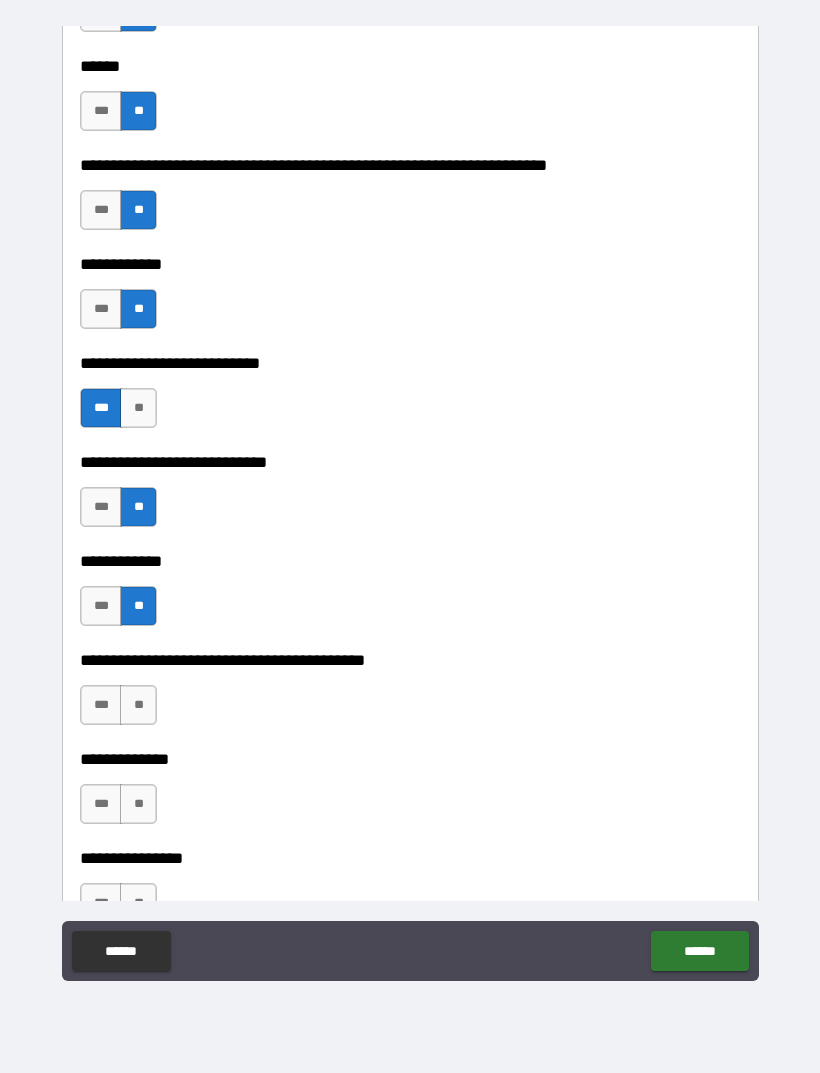 scroll, scrollTop: 7535, scrollLeft: 0, axis: vertical 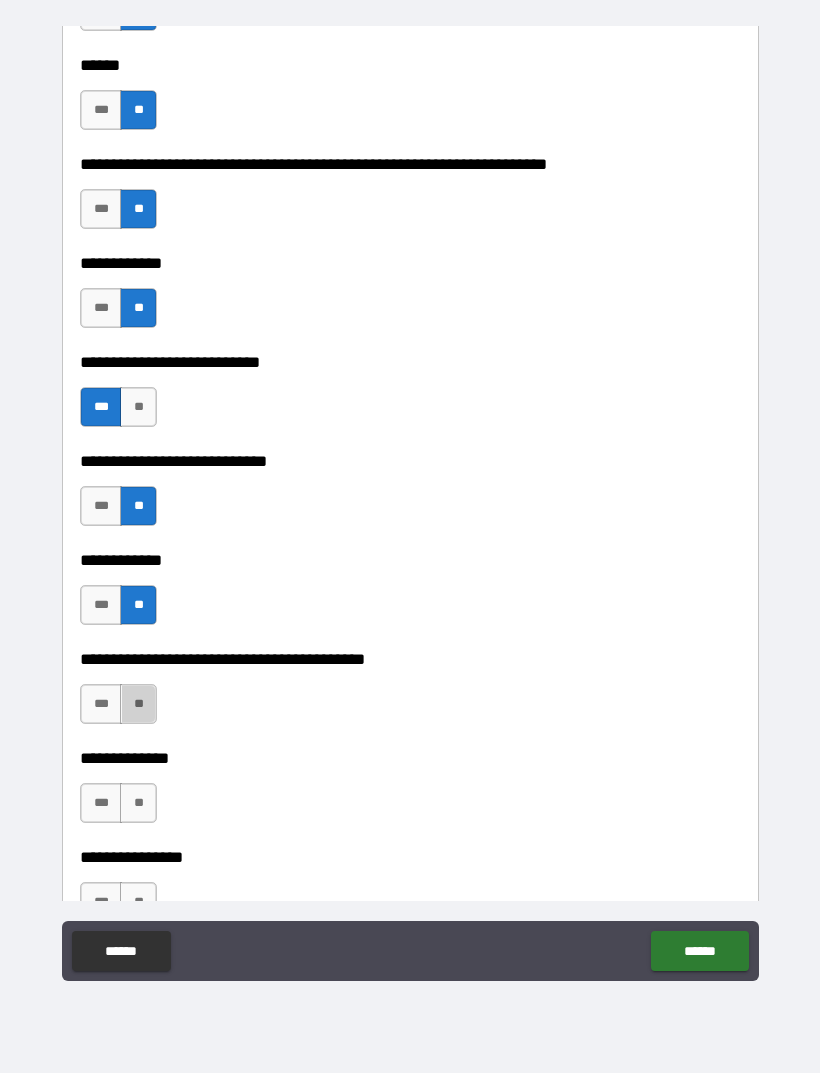 click on "**" at bounding box center (138, 704) 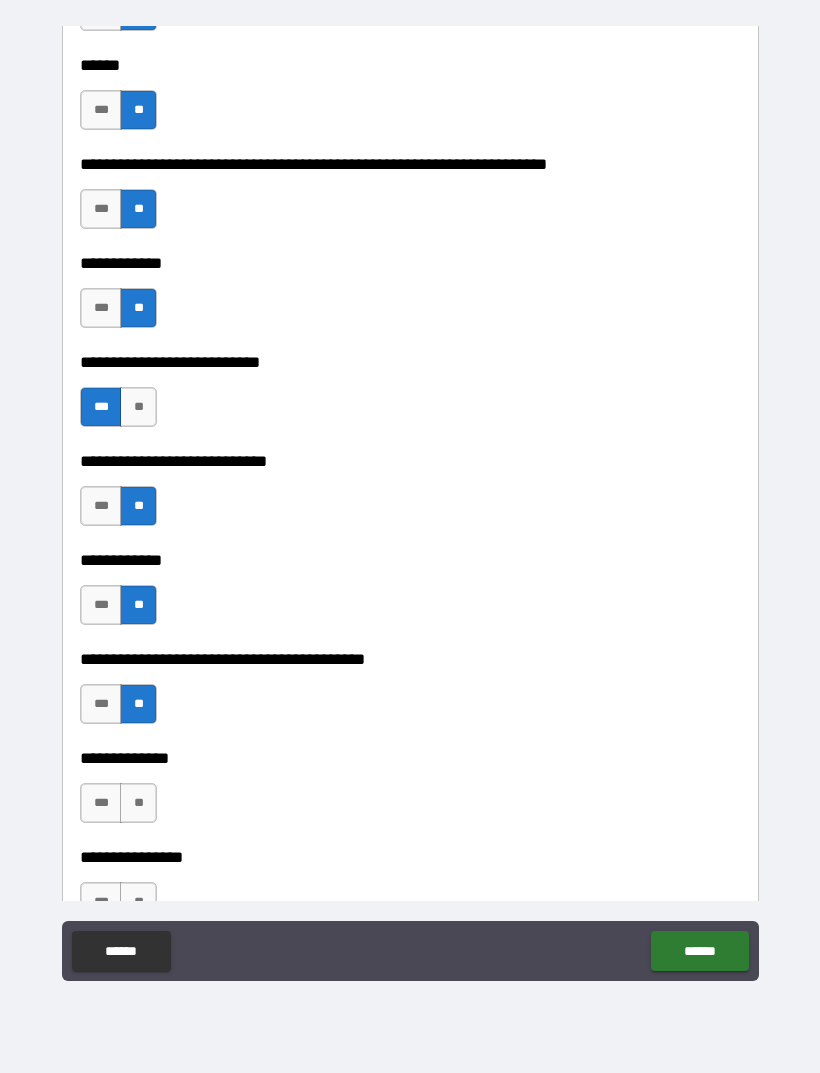 click on "**" at bounding box center [138, 803] 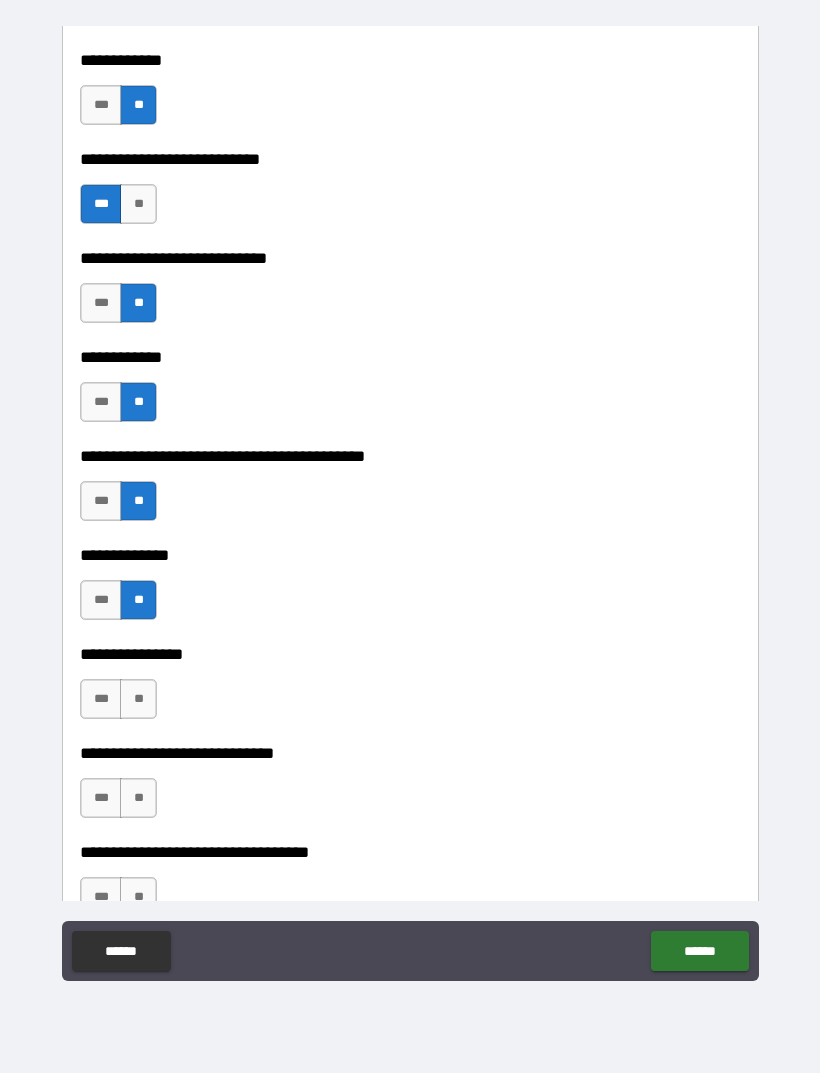 scroll, scrollTop: 7737, scrollLeft: 0, axis: vertical 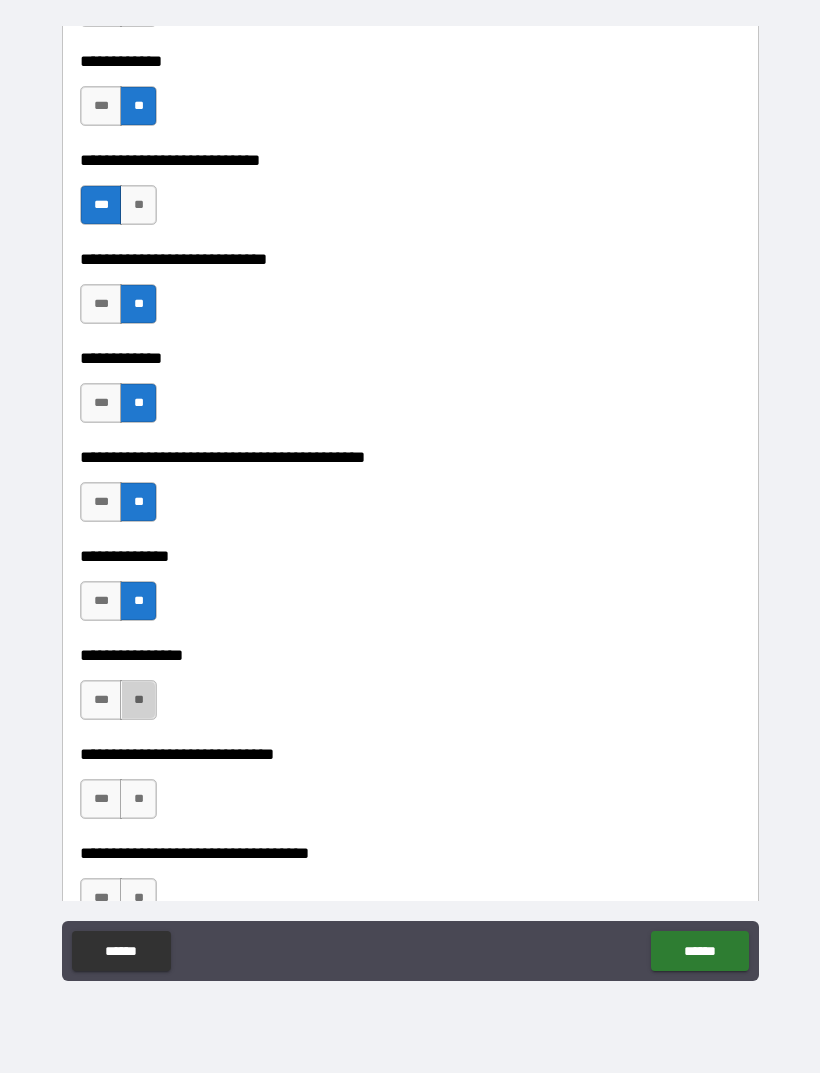 click on "**" at bounding box center (138, 700) 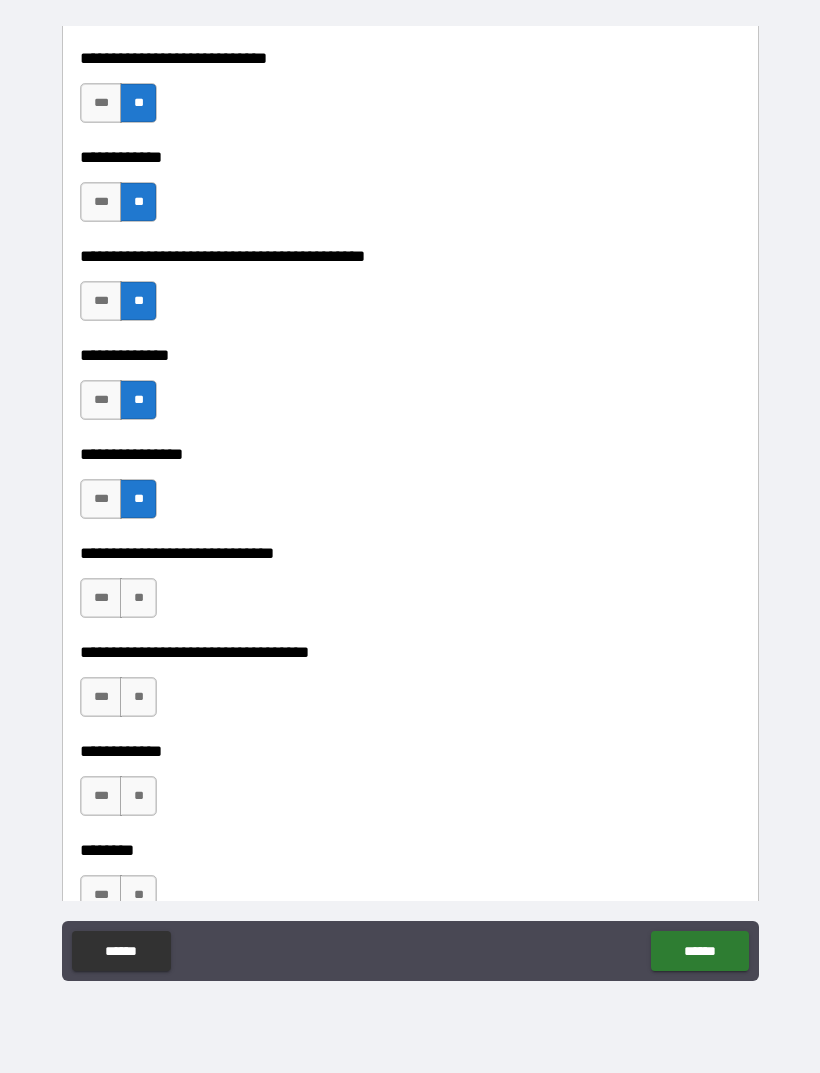 scroll, scrollTop: 7927, scrollLeft: 0, axis: vertical 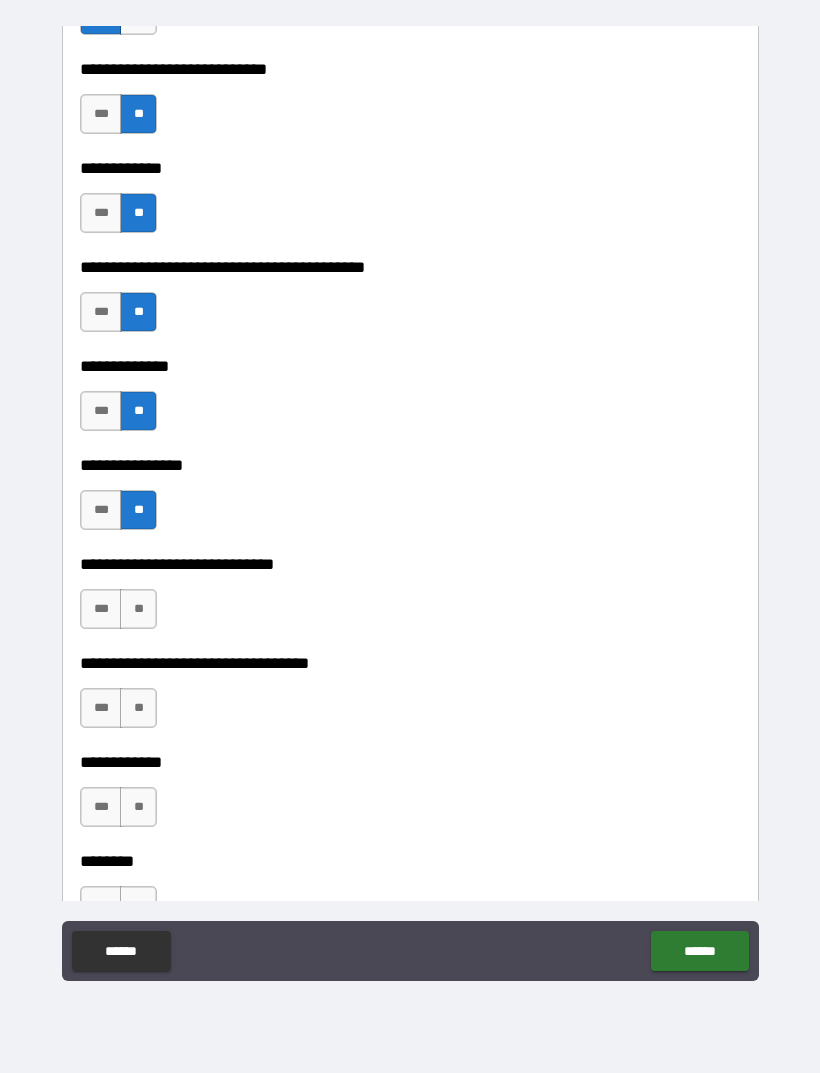 click on "**" at bounding box center (138, 708) 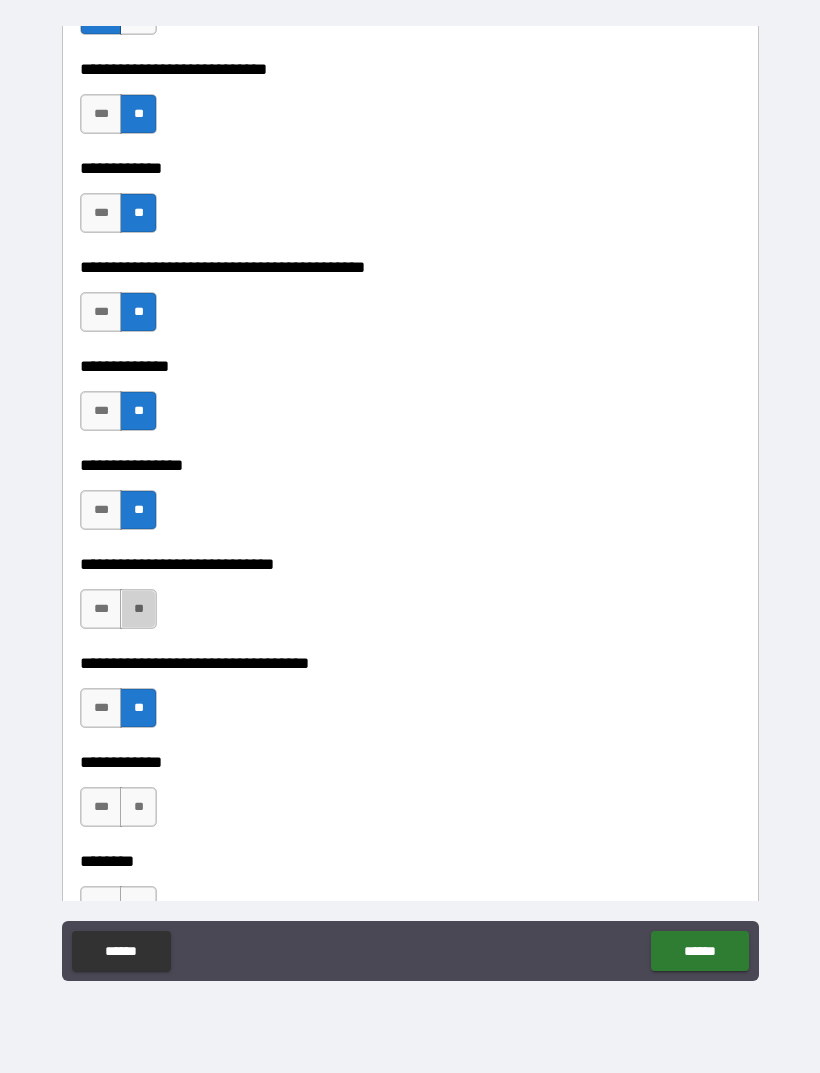 click on "**" at bounding box center (138, 609) 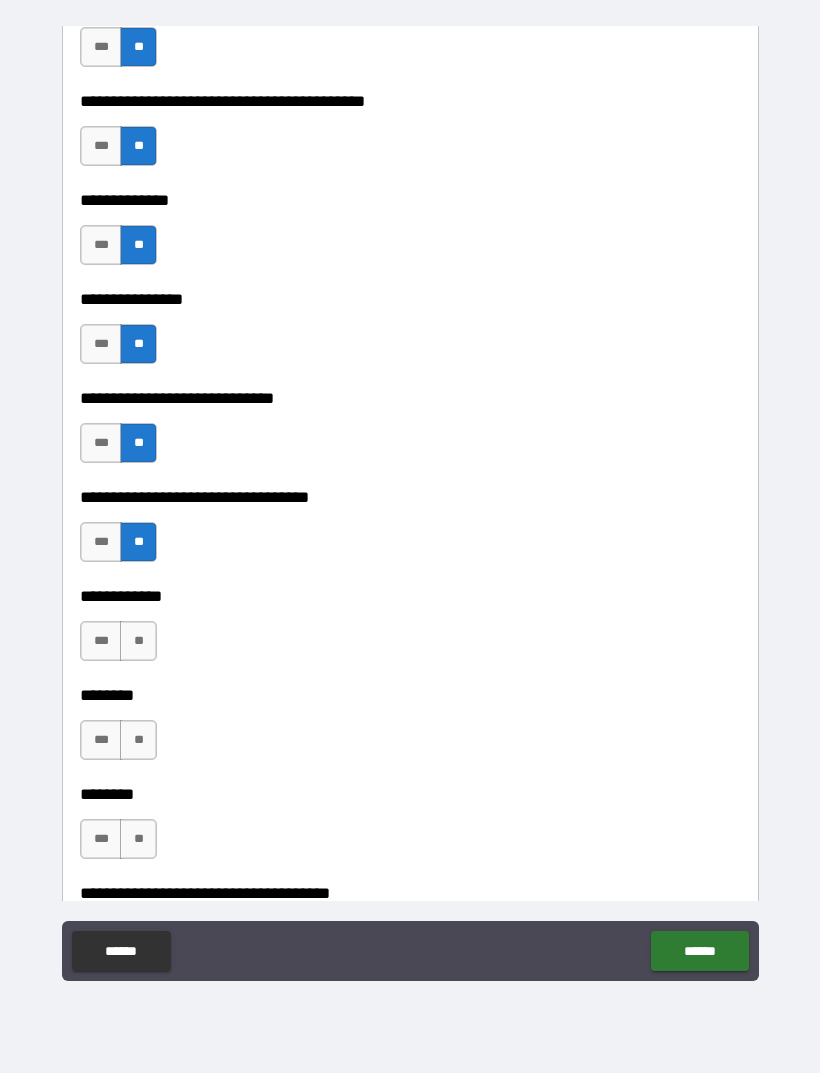 scroll, scrollTop: 8096, scrollLeft: 0, axis: vertical 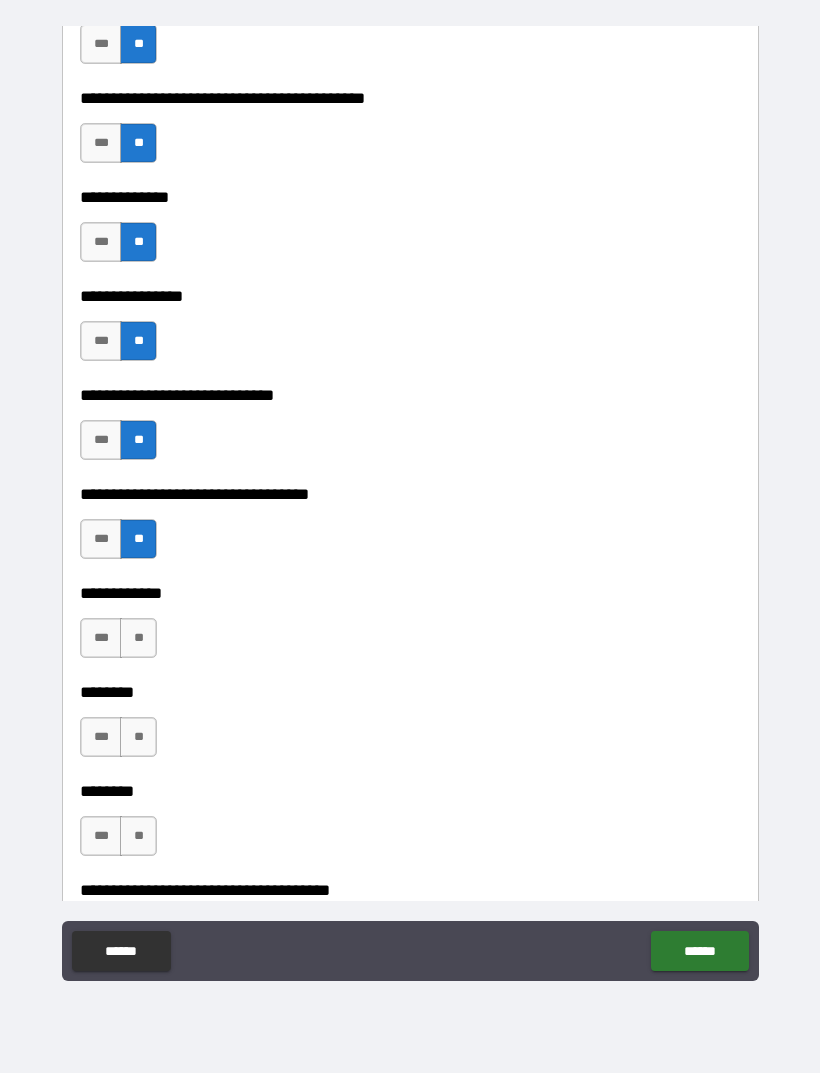 click on "**" at bounding box center (138, 638) 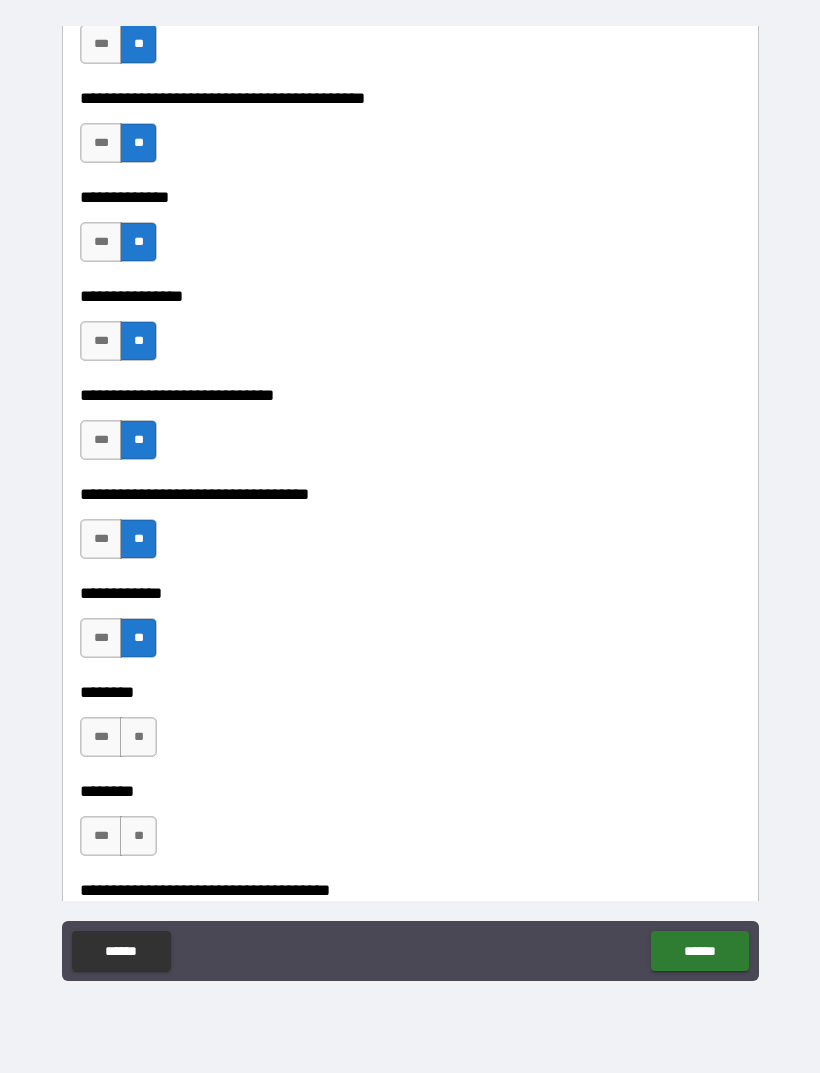click on "***" at bounding box center (101, 737) 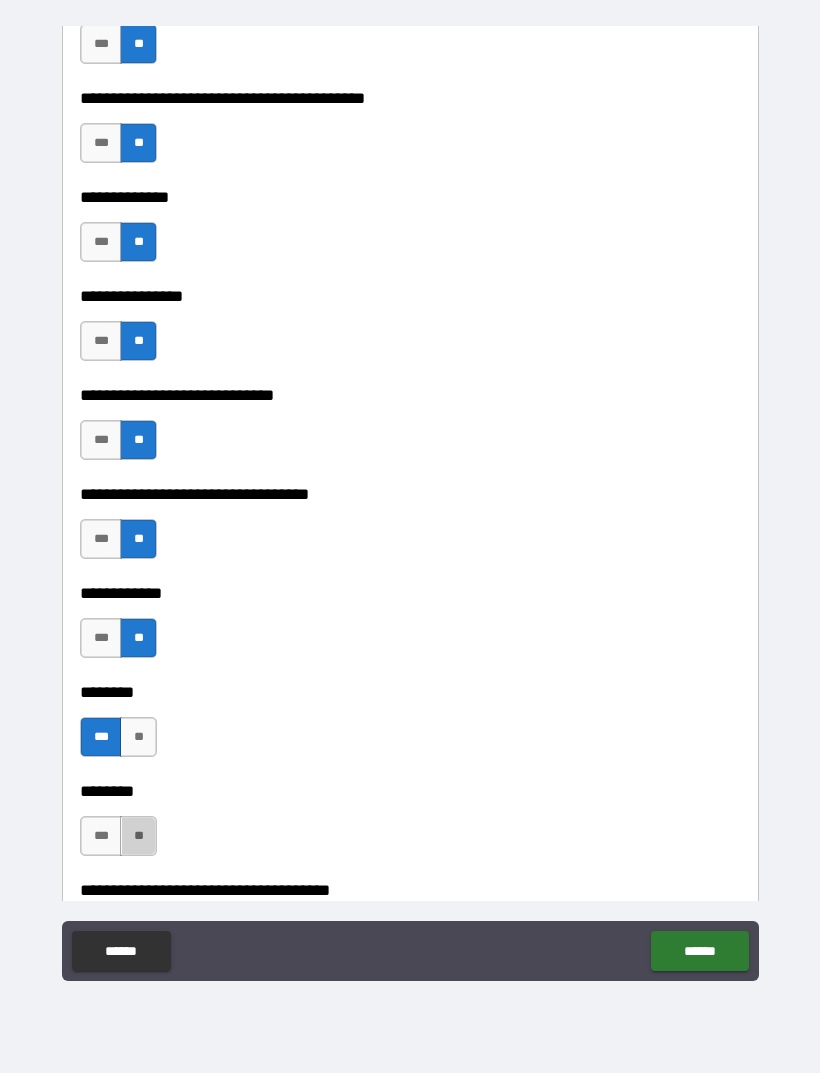 click on "**" at bounding box center [138, 836] 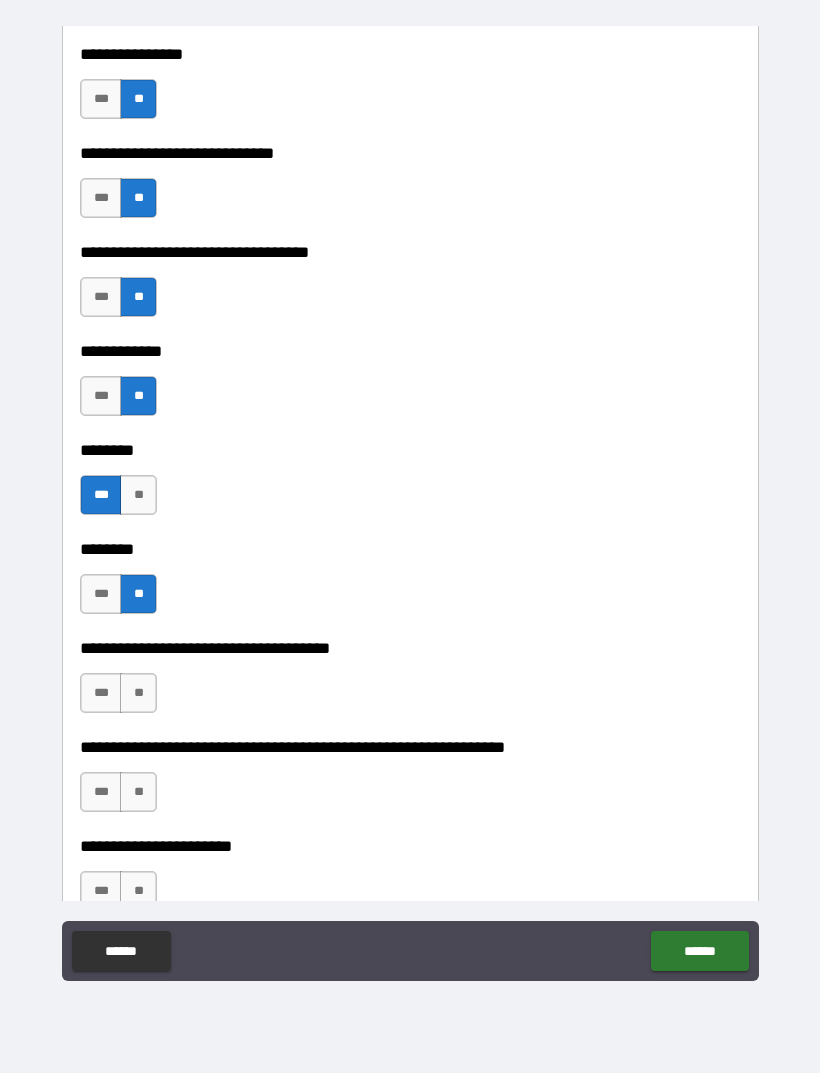 scroll, scrollTop: 8350, scrollLeft: 0, axis: vertical 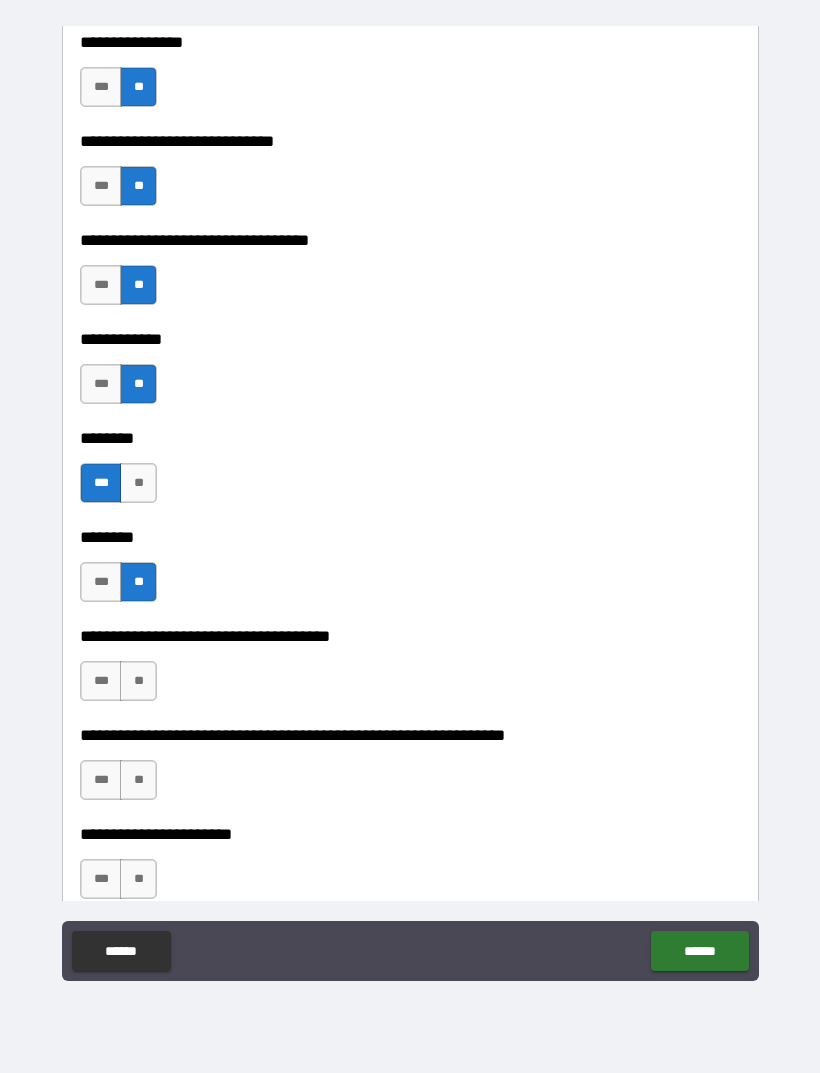click on "**" at bounding box center (138, 681) 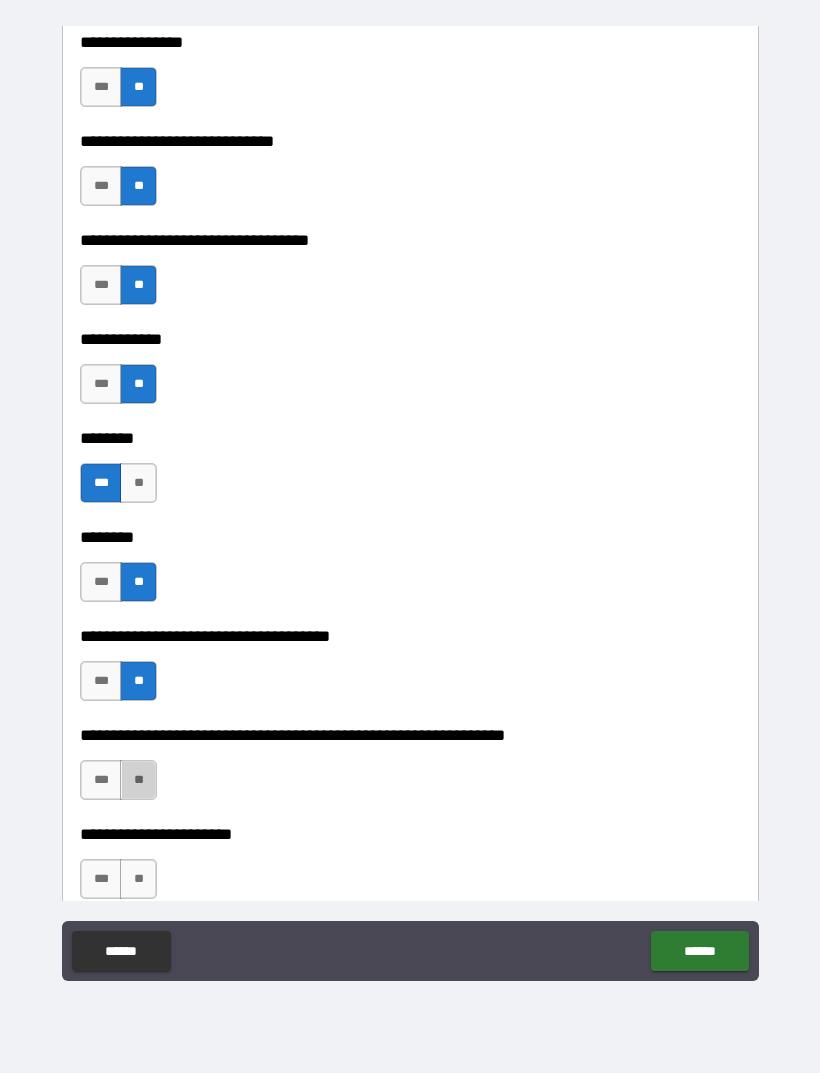 click on "**" at bounding box center (138, 780) 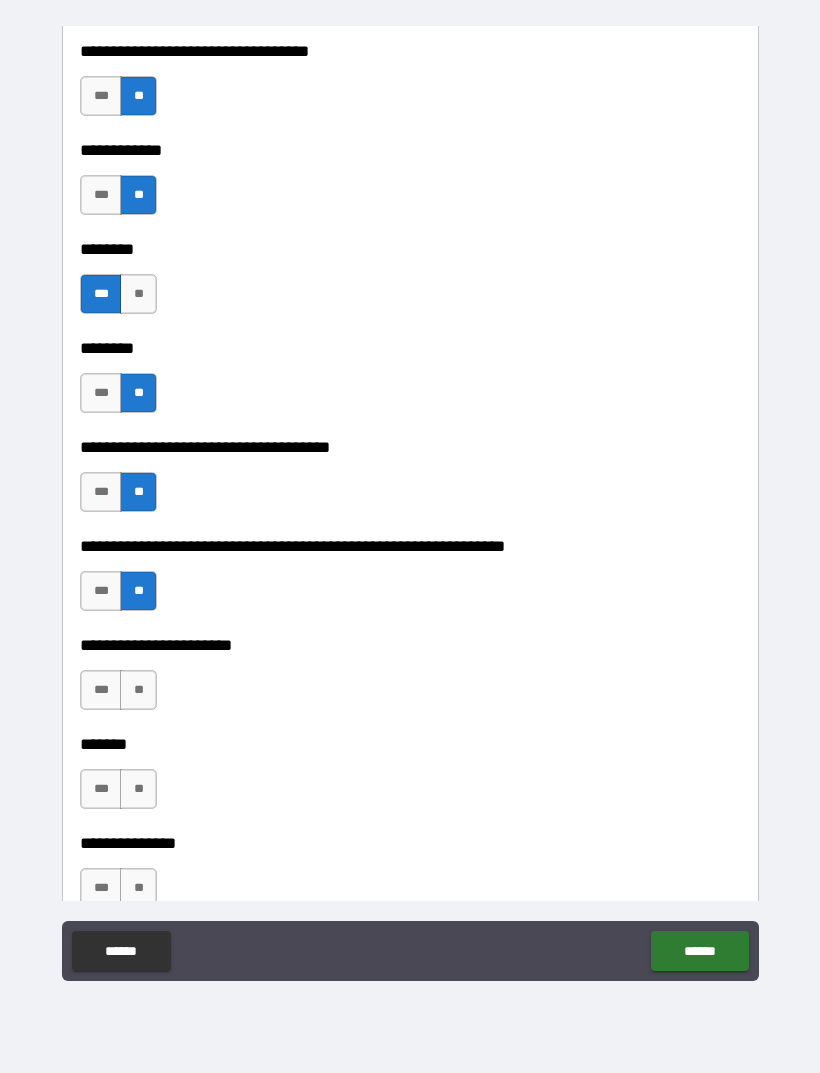 scroll, scrollTop: 8551, scrollLeft: 0, axis: vertical 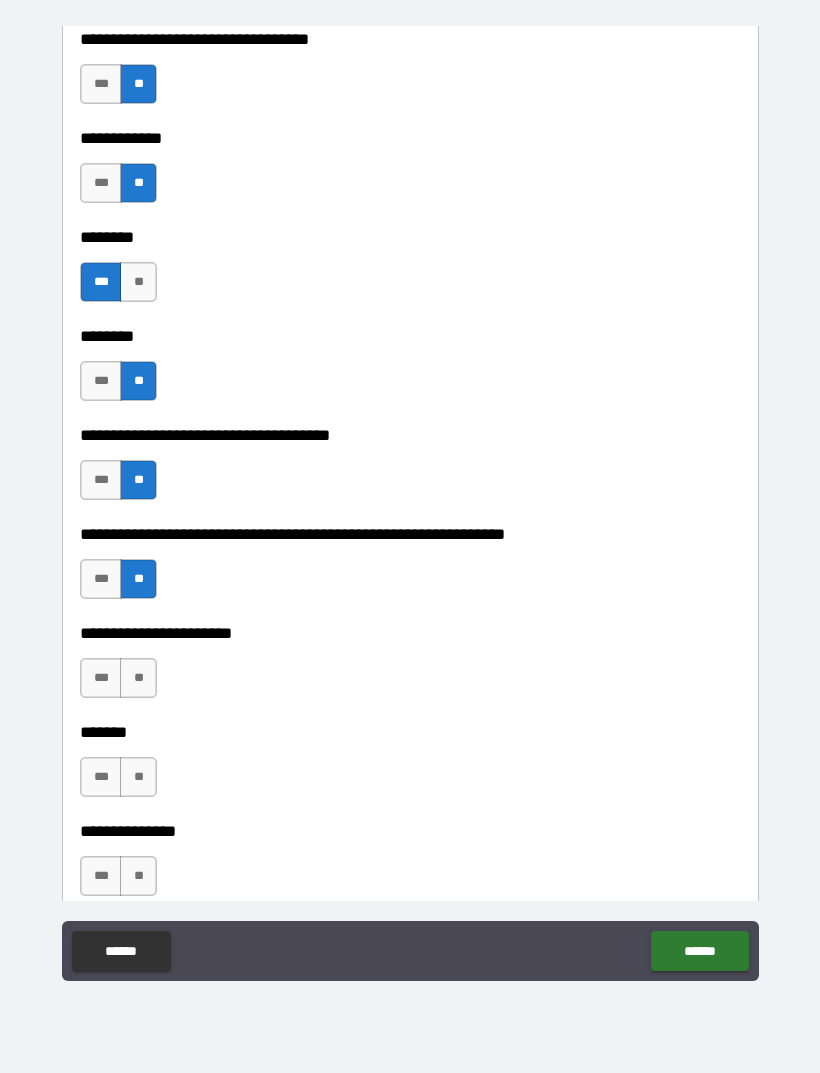 click on "**" at bounding box center (138, 678) 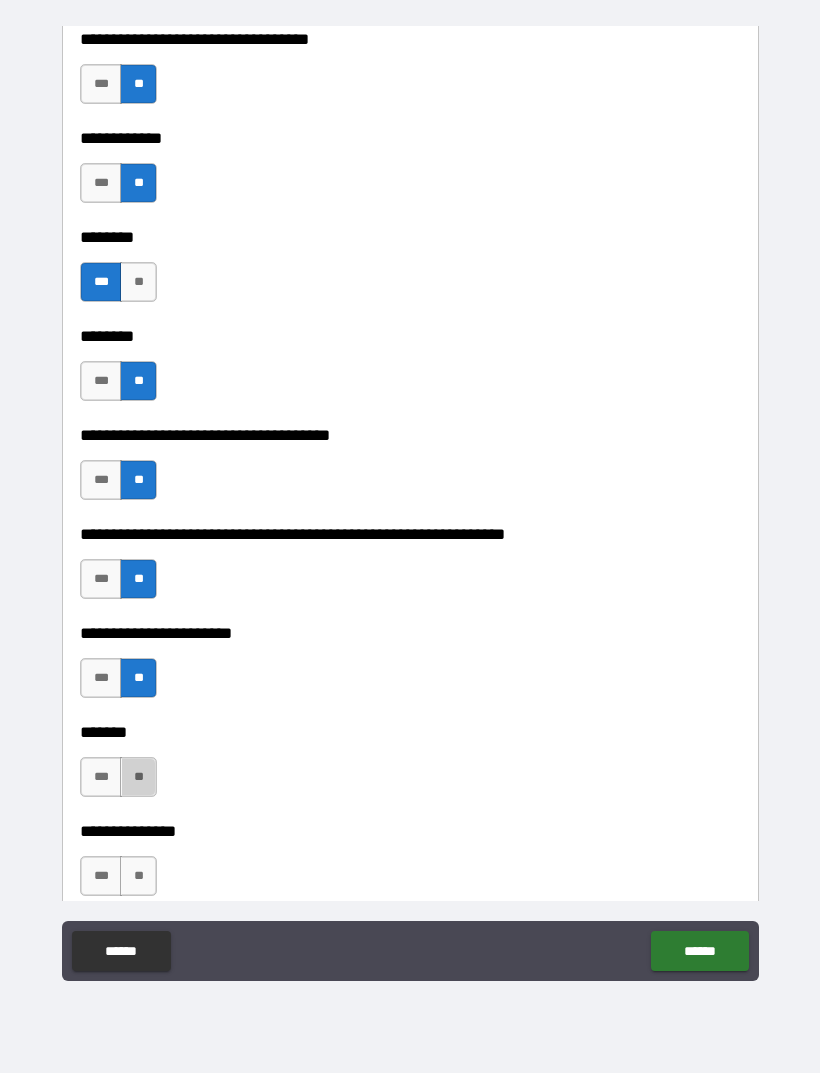 click on "**" at bounding box center [138, 777] 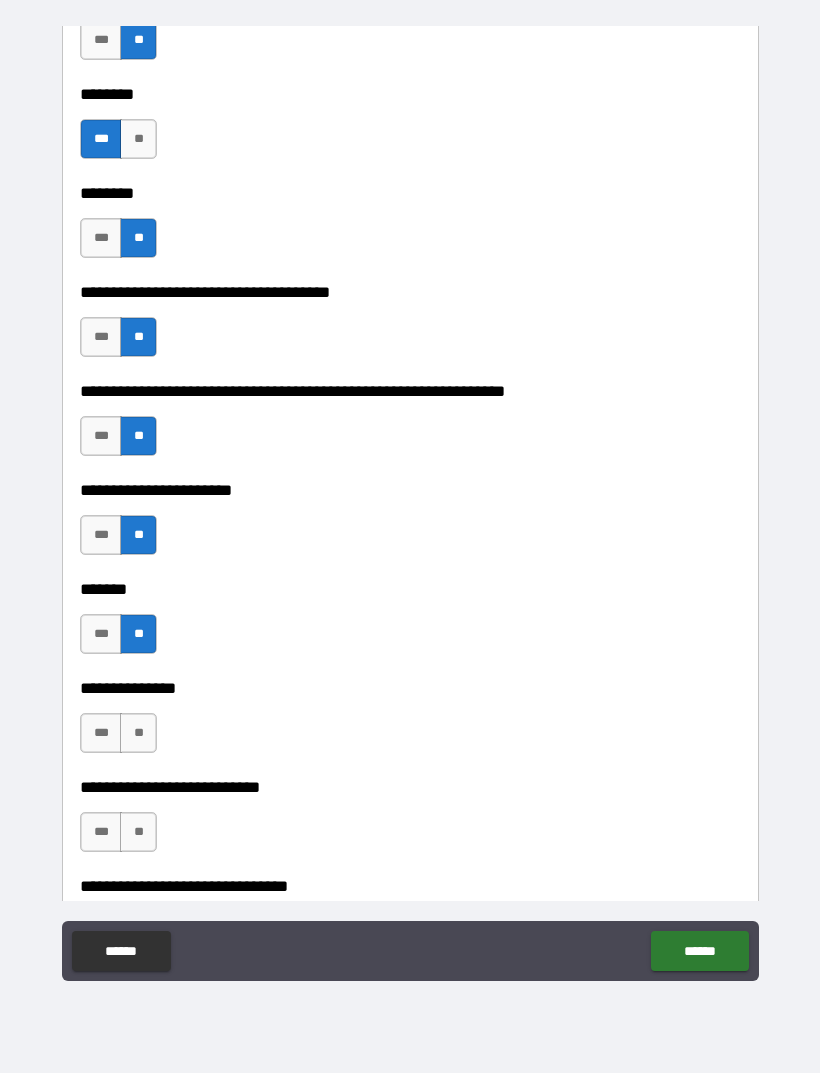 scroll, scrollTop: 8697, scrollLeft: 0, axis: vertical 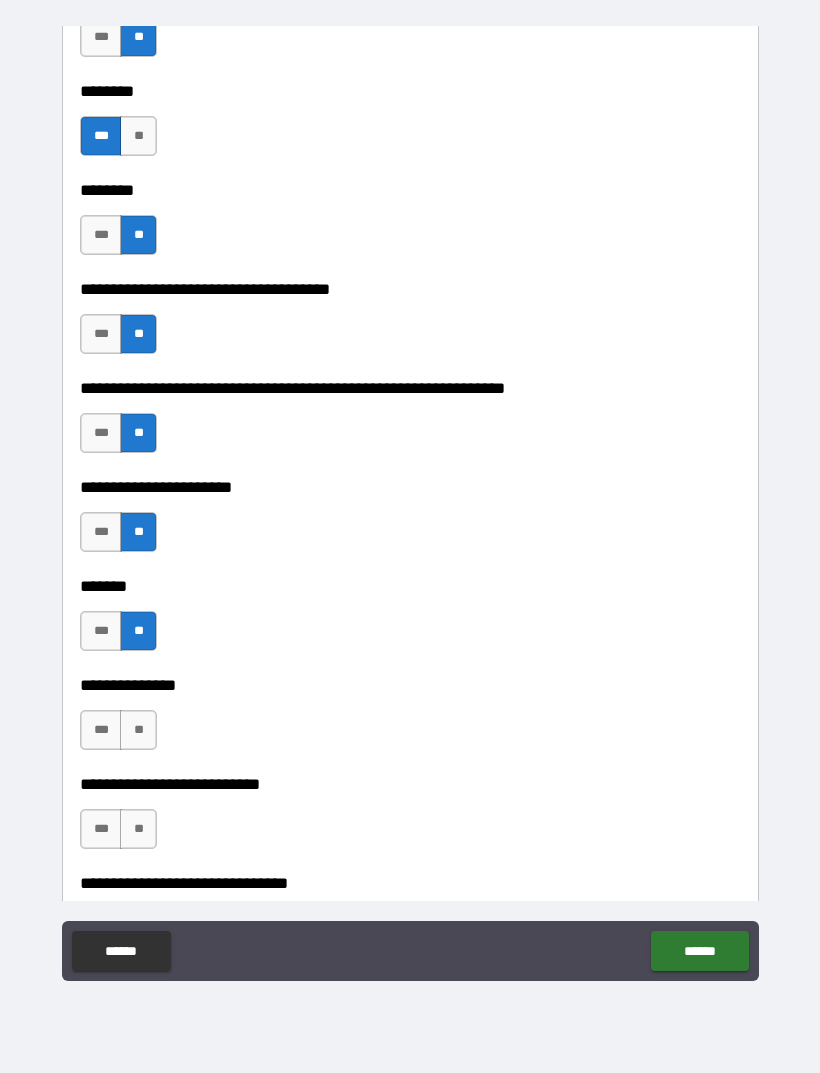 click on "**" at bounding box center (138, 730) 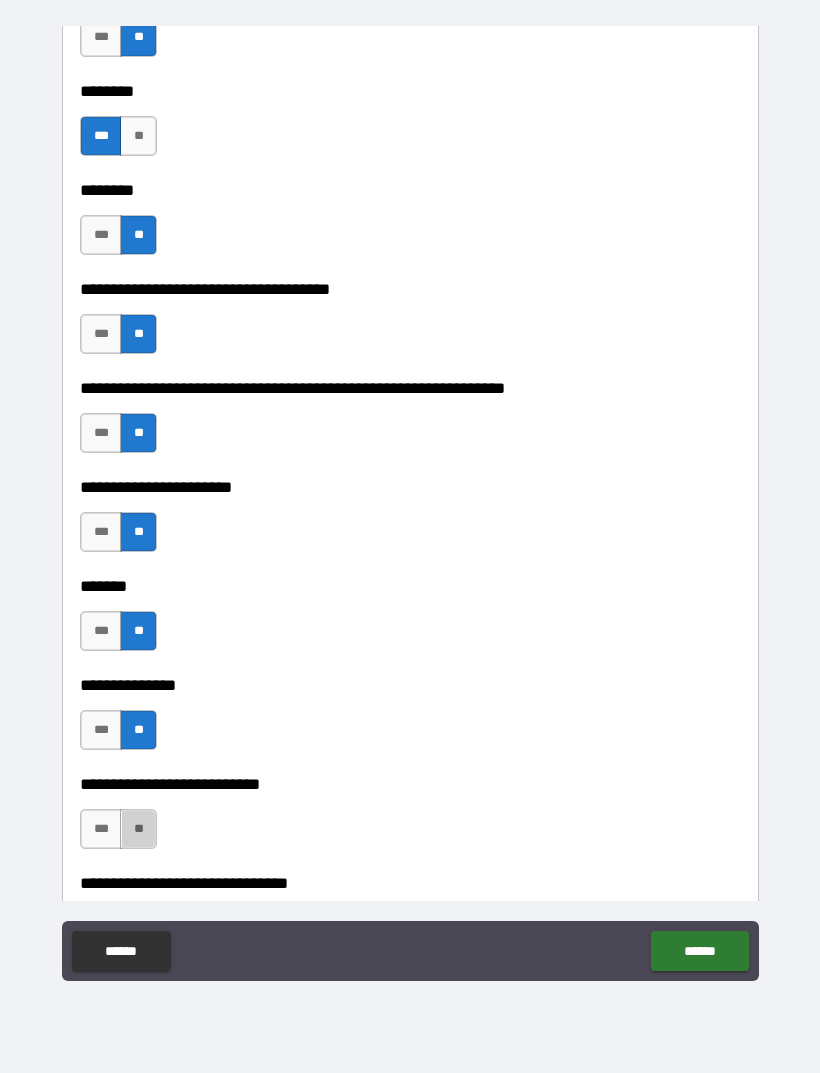 click on "**" at bounding box center [138, 829] 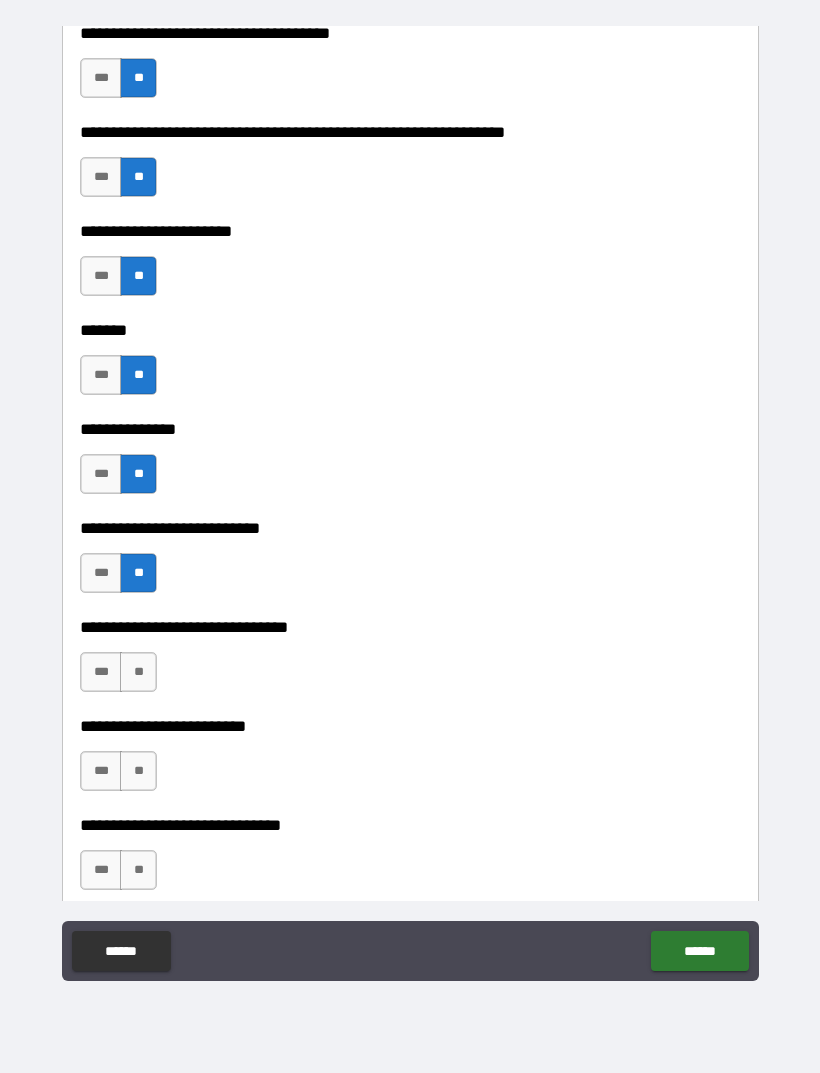 scroll, scrollTop: 8952, scrollLeft: 0, axis: vertical 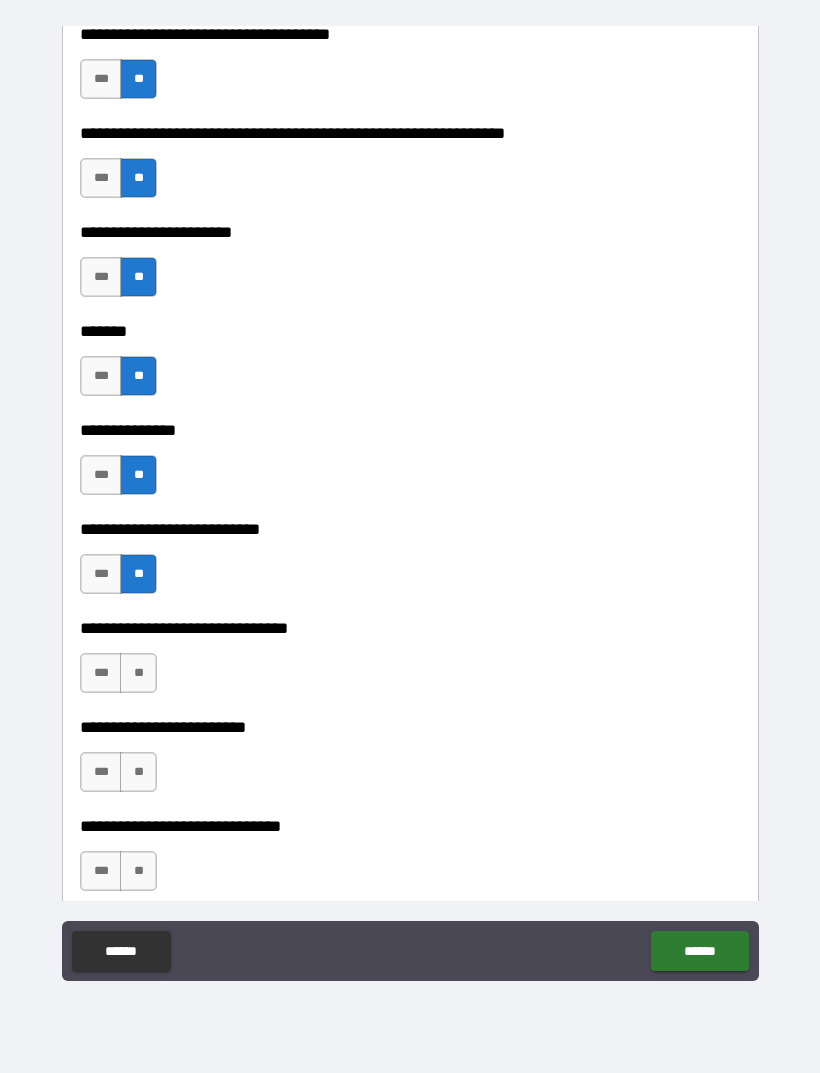 click on "**" at bounding box center (138, 673) 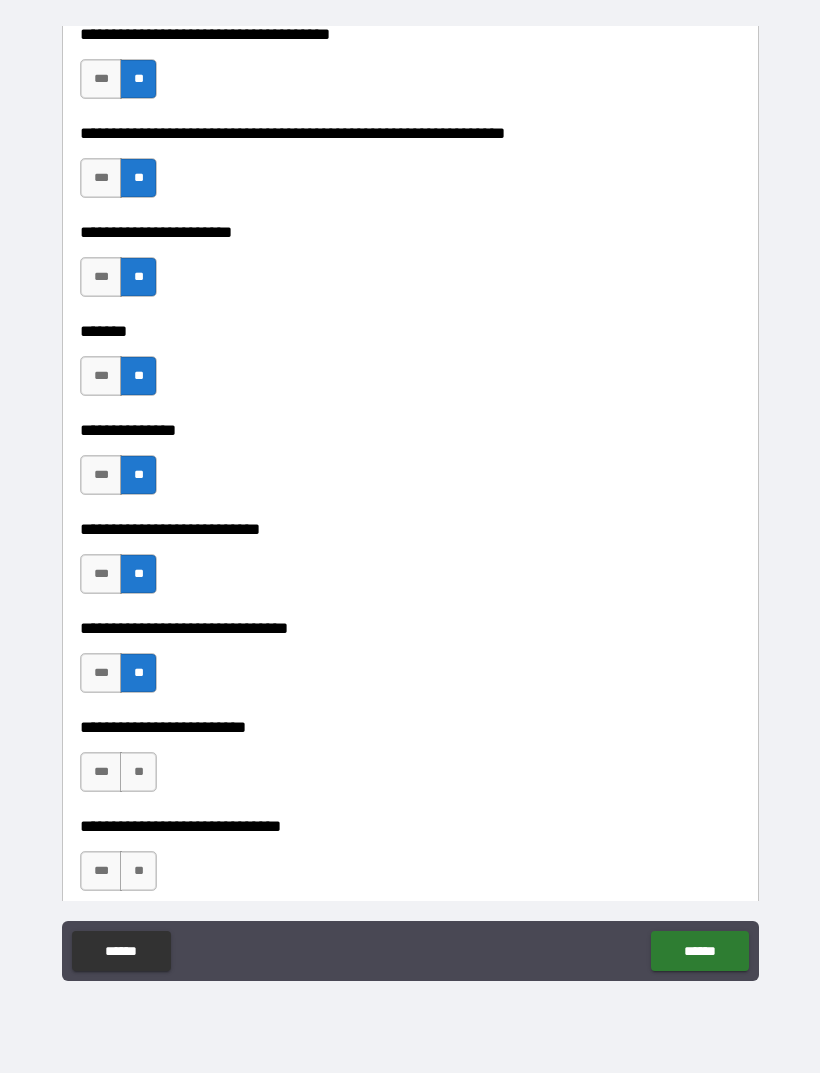 click on "**" at bounding box center (138, 772) 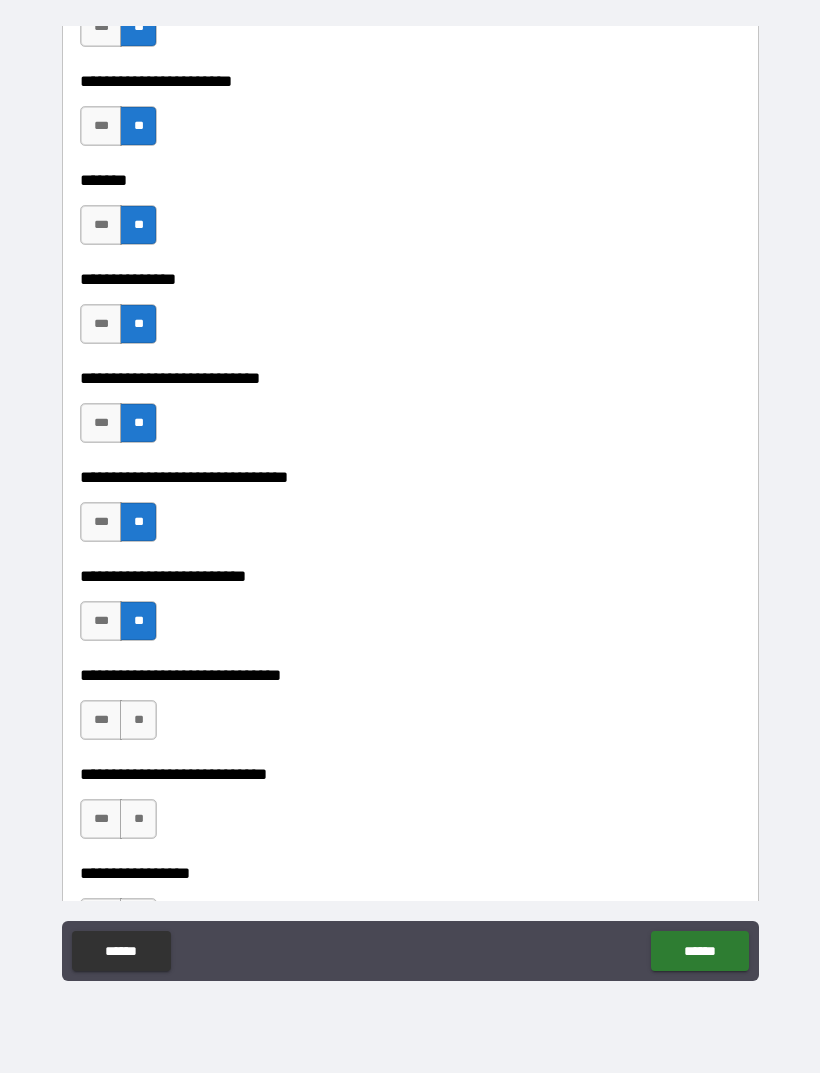 scroll, scrollTop: 9159, scrollLeft: 0, axis: vertical 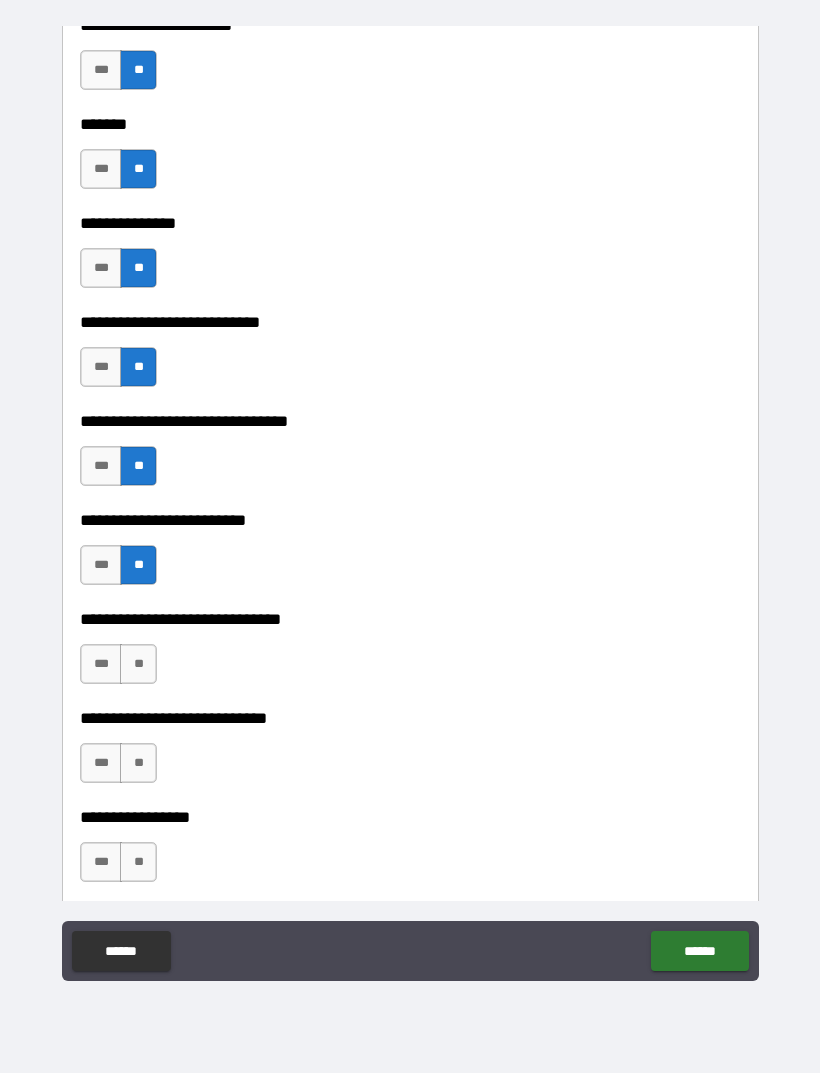 click on "**" at bounding box center (138, 664) 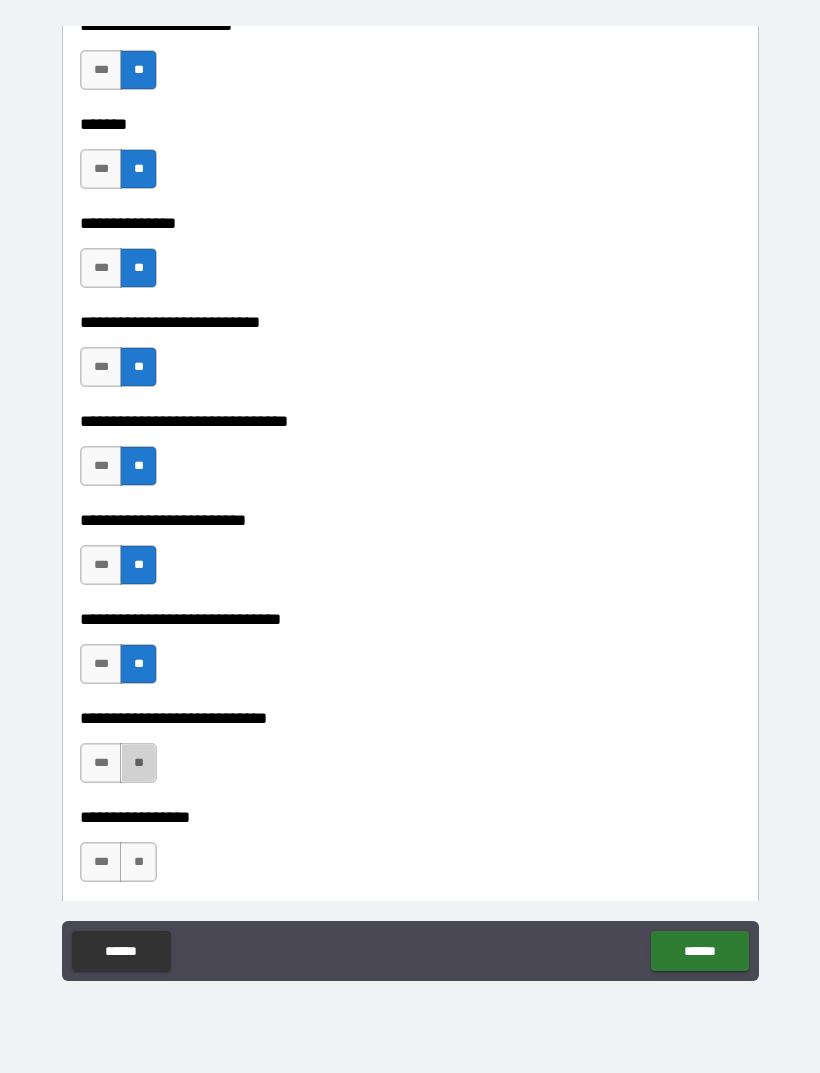 click on "**" at bounding box center (138, 763) 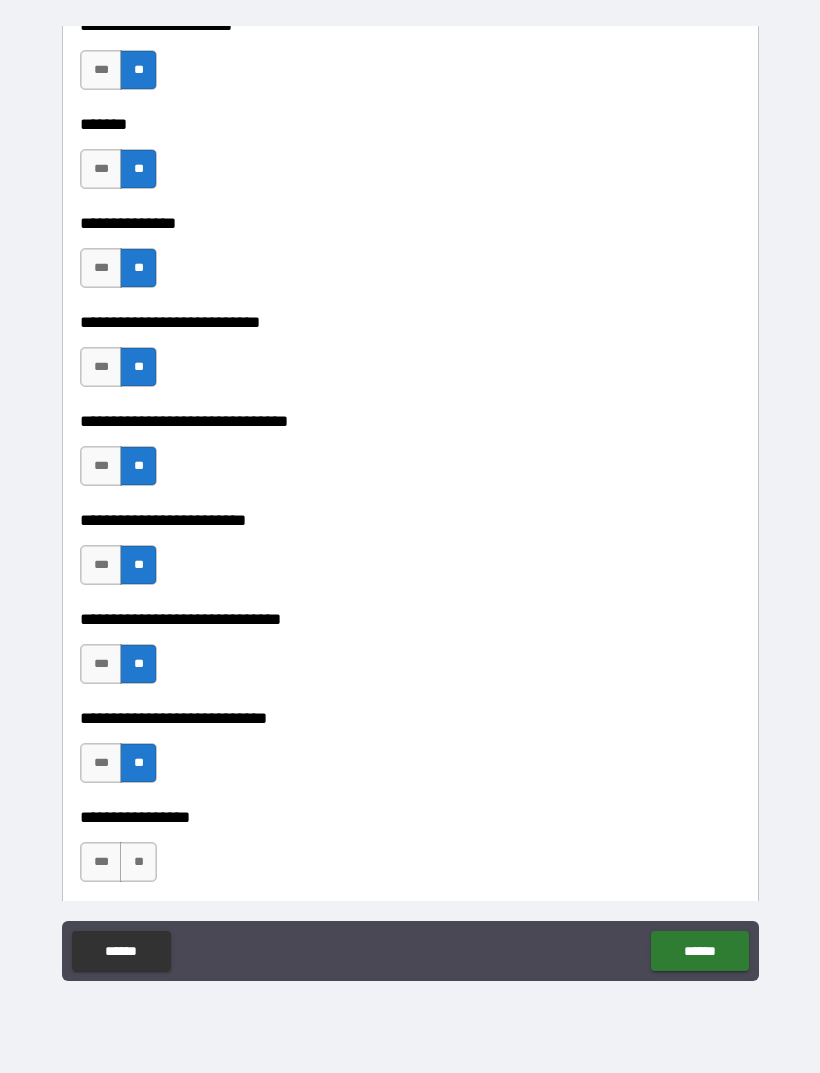click on "**" at bounding box center [138, 862] 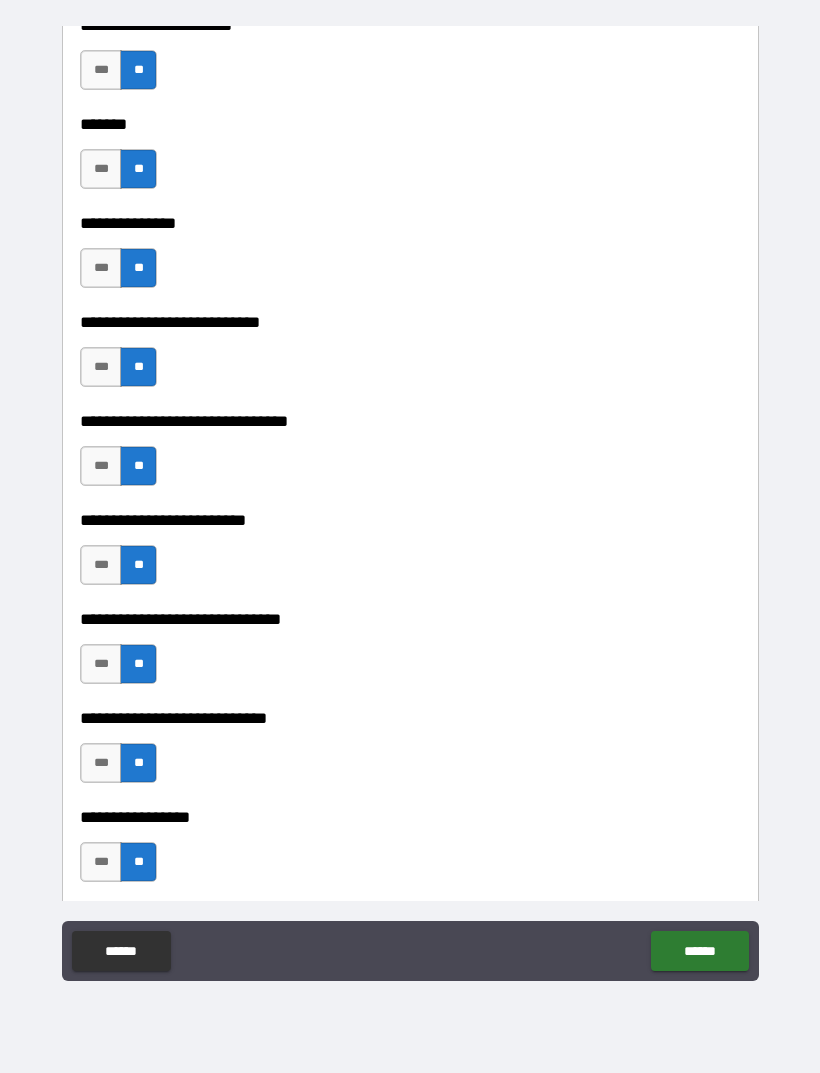 click on "***" at bounding box center (101, 862) 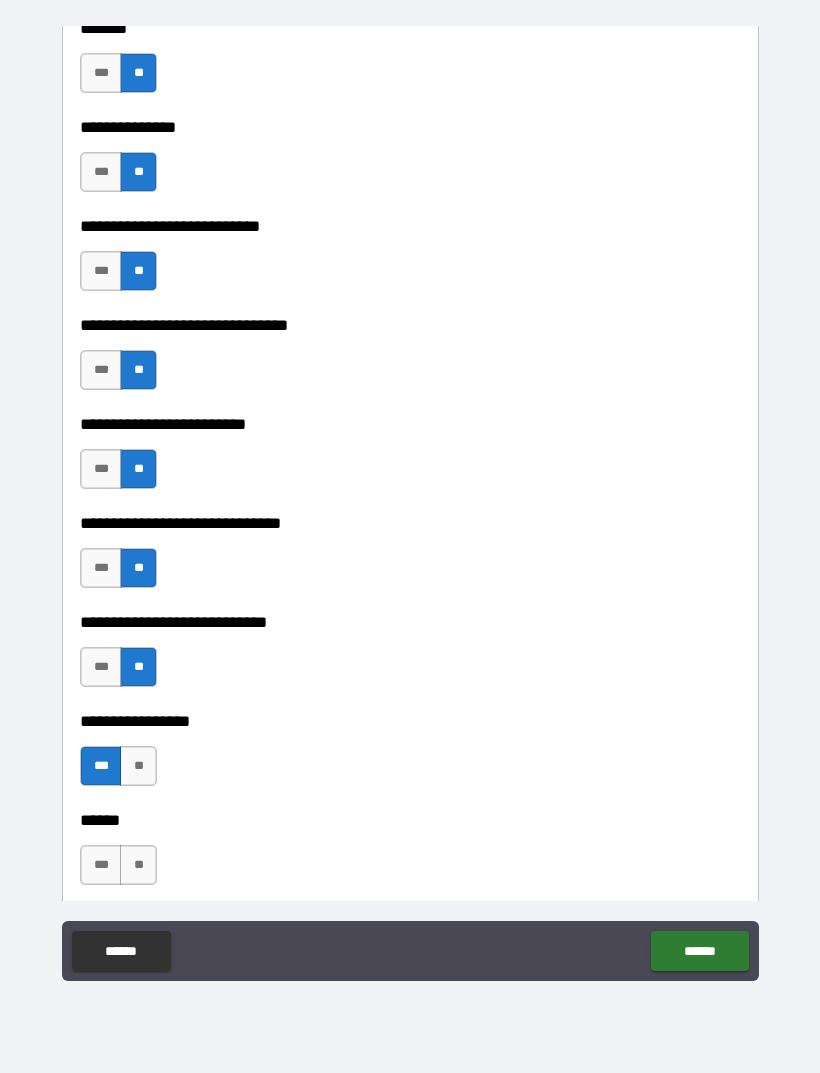 scroll, scrollTop: 9333, scrollLeft: 0, axis: vertical 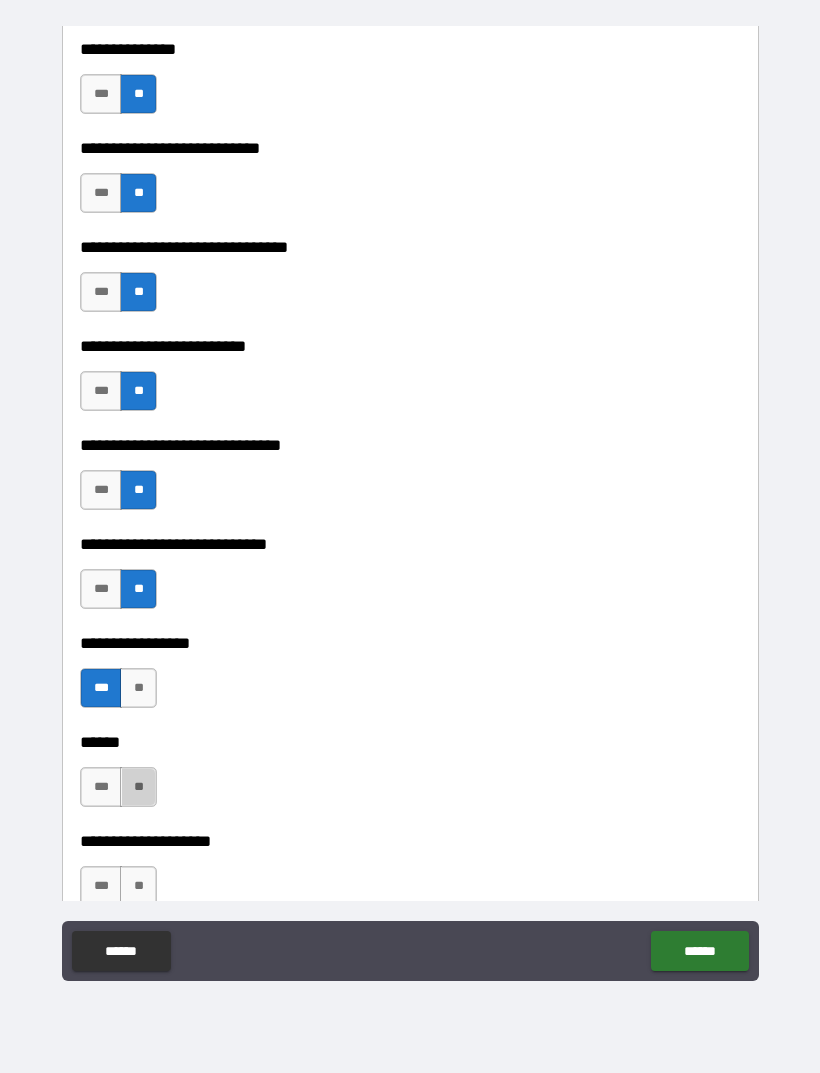 click on "**" at bounding box center [138, 787] 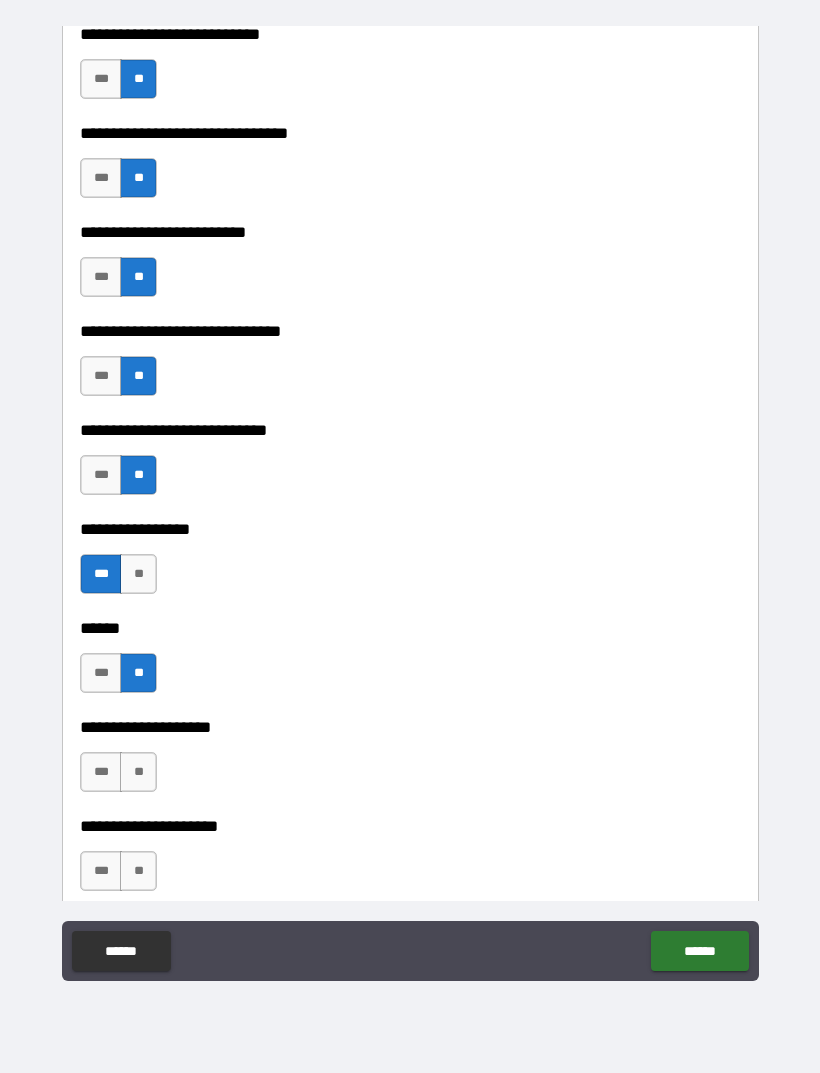 scroll, scrollTop: 9448, scrollLeft: 0, axis: vertical 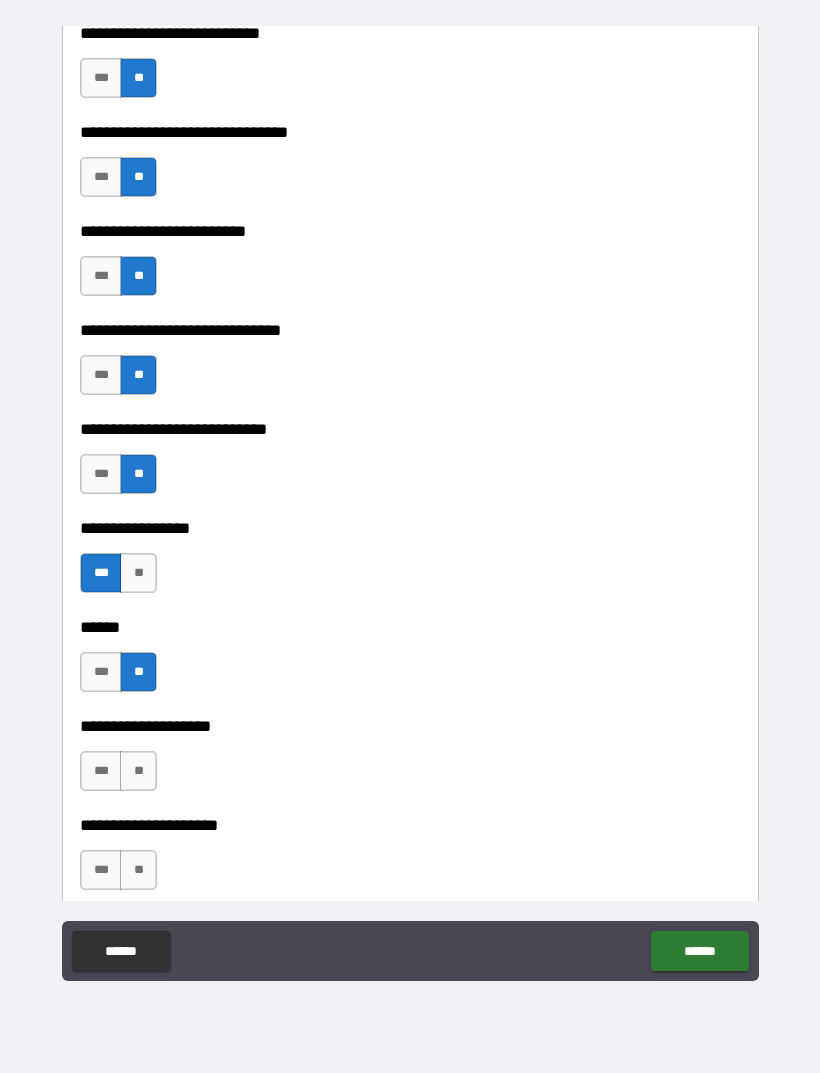 click on "**" at bounding box center (138, 771) 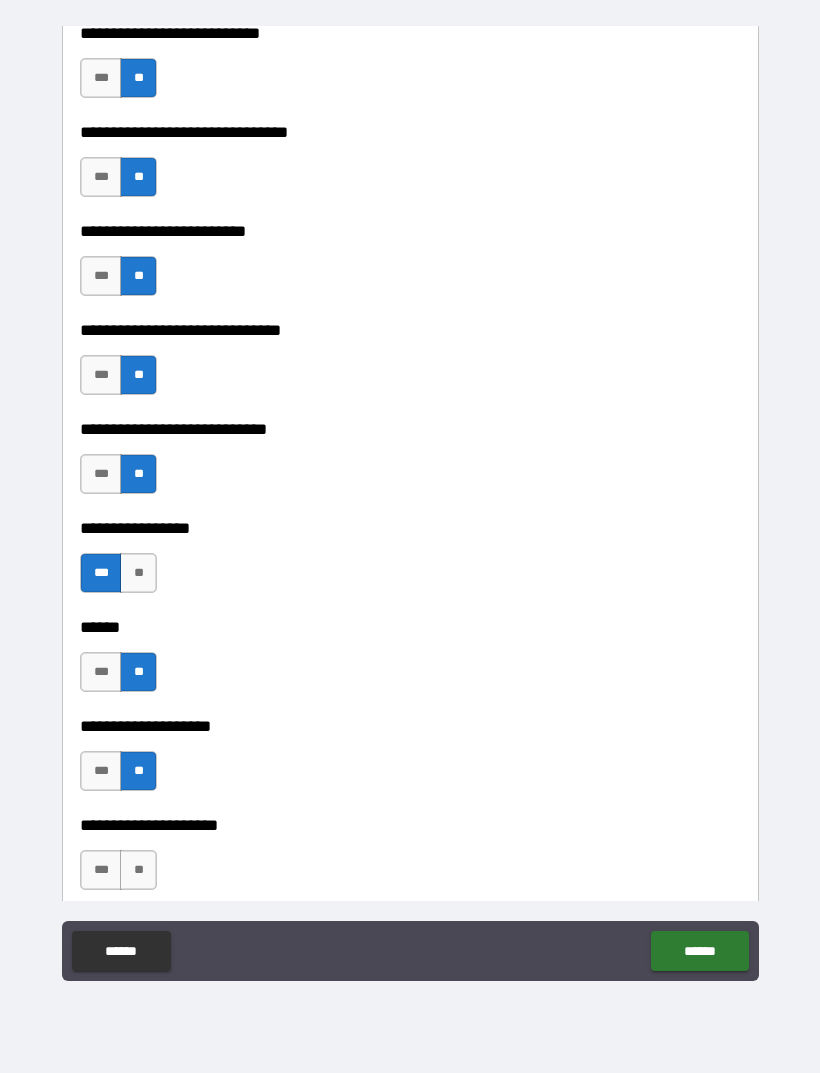 click on "**" at bounding box center (138, 870) 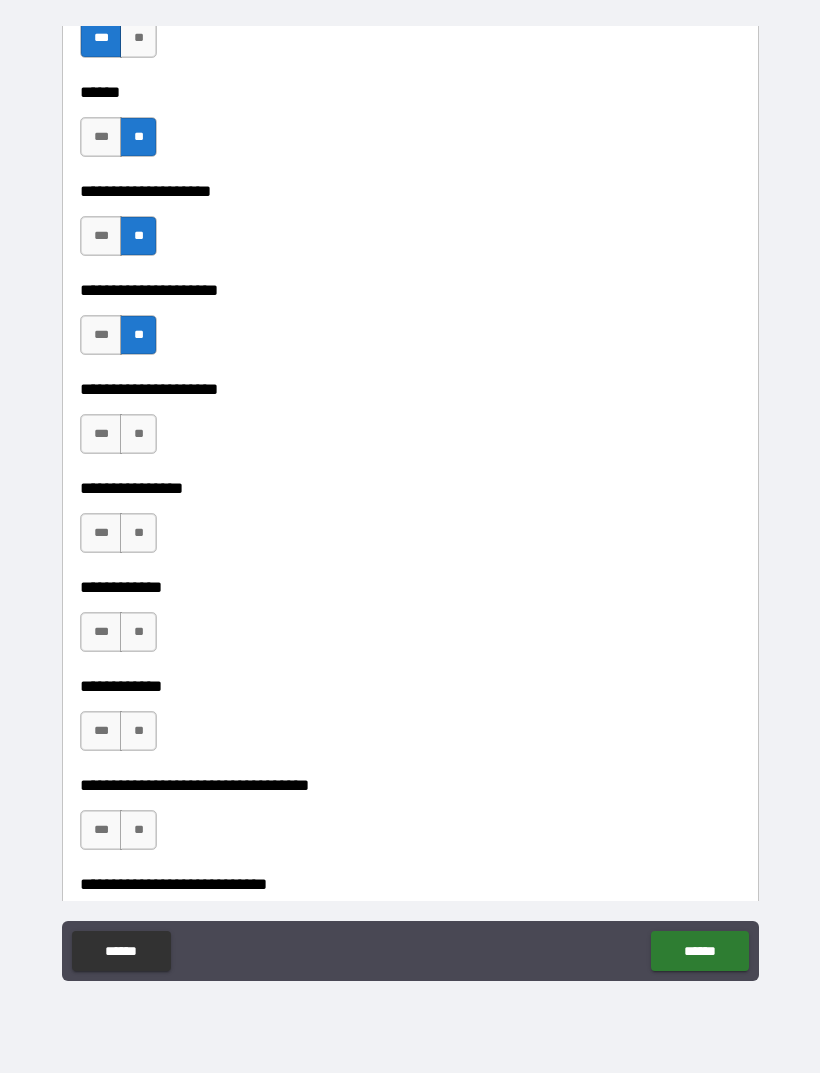 scroll, scrollTop: 9987, scrollLeft: 0, axis: vertical 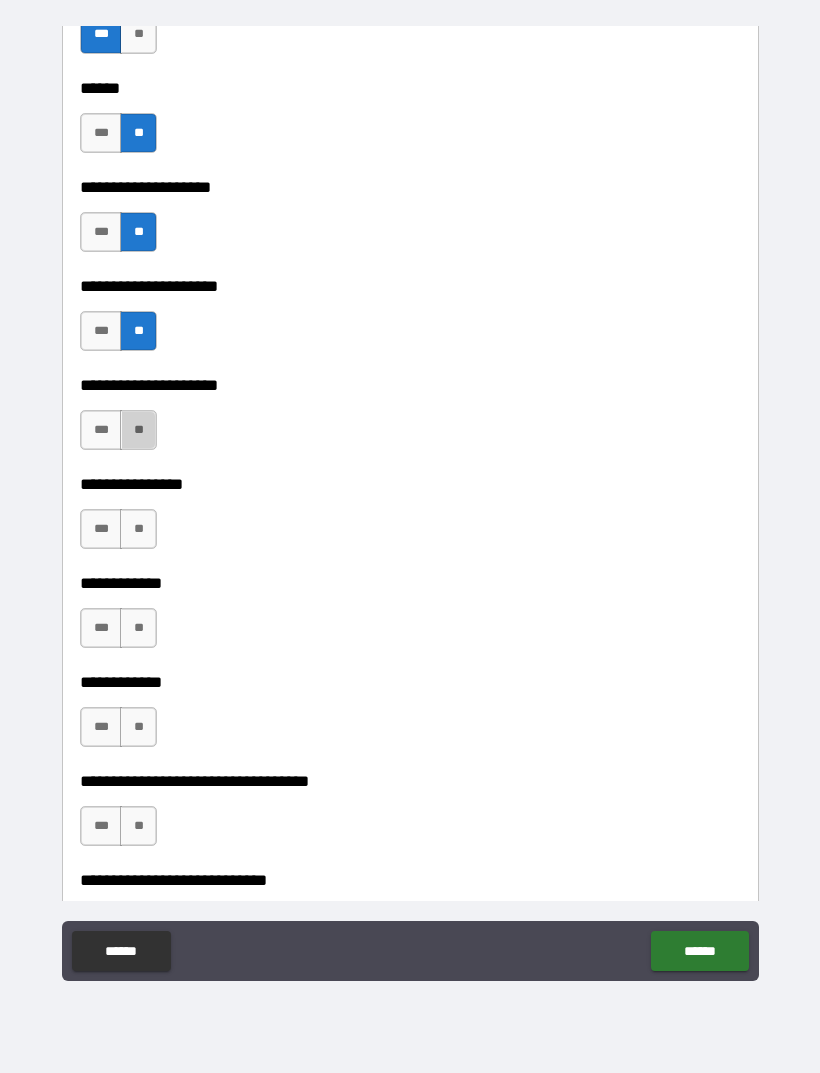 click on "**" at bounding box center [138, 430] 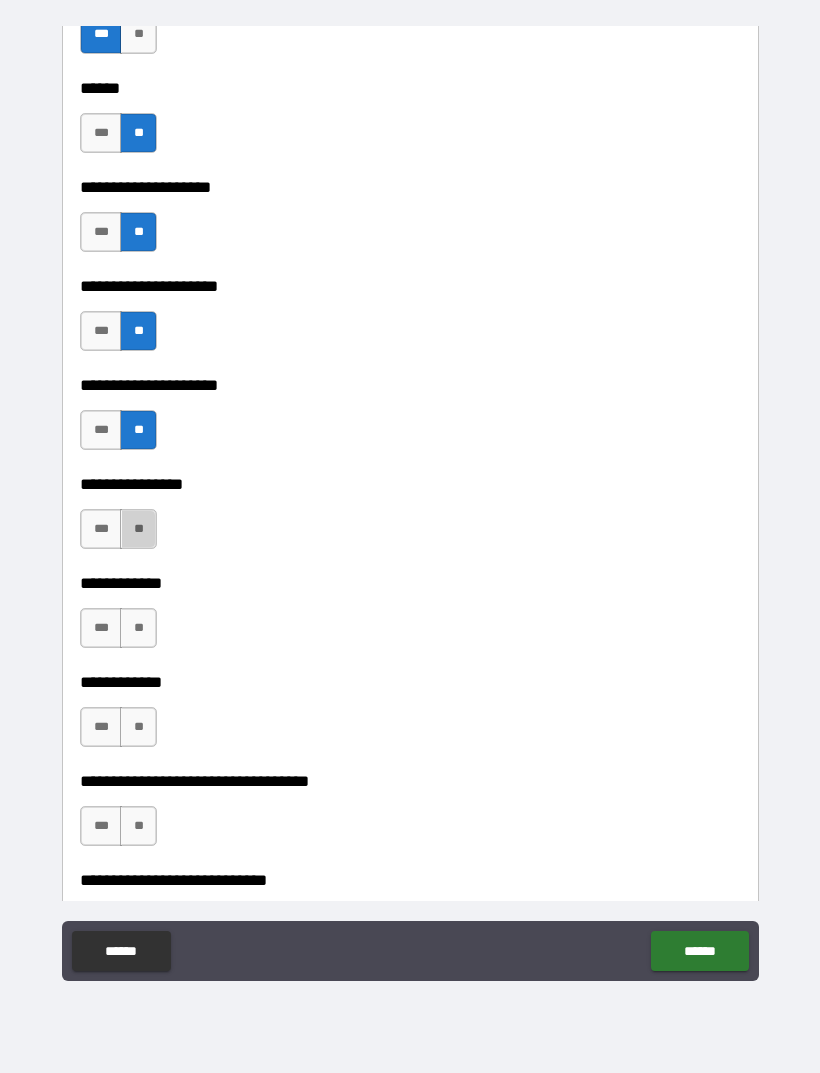 click on "**" at bounding box center (138, 529) 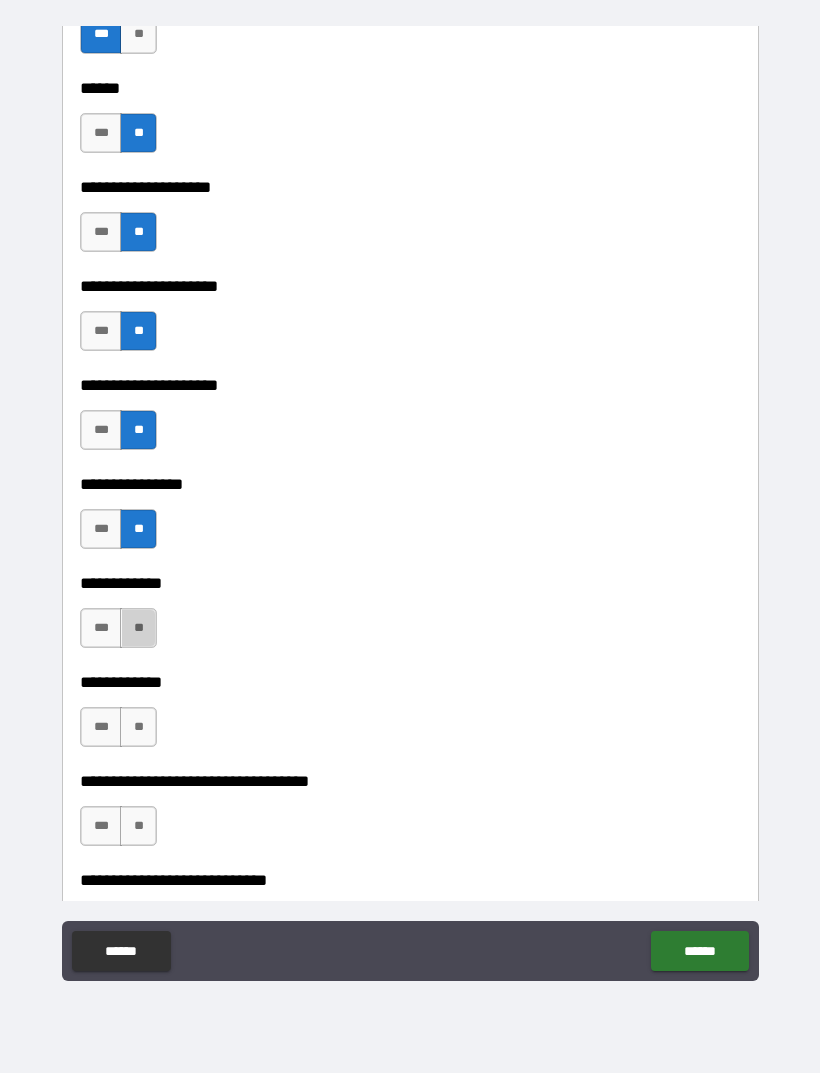 click on "**" at bounding box center (138, 628) 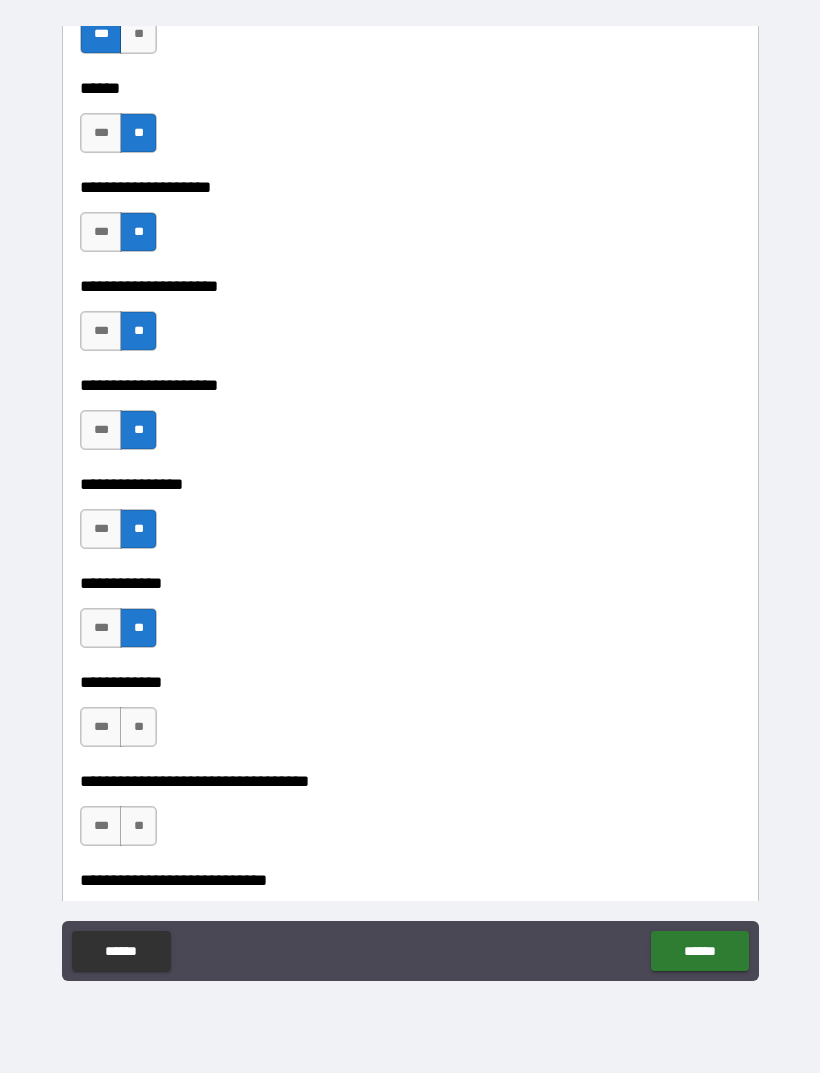 click on "**" at bounding box center [138, 727] 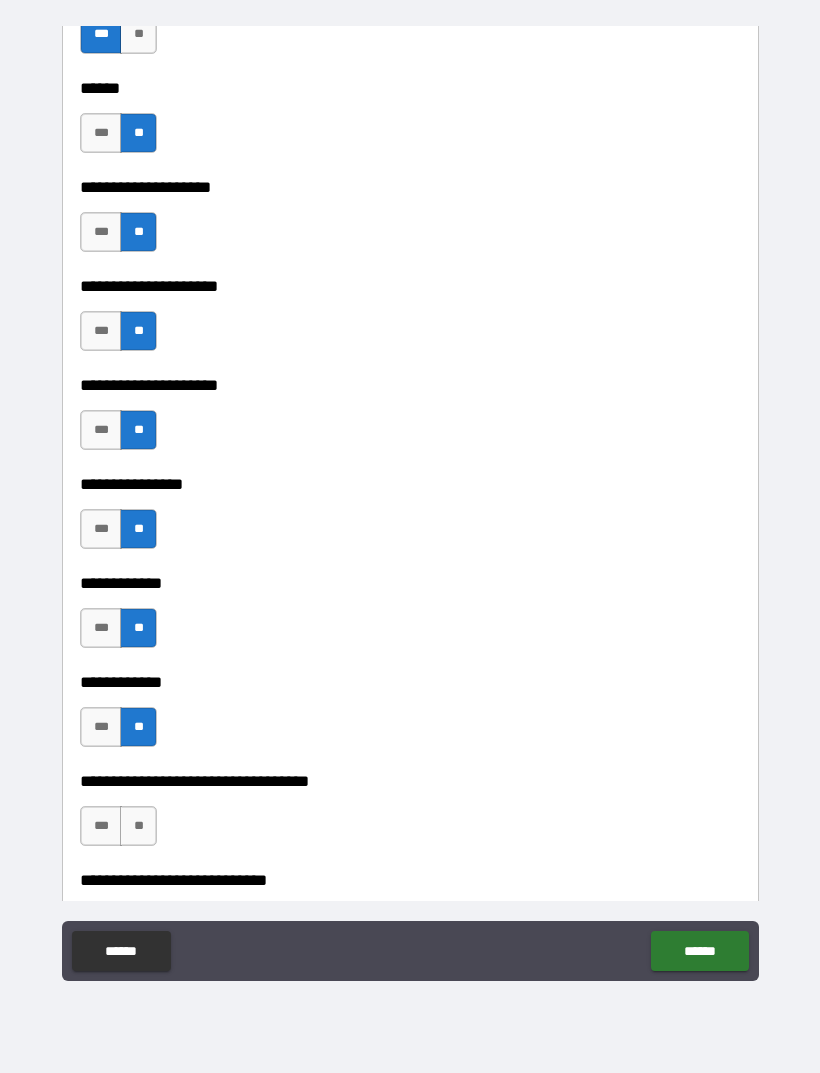 click on "**" at bounding box center [138, 826] 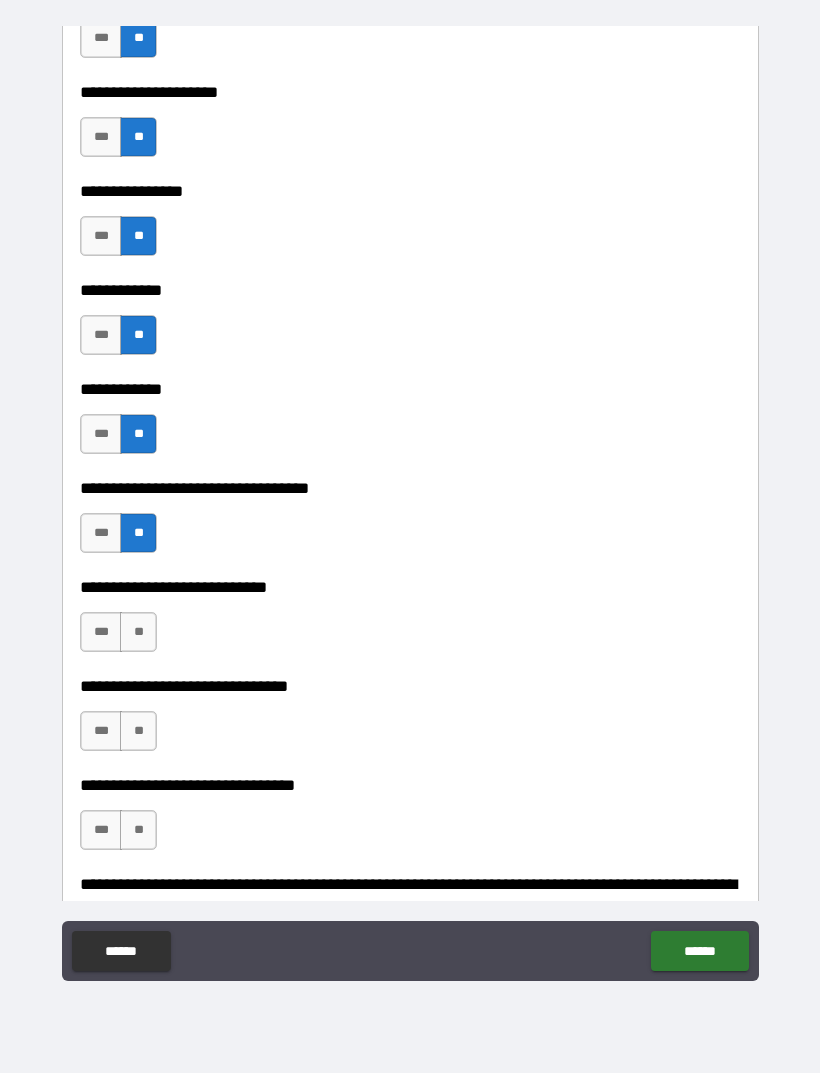 scroll, scrollTop: 10298, scrollLeft: 0, axis: vertical 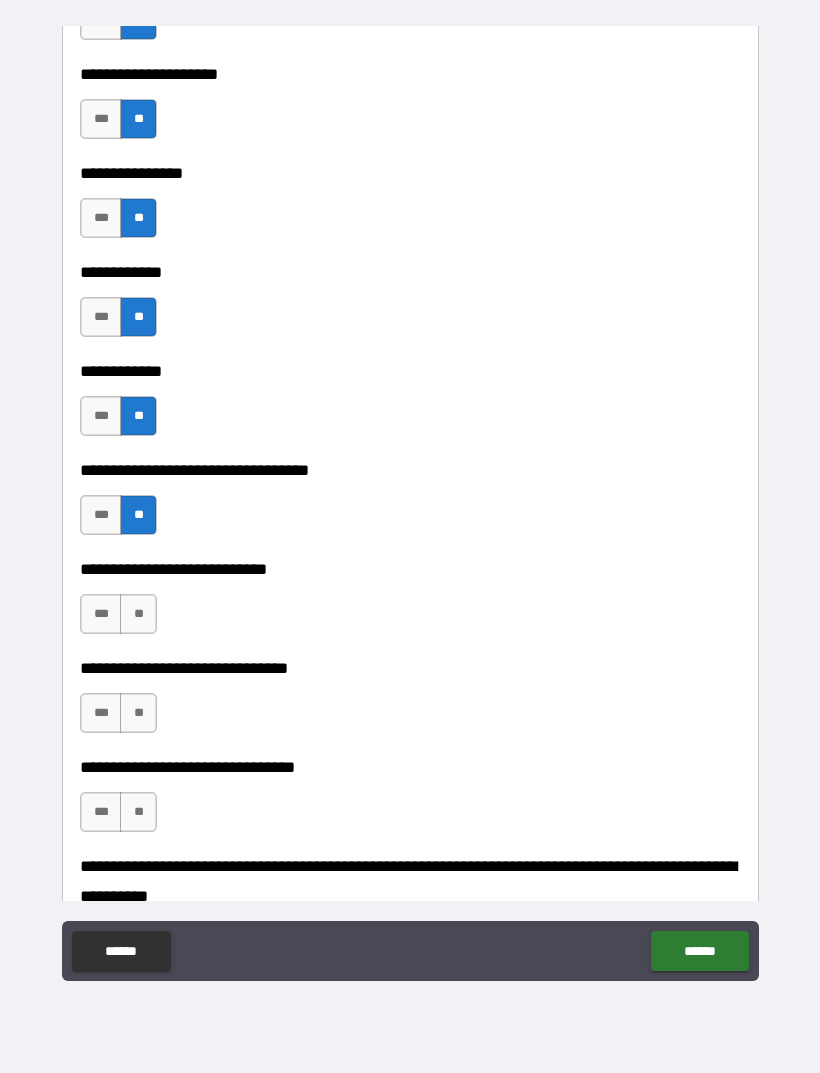 click on "**" at bounding box center (138, 614) 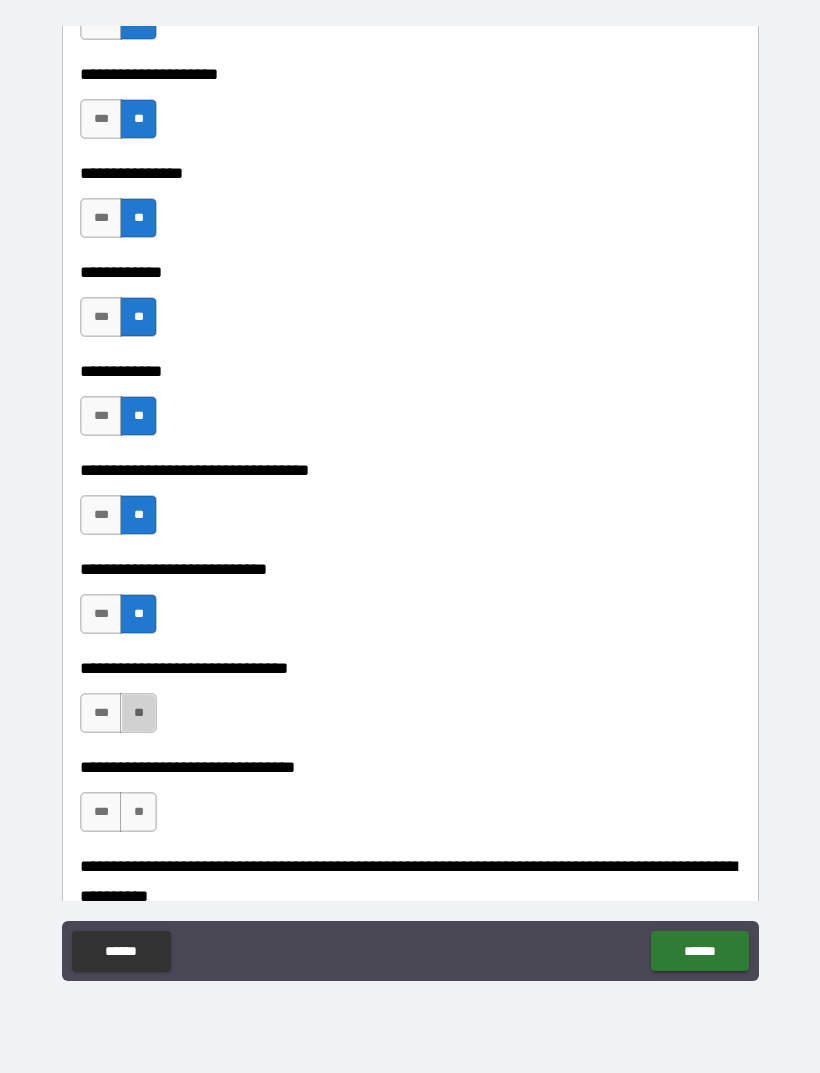 click on "**" at bounding box center [138, 713] 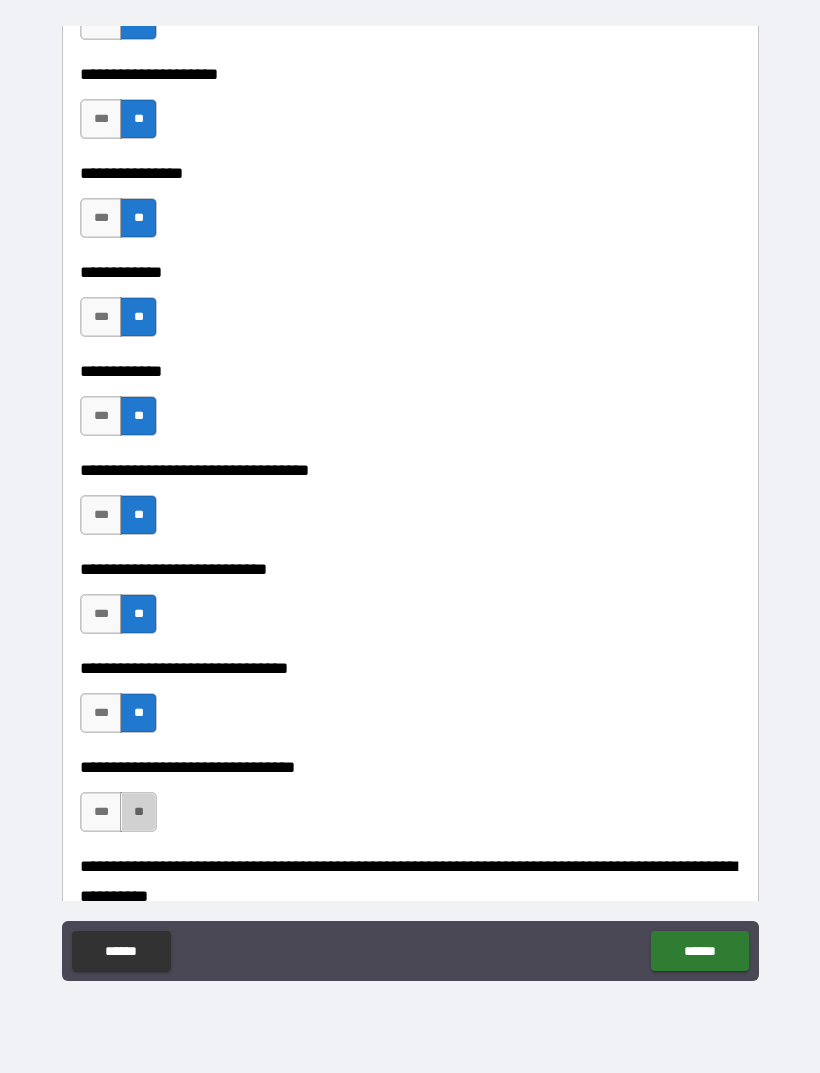 click on "**" at bounding box center [138, 812] 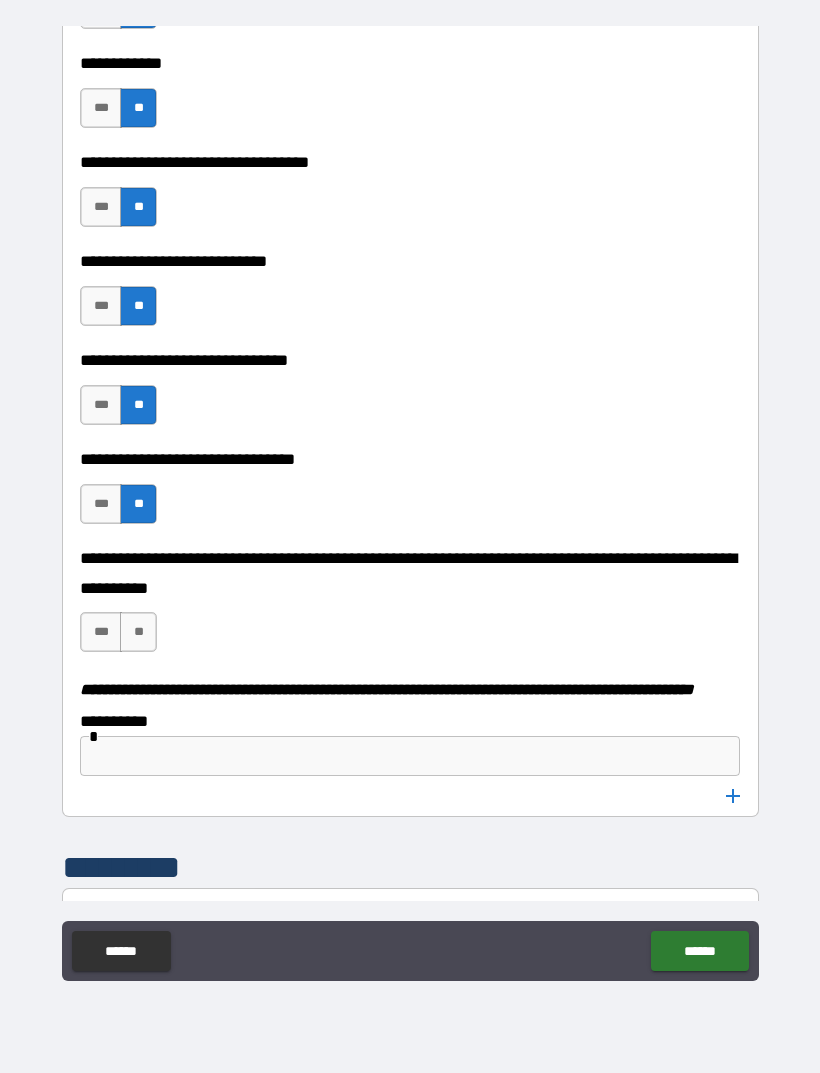 scroll, scrollTop: 10614, scrollLeft: 0, axis: vertical 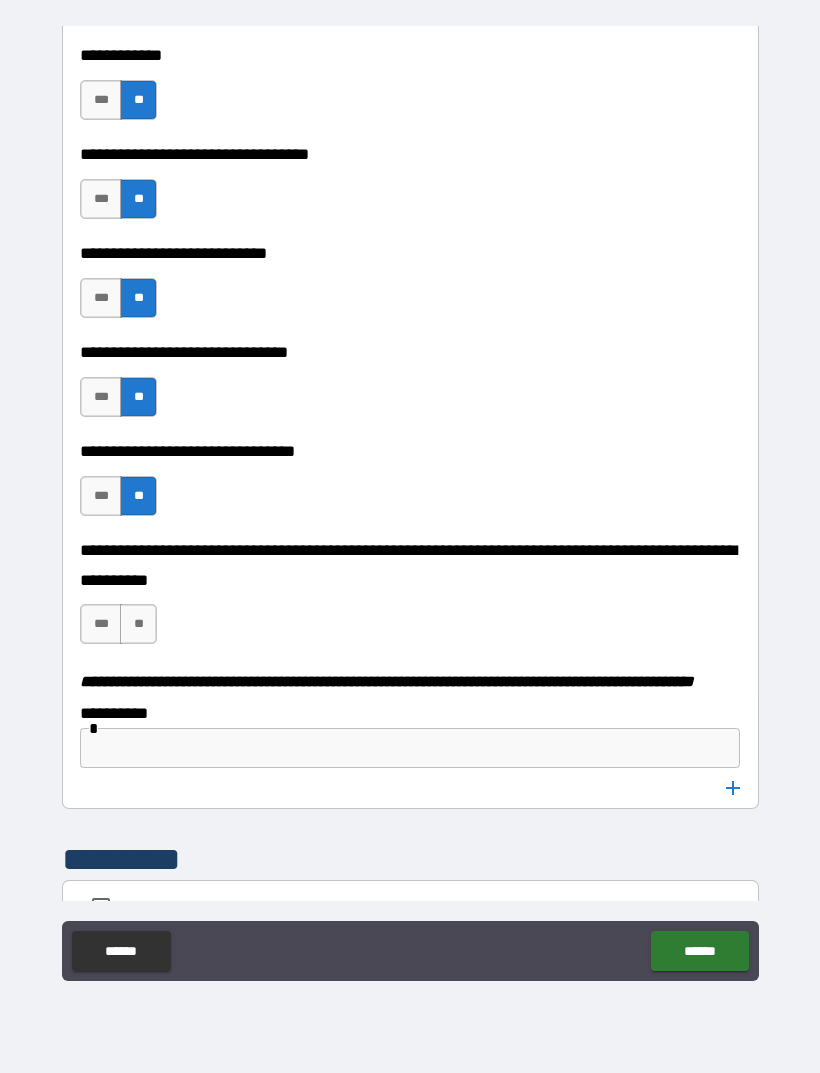 click on "**" at bounding box center [138, 624] 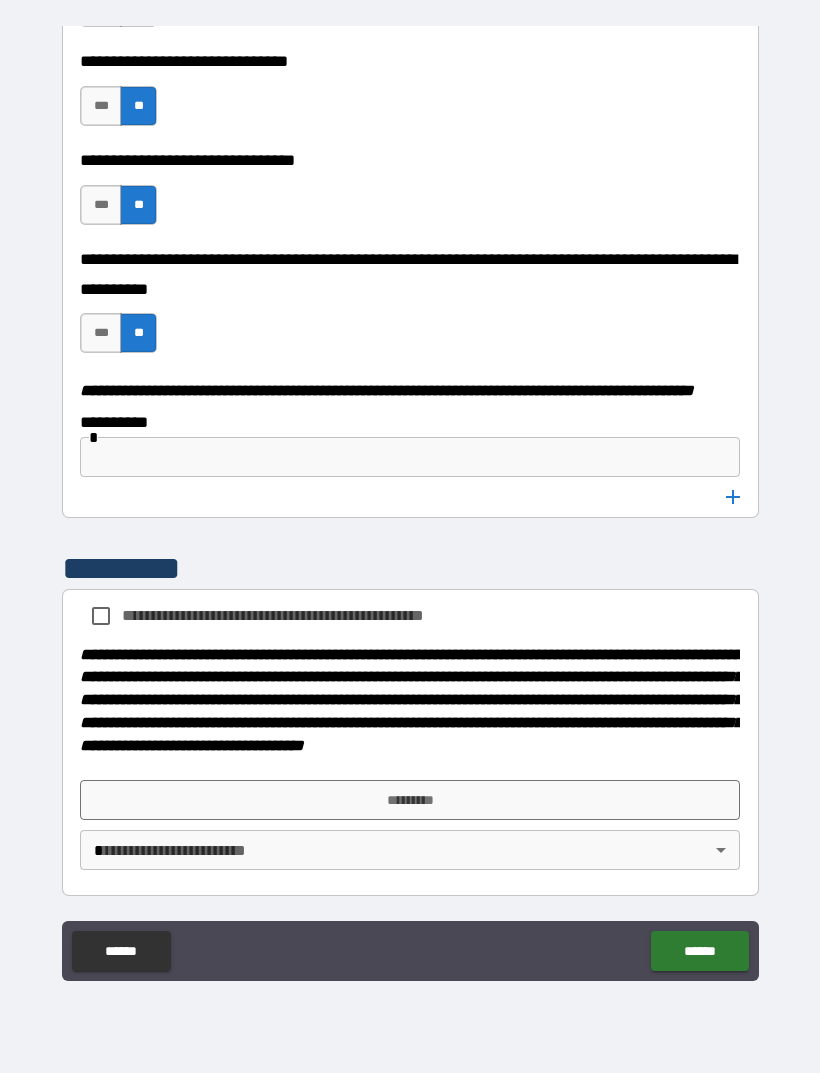 scroll, scrollTop: 10904, scrollLeft: 0, axis: vertical 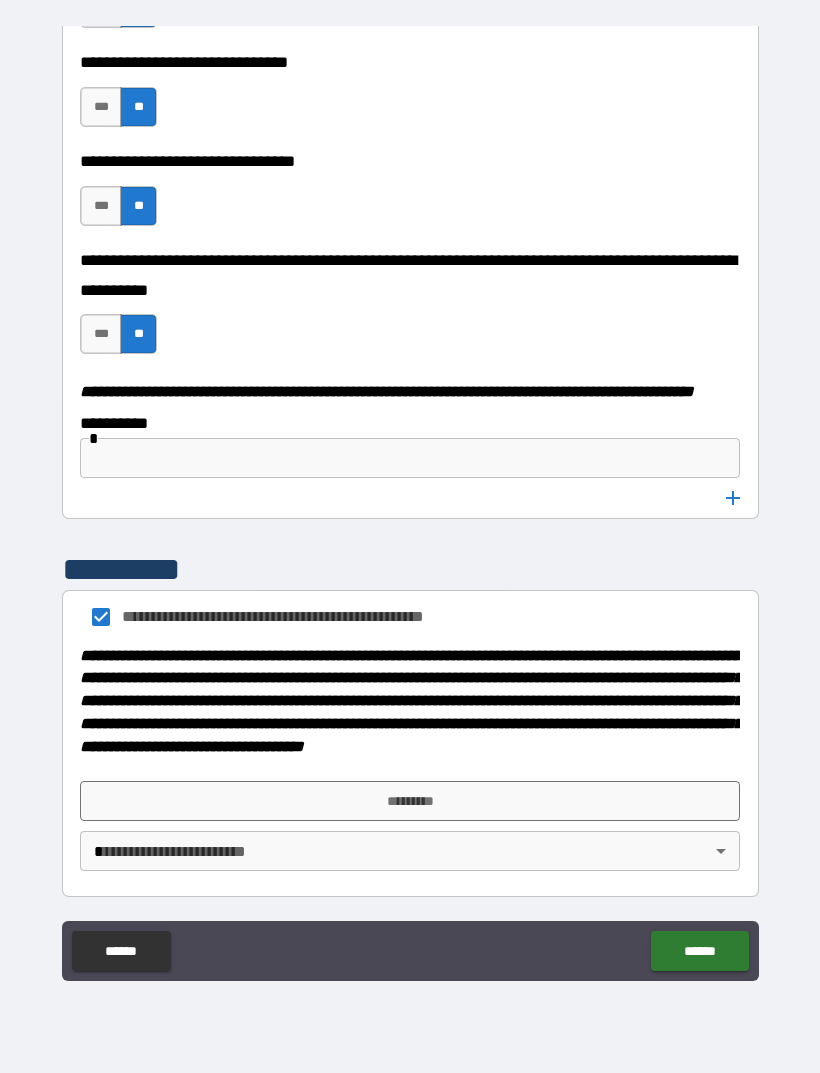 click on "*********" at bounding box center (410, 801) 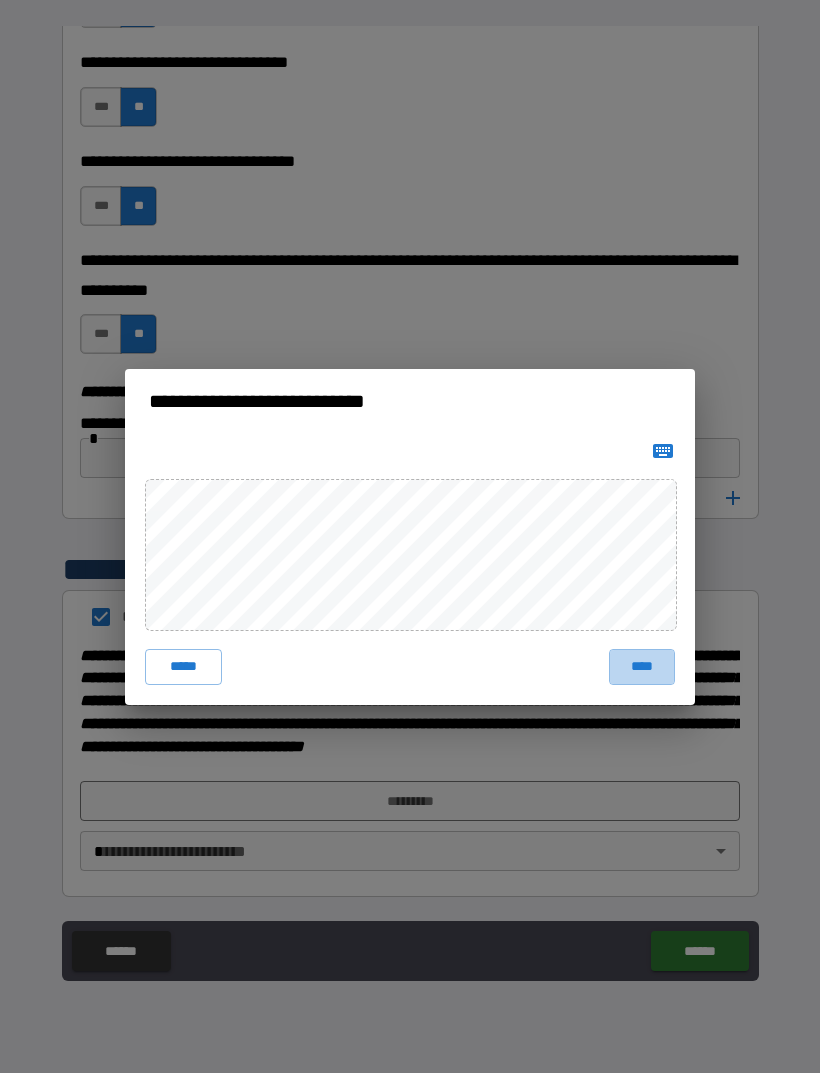 click on "****" at bounding box center [642, 667] 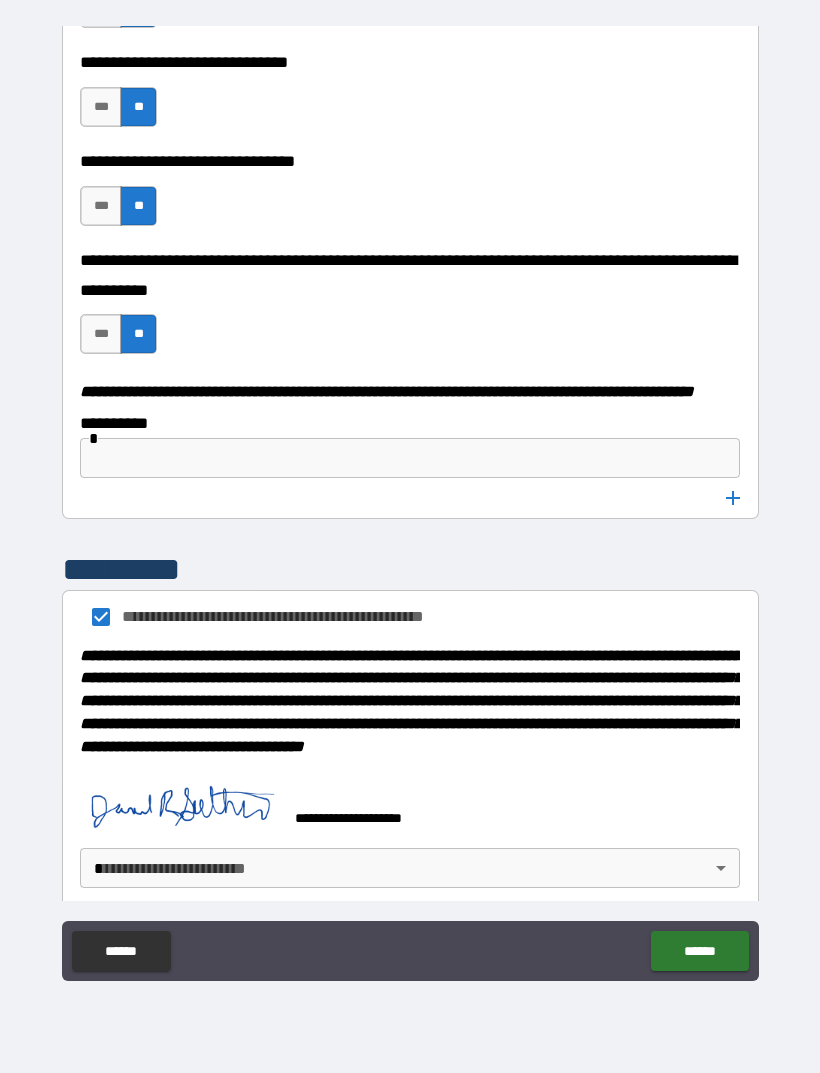 click on "******" at bounding box center (699, 951) 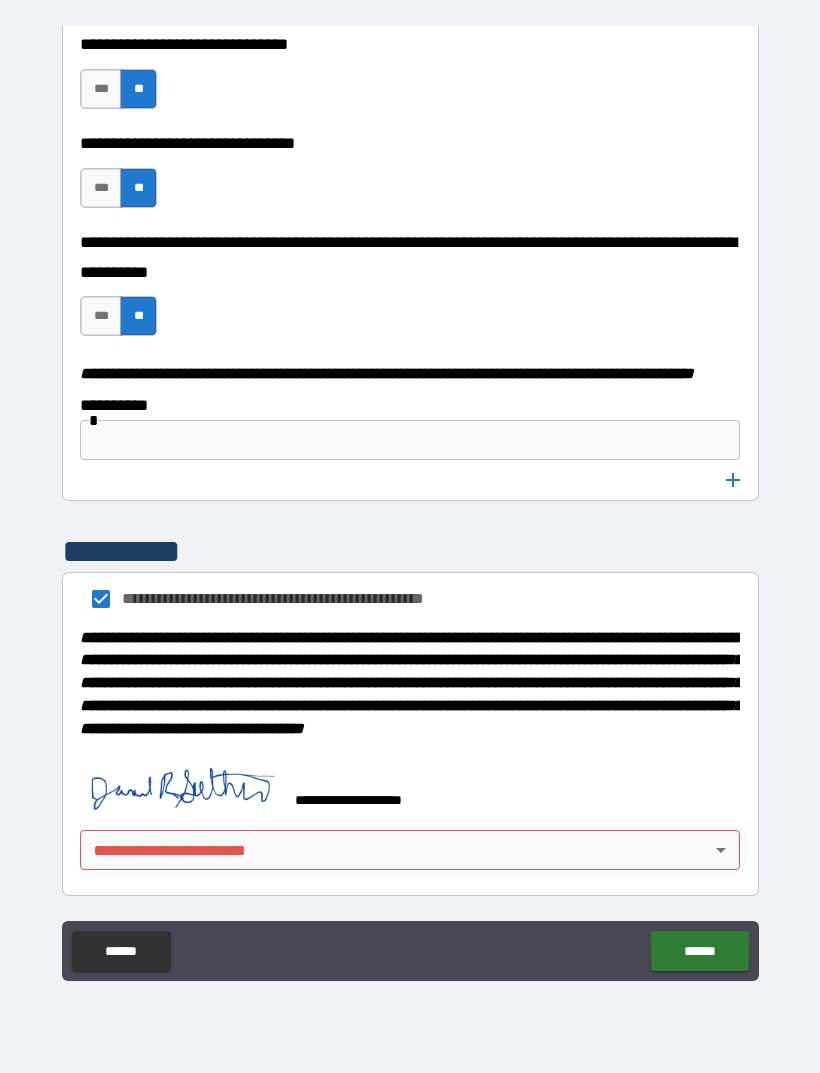 scroll, scrollTop: 10978, scrollLeft: 0, axis: vertical 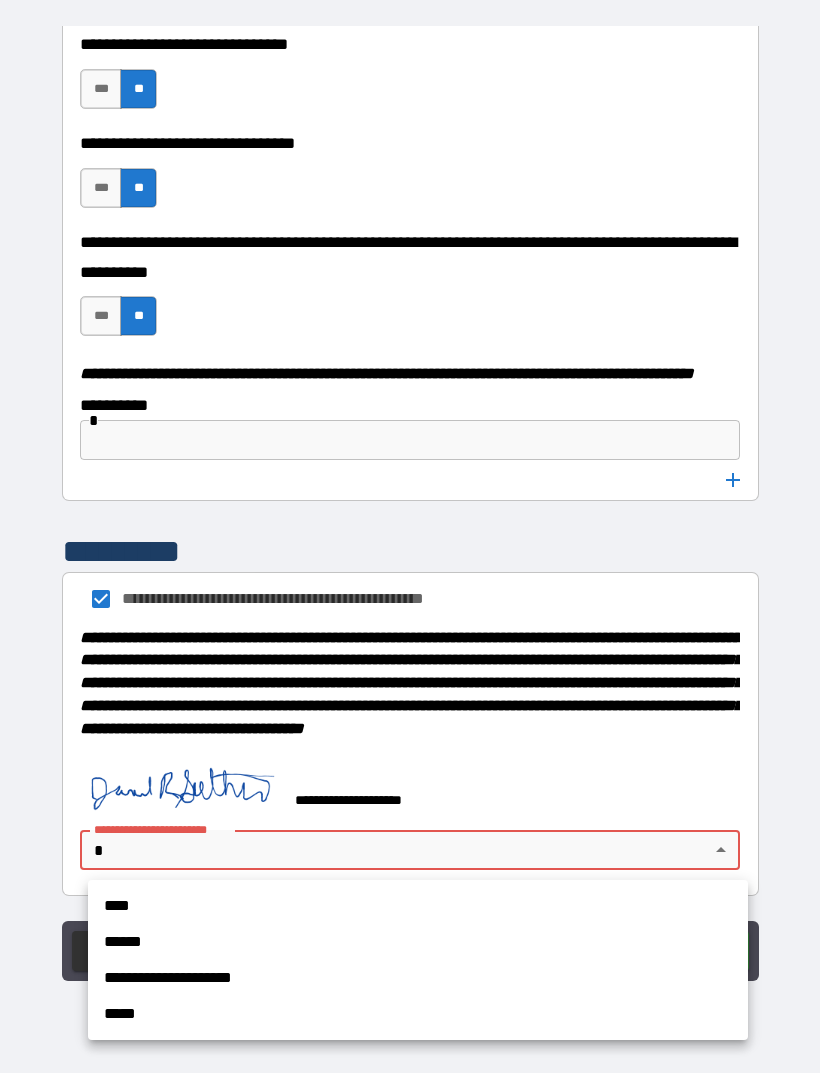 click on "****" at bounding box center [418, 906] 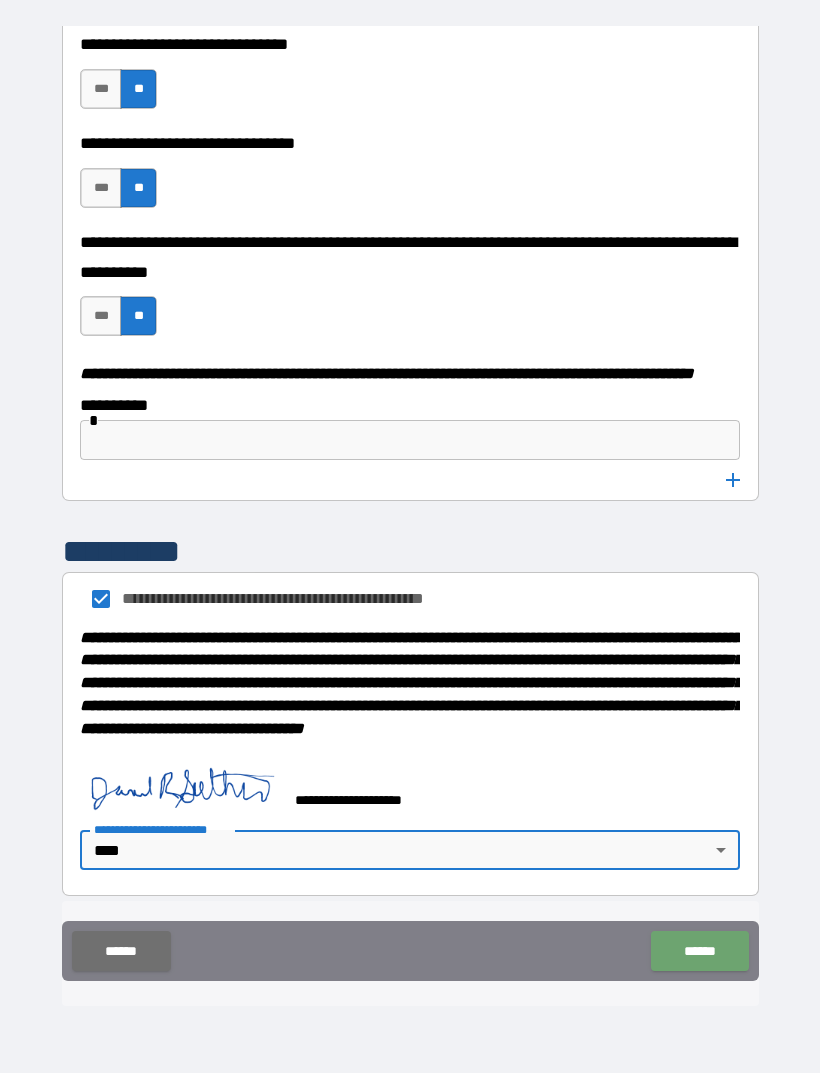click on "******" at bounding box center [699, 951] 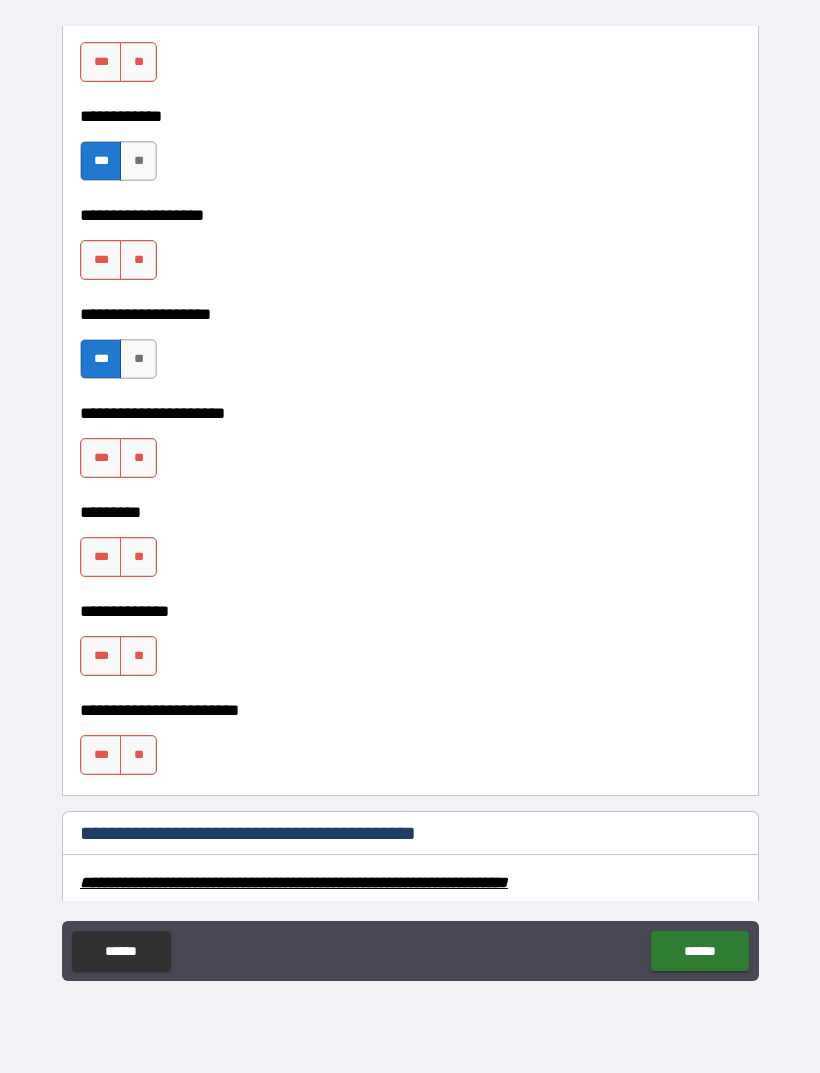scroll, scrollTop: 6225, scrollLeft: 0, axis: vertical 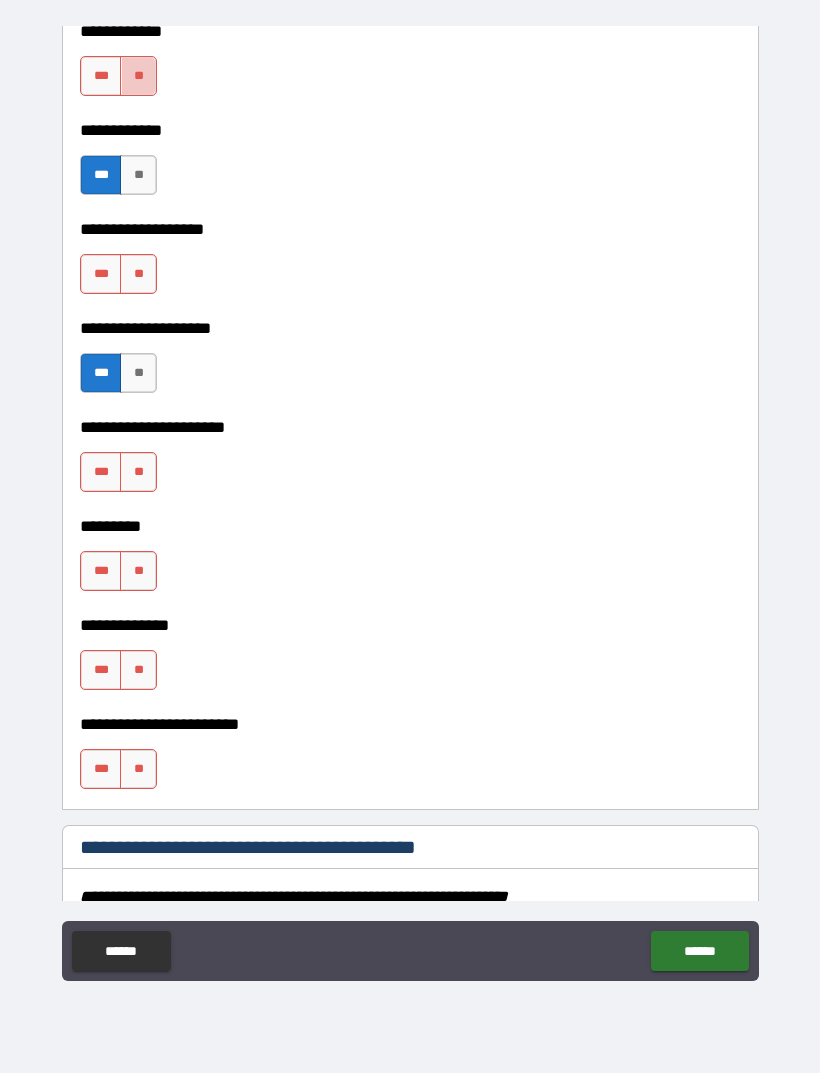 click on "**" at bounding box center [138, 76] 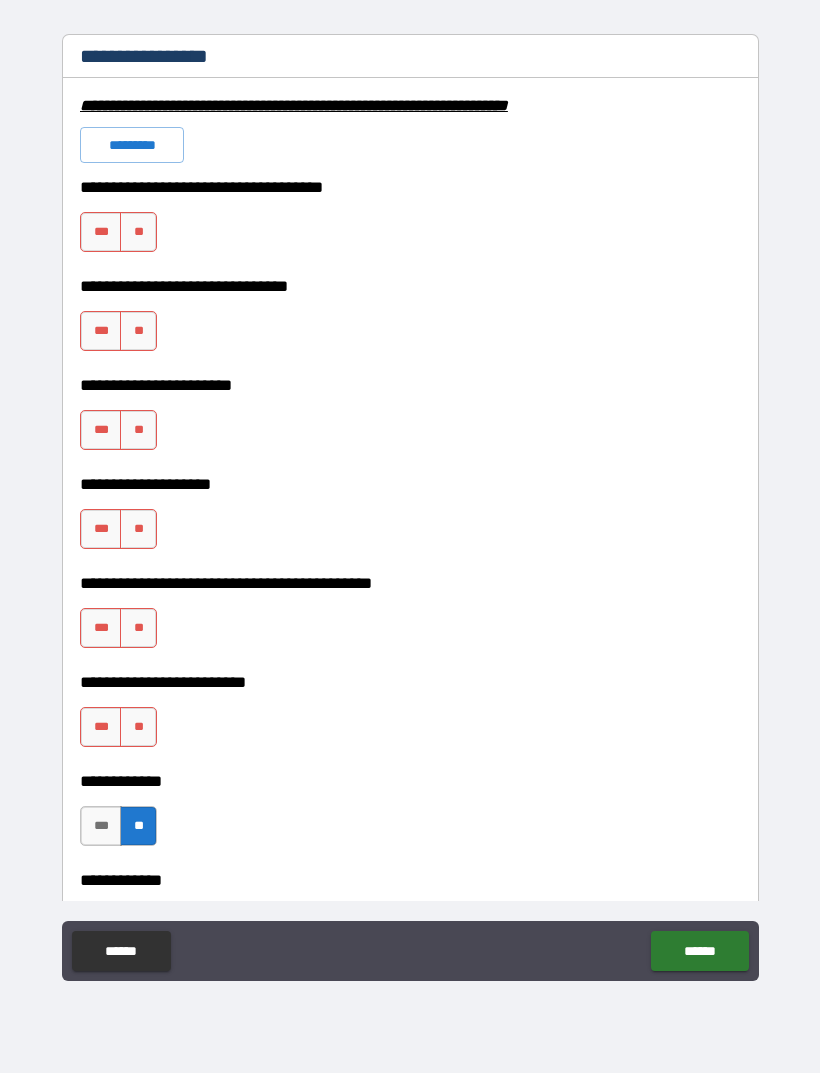 scroll, scrollTop: 5476, scrollLeft: 0, axis: vertical 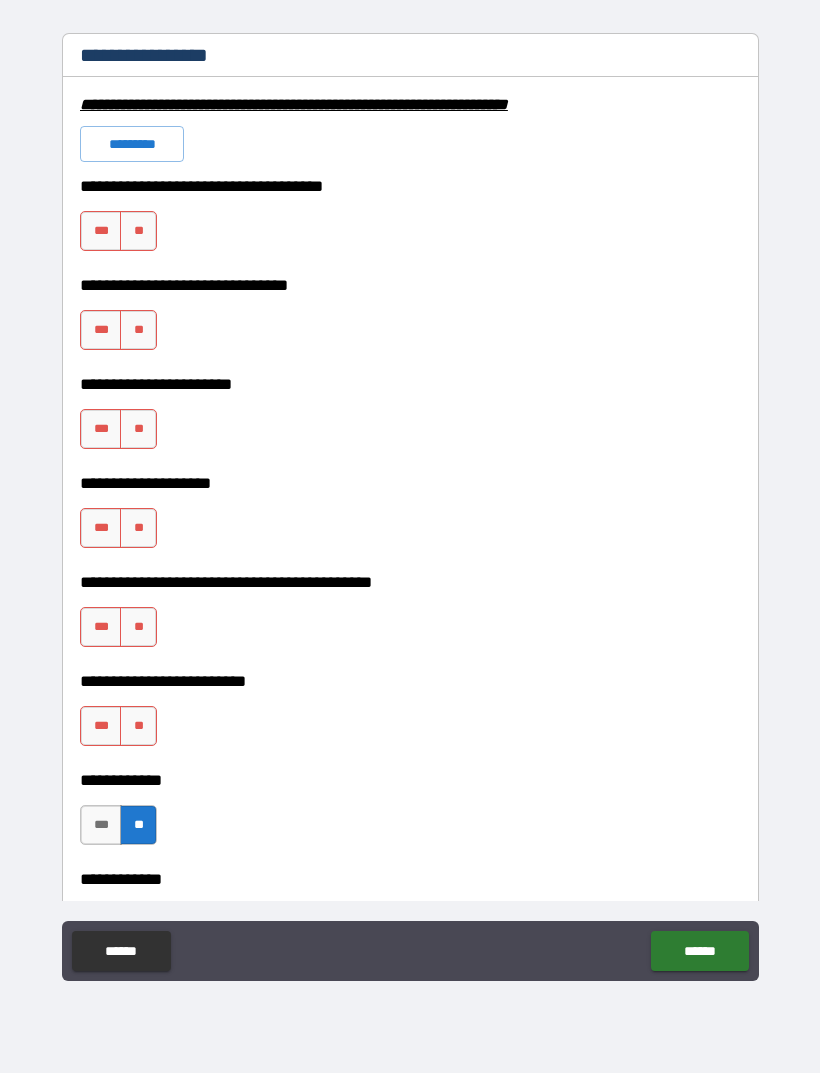 click on "**" at bounding box center (138, 231) 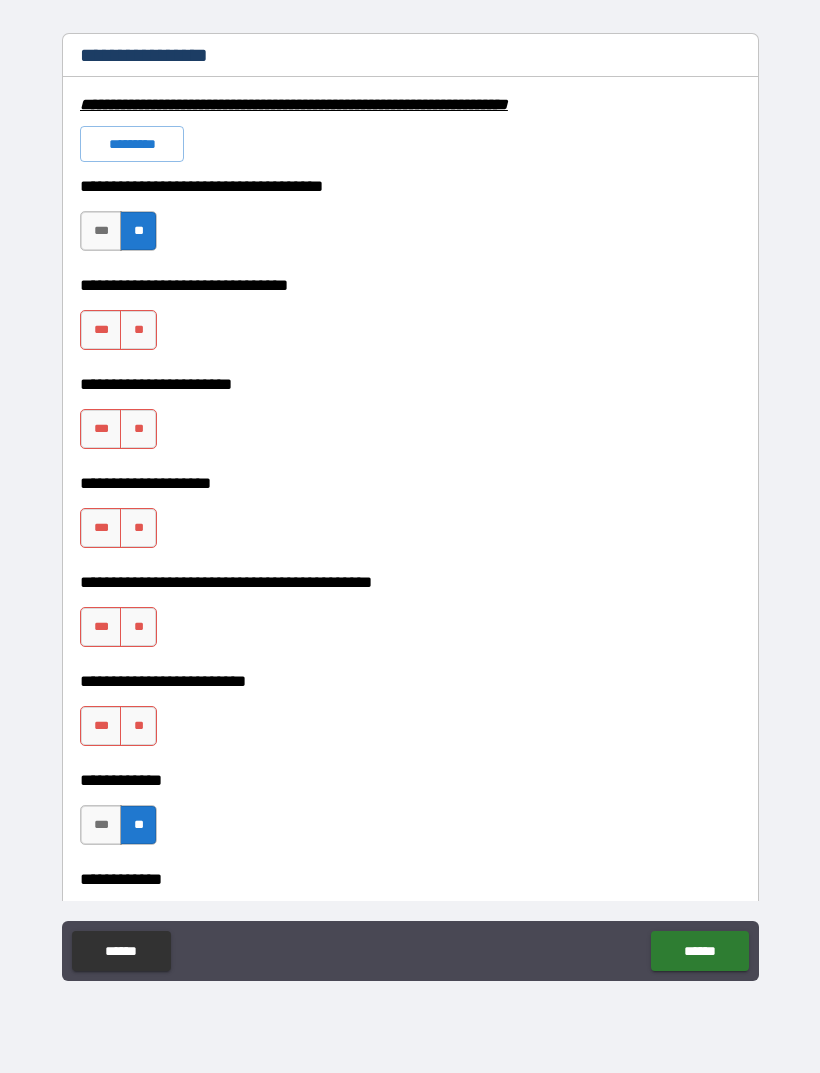 click on "**" at bounding box center [138, 330] 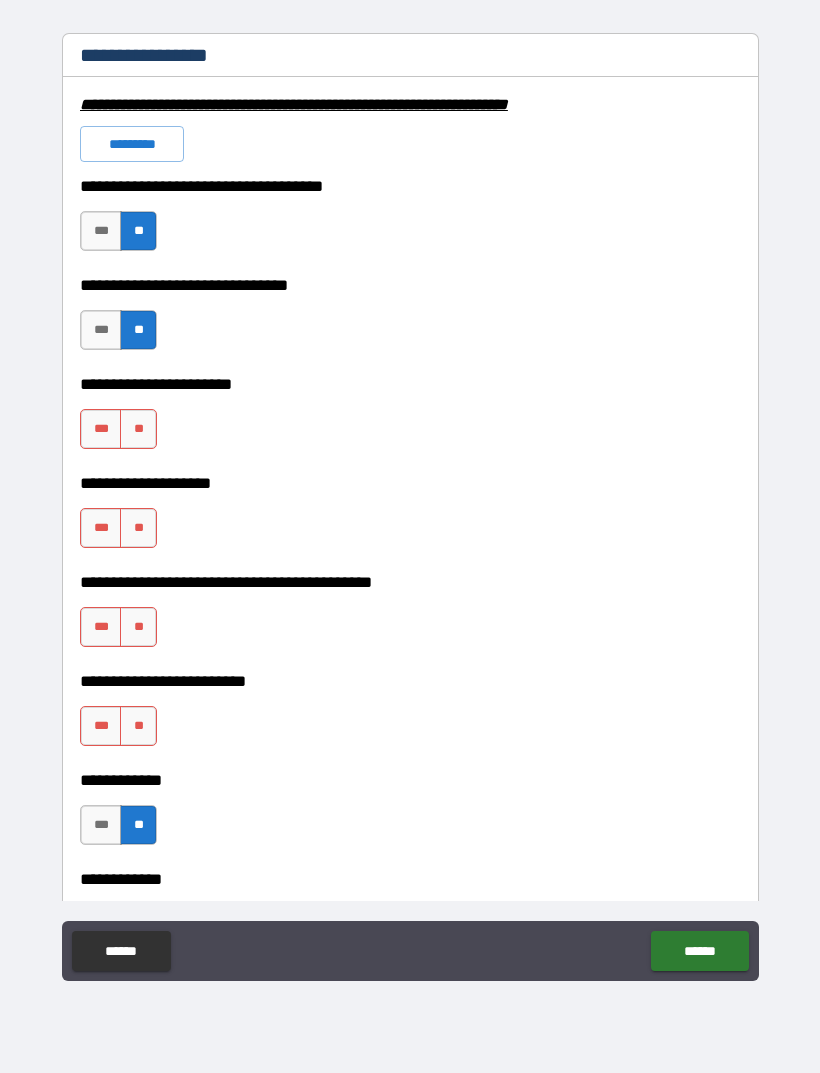 click on "**" at bounding box center (138, 429) 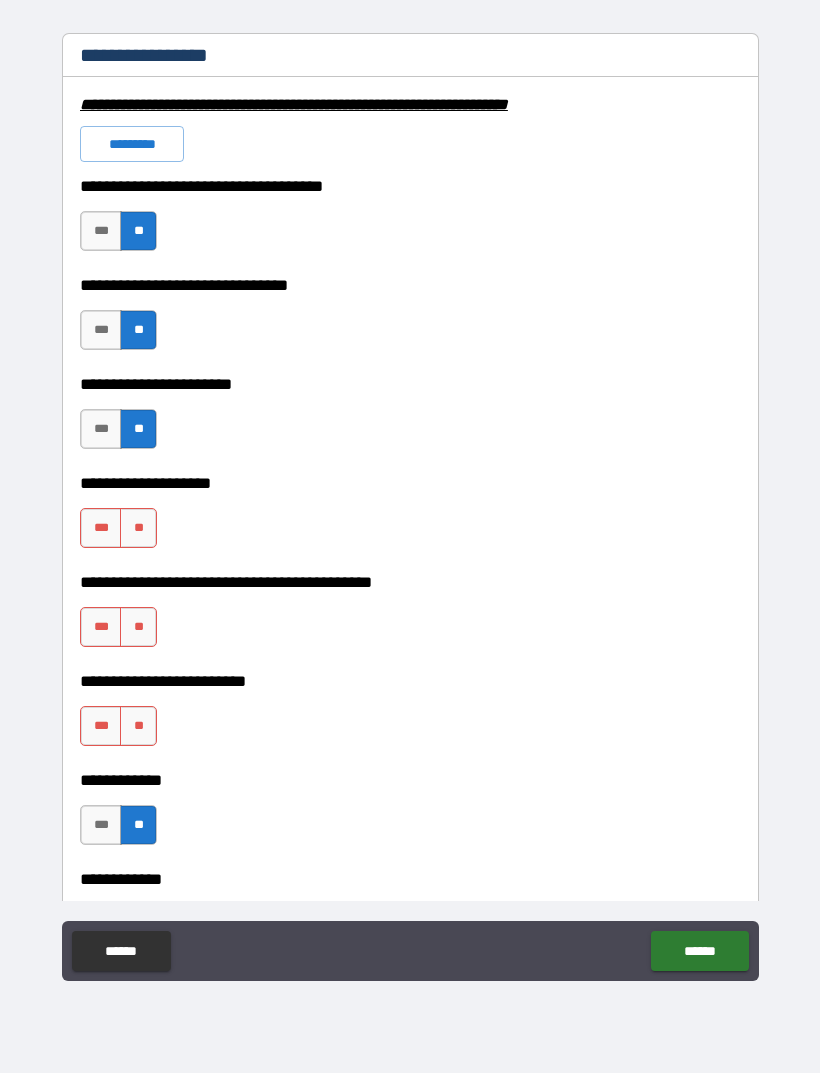 click on "**" at bounding box center [138, 528] 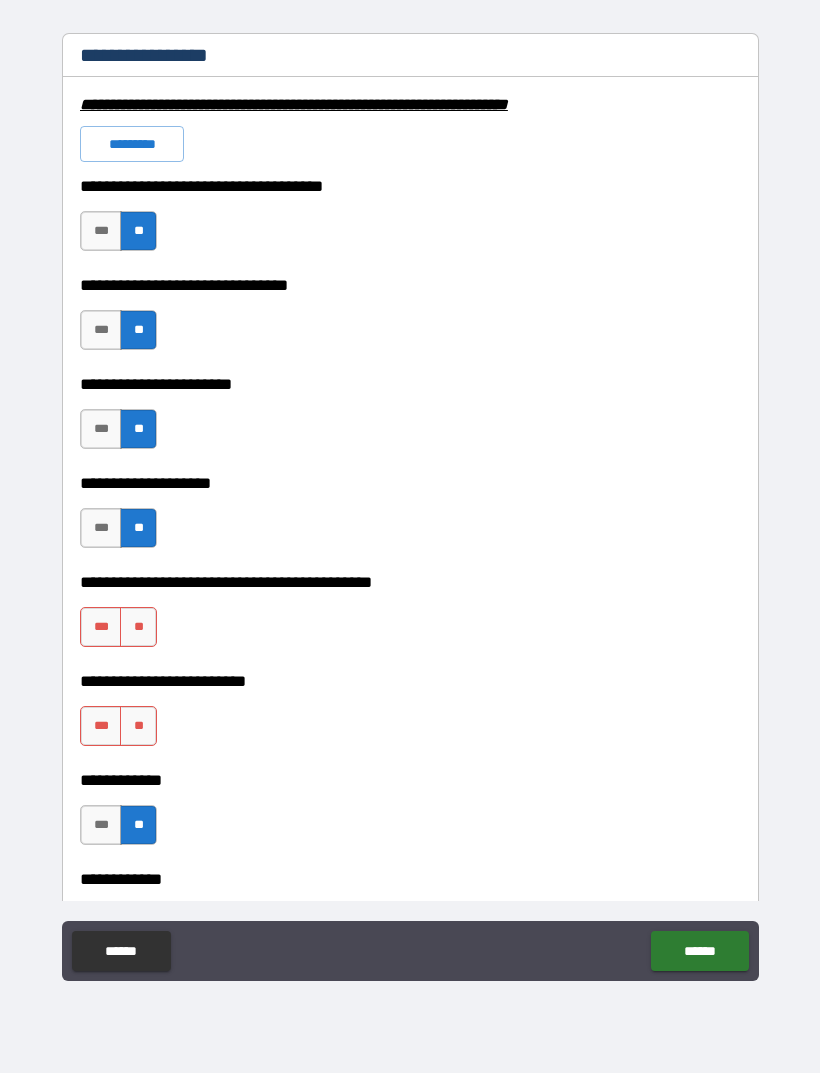 click on "**" at bounding box center [138, 627] 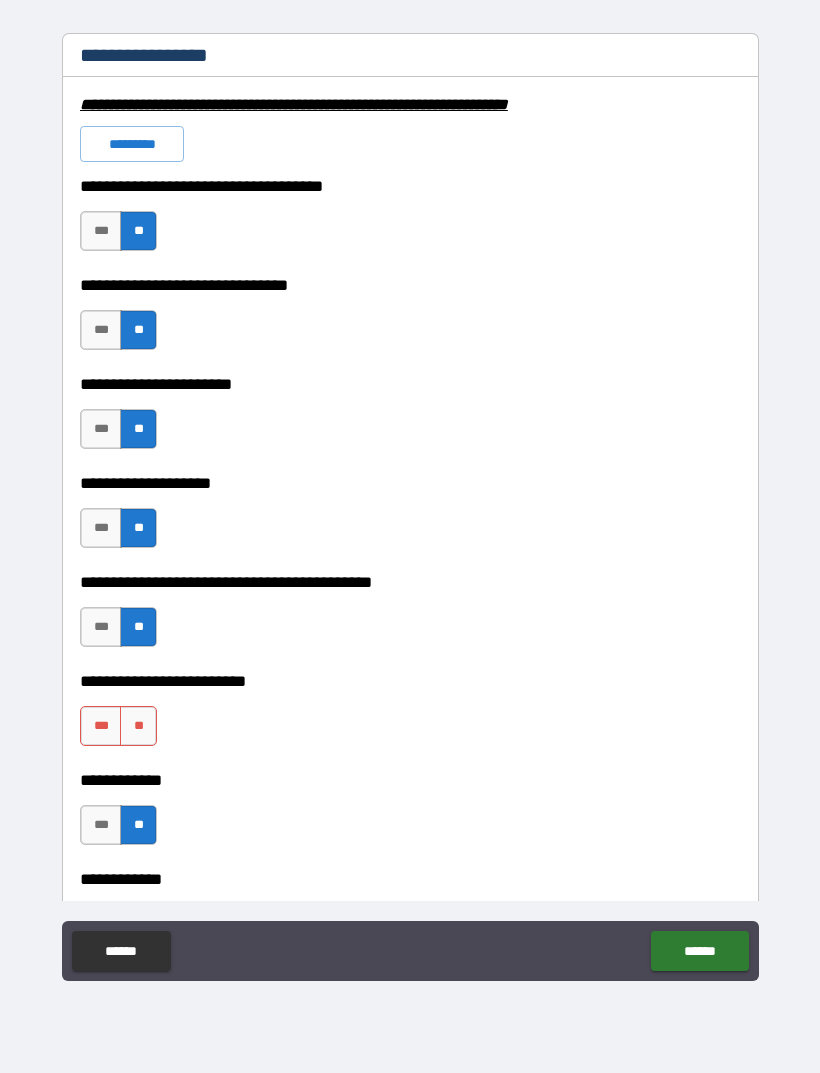 click on "**" at bounding box center [138, 726] 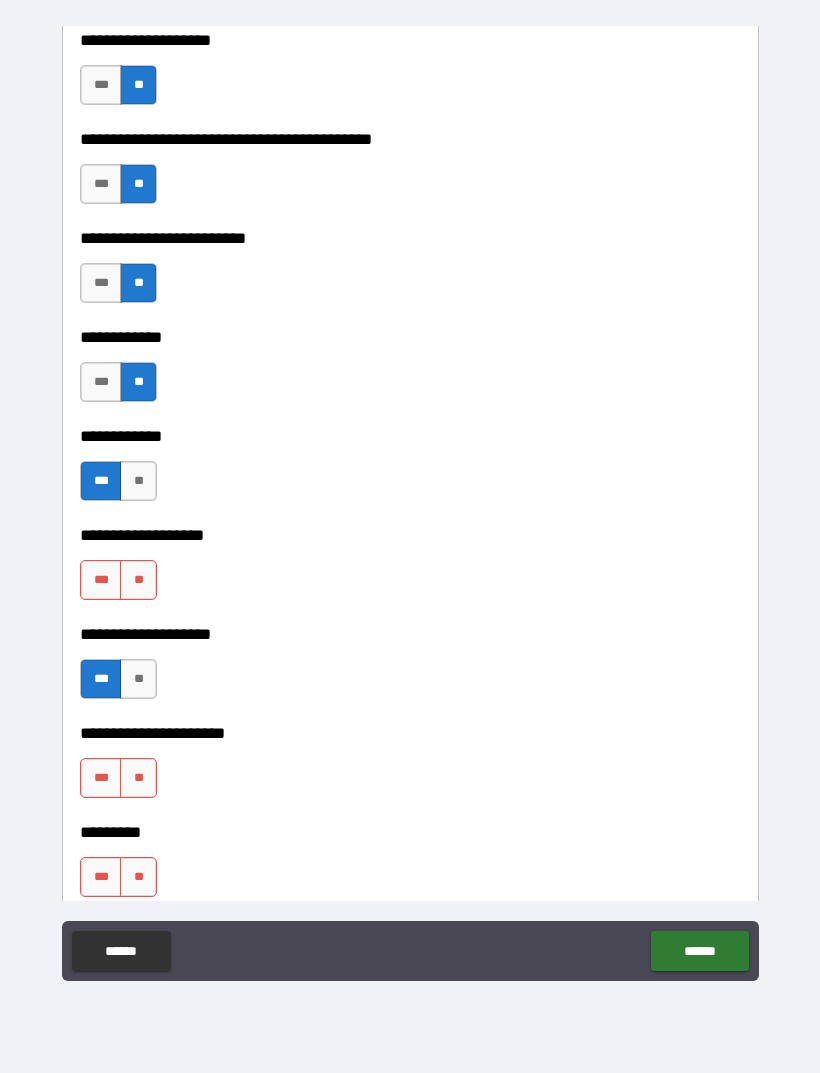 scroll, scrollTop: 5923, scrollLeft: 0, axis: vertical 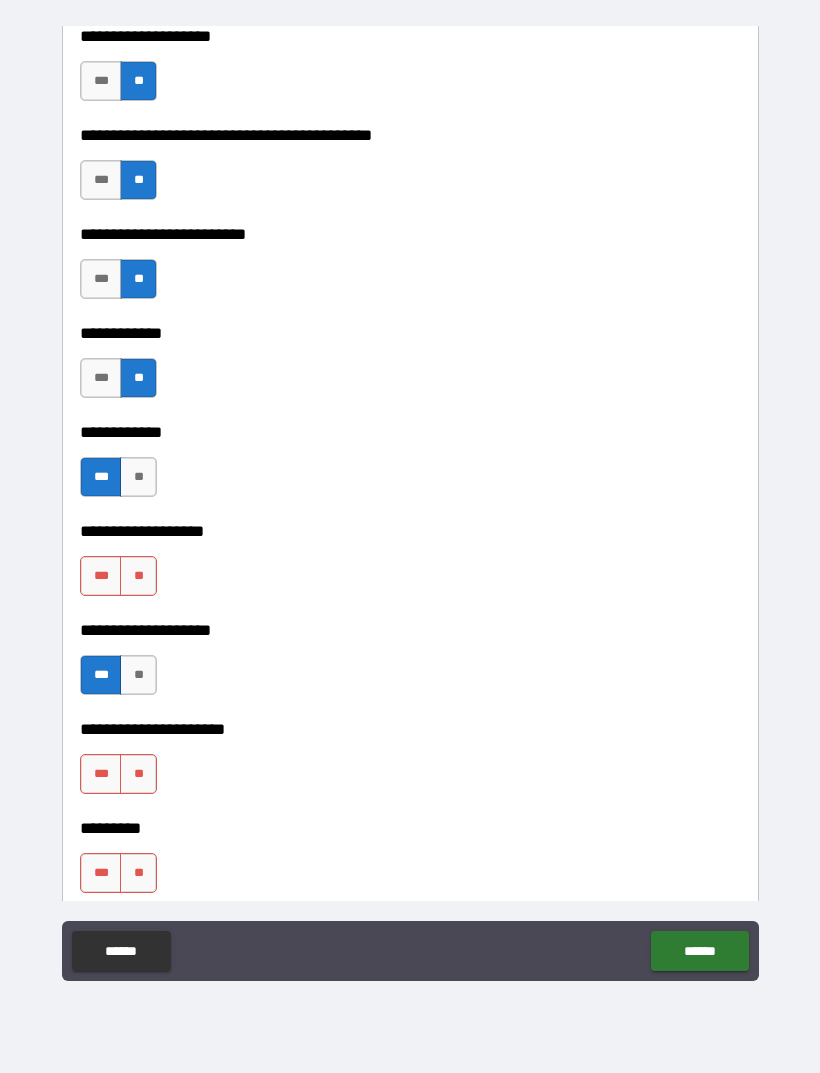click on "**" at bounding box center [138, 576] 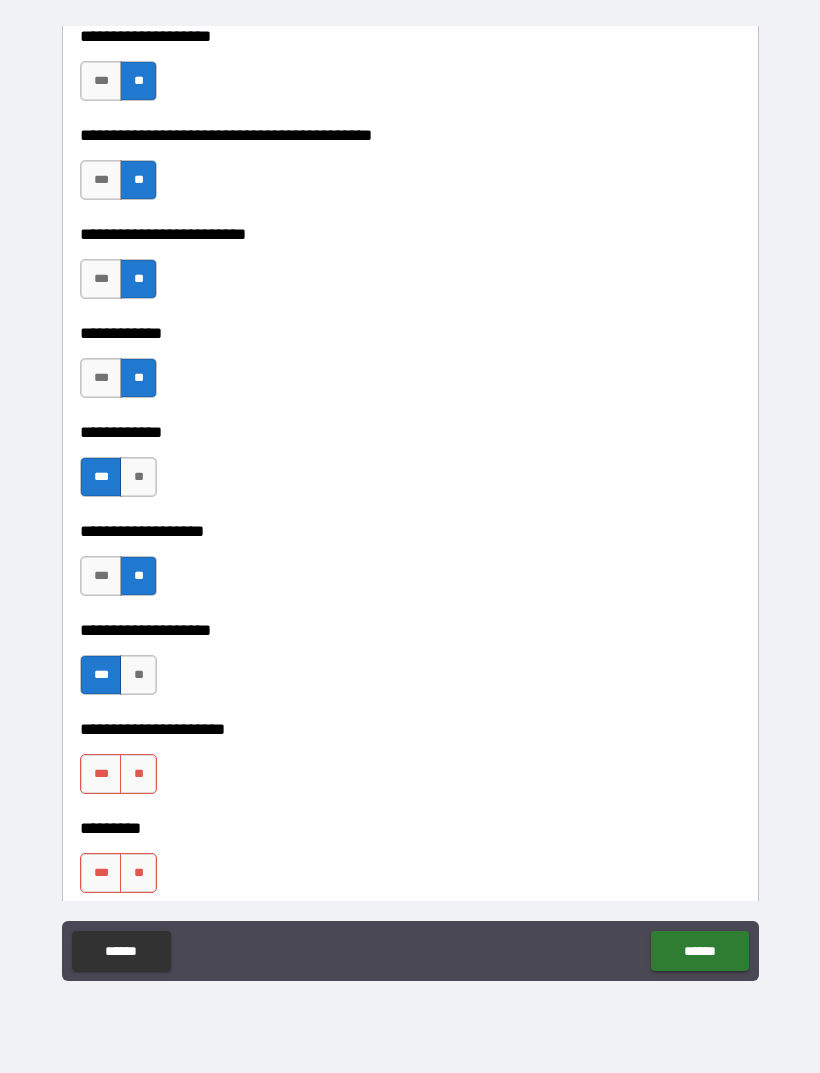 click on "**" at bounding box center (138, 774) 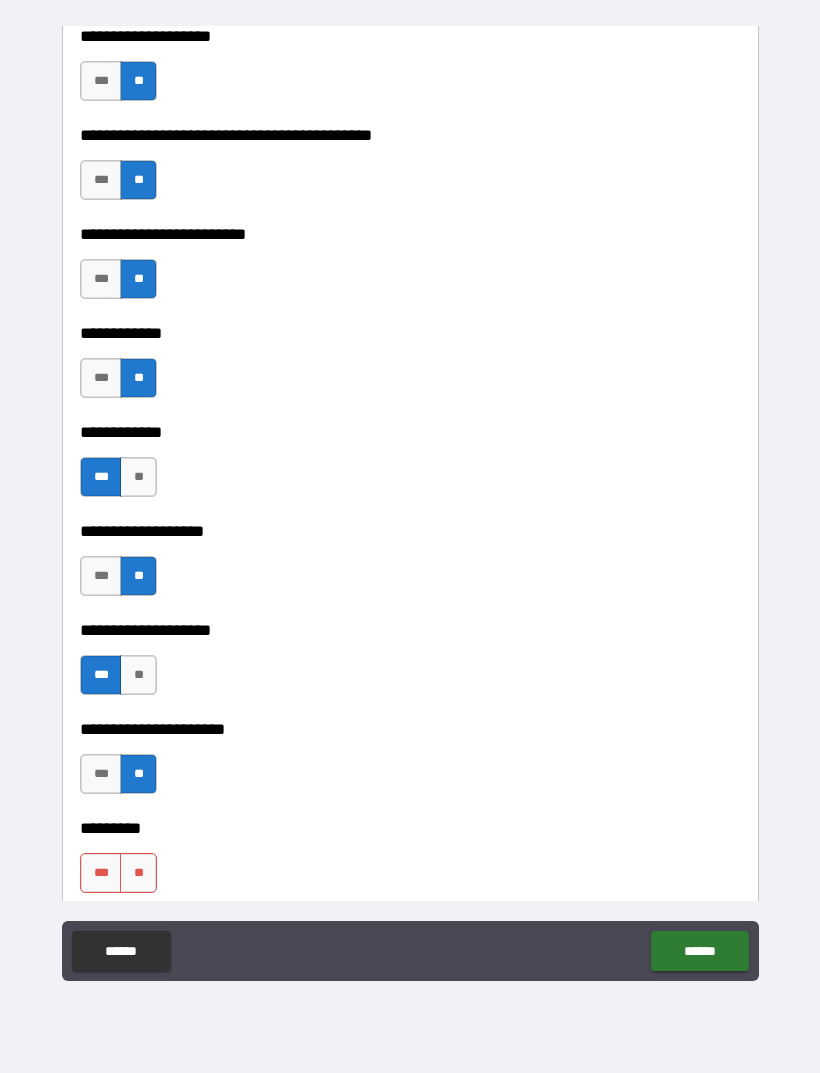 click on "**" at bounding box center (138, 873) 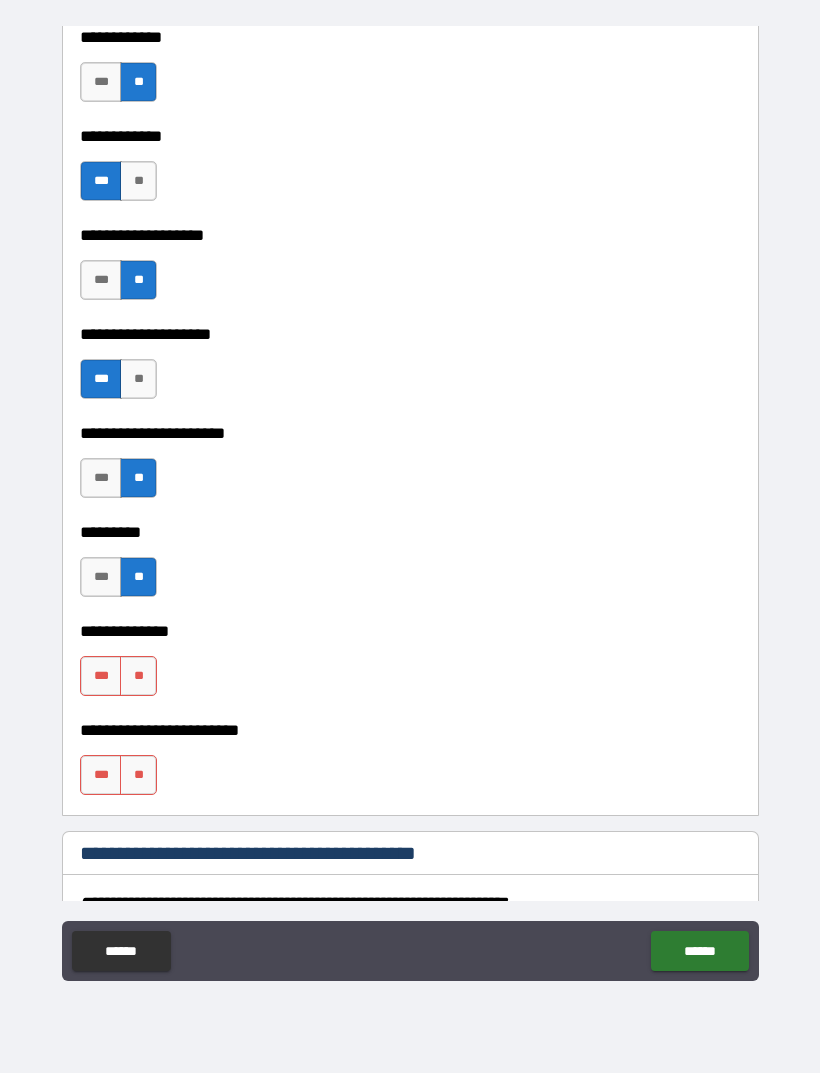scroll, scrollTop: 6222, scrollLeft: 0, axis: vertical 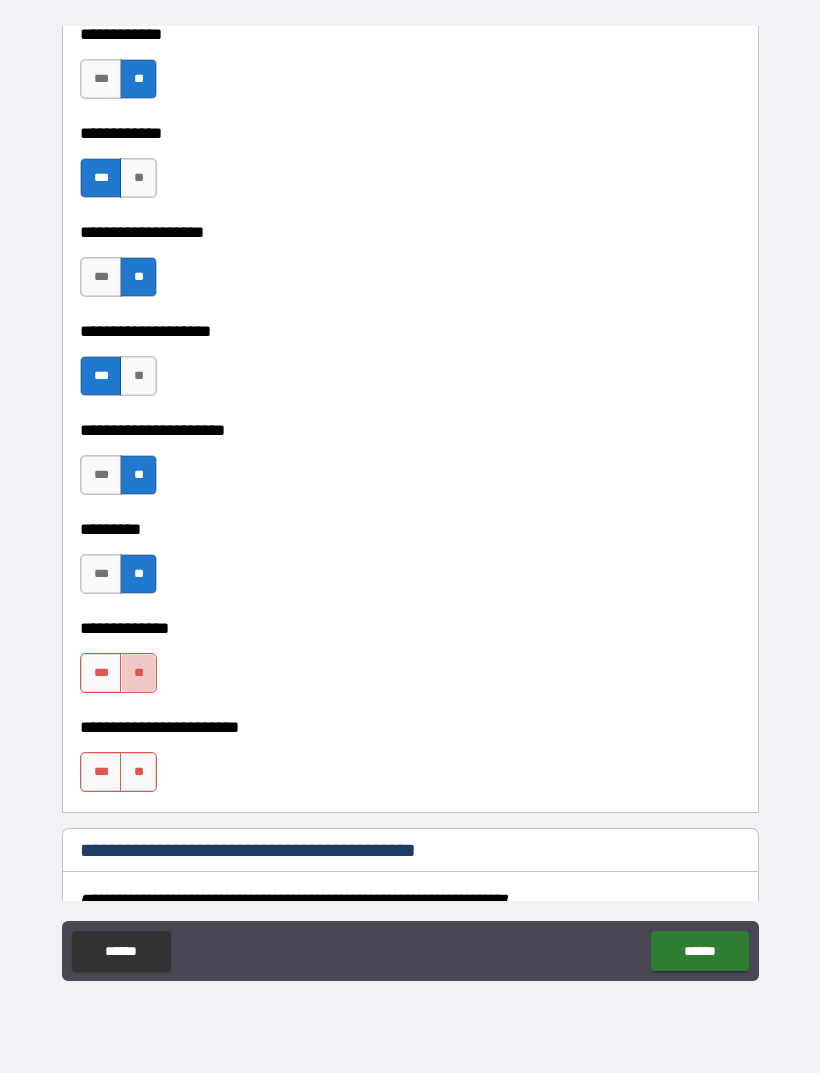 click on "**" at bounding box center (138, 673) 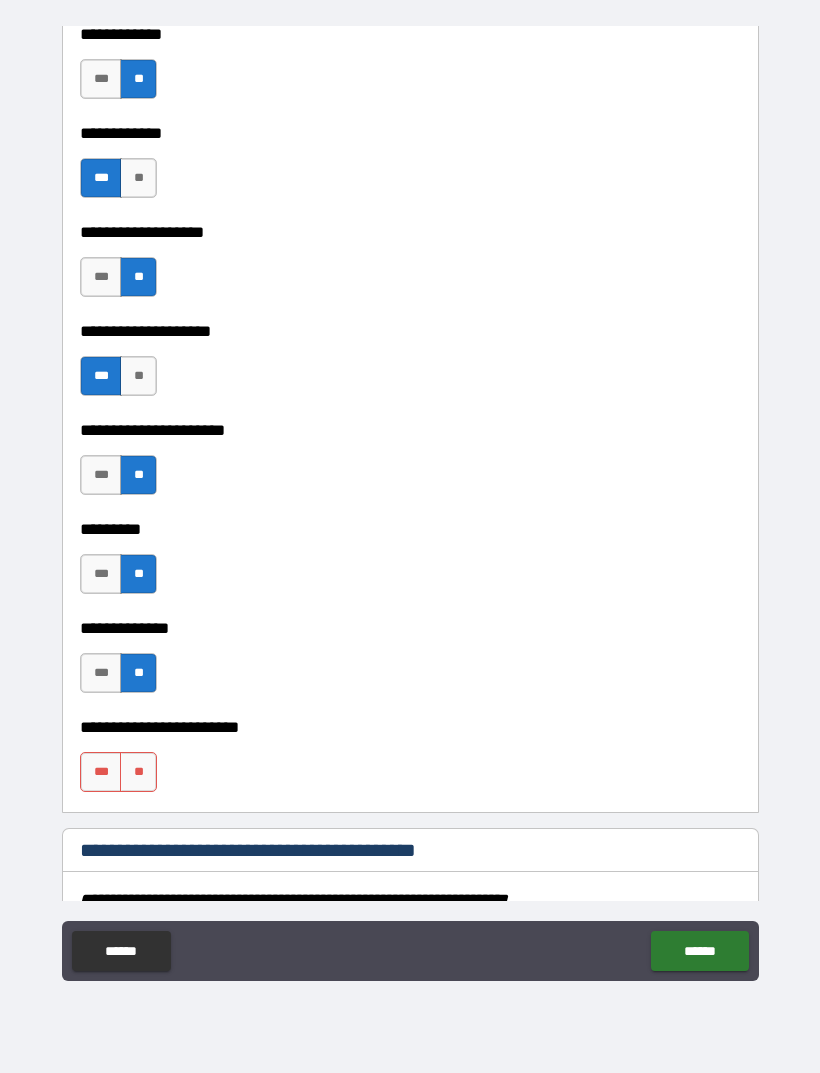 click on "**" at bounding box center (138, 772) 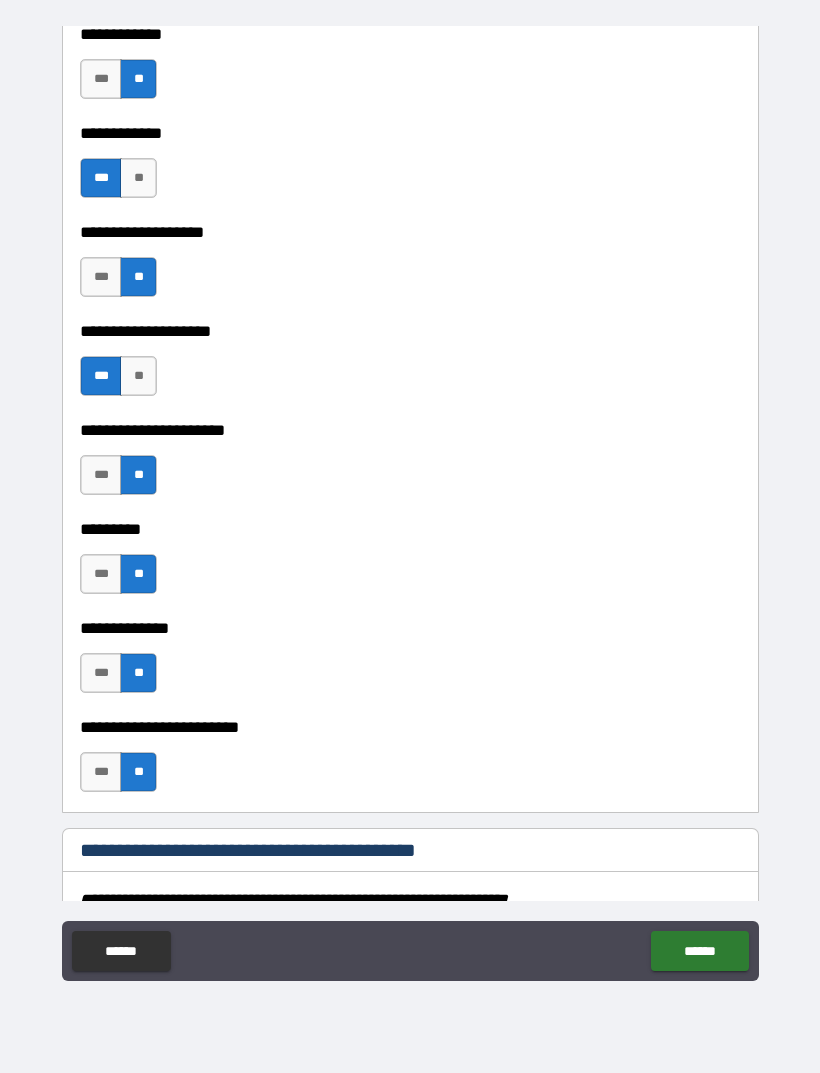 click on "******" at bounding box center [699, 951] 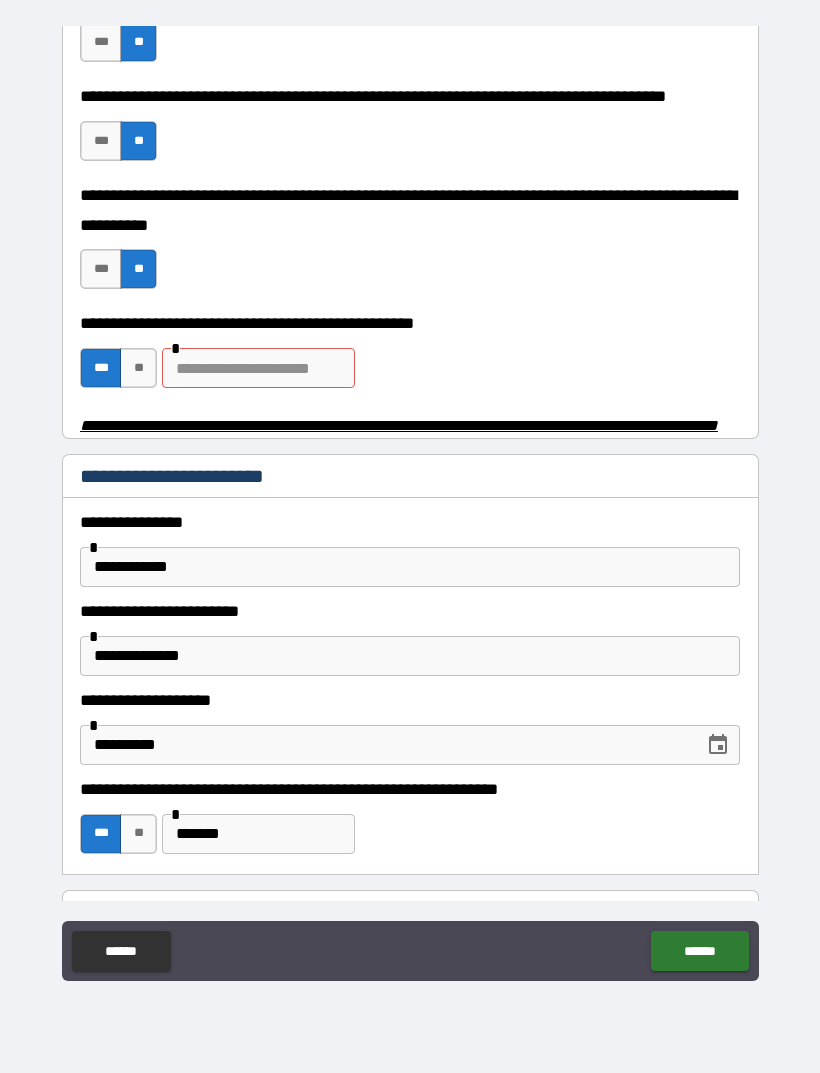 scroll, scrollTop: 606, scrollLeft: 0, axis: vertical 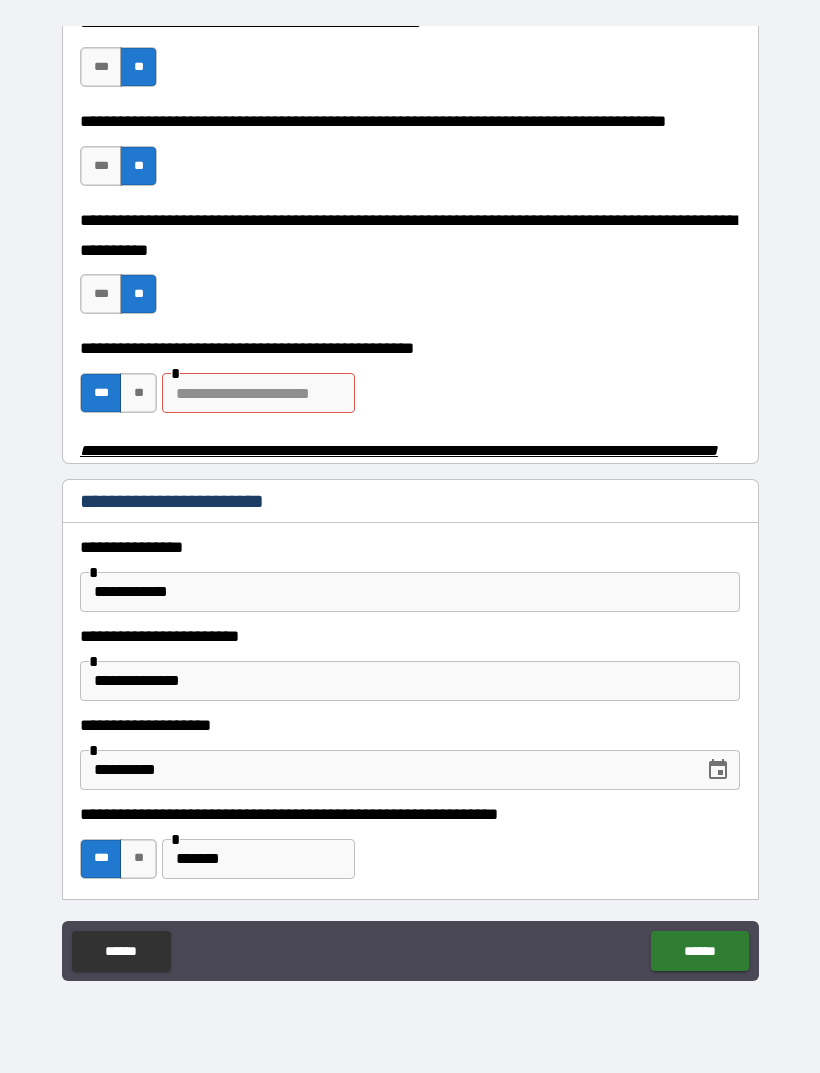 click at bounding box center (258, 393) 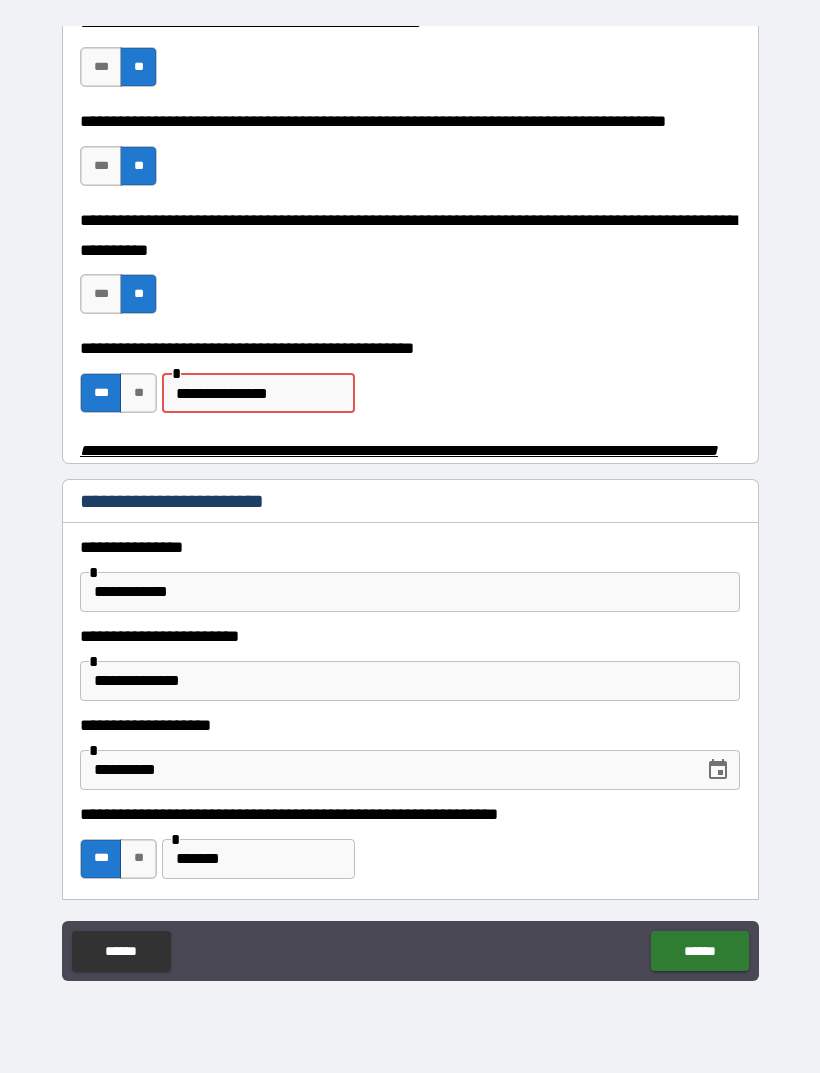type on "**********" 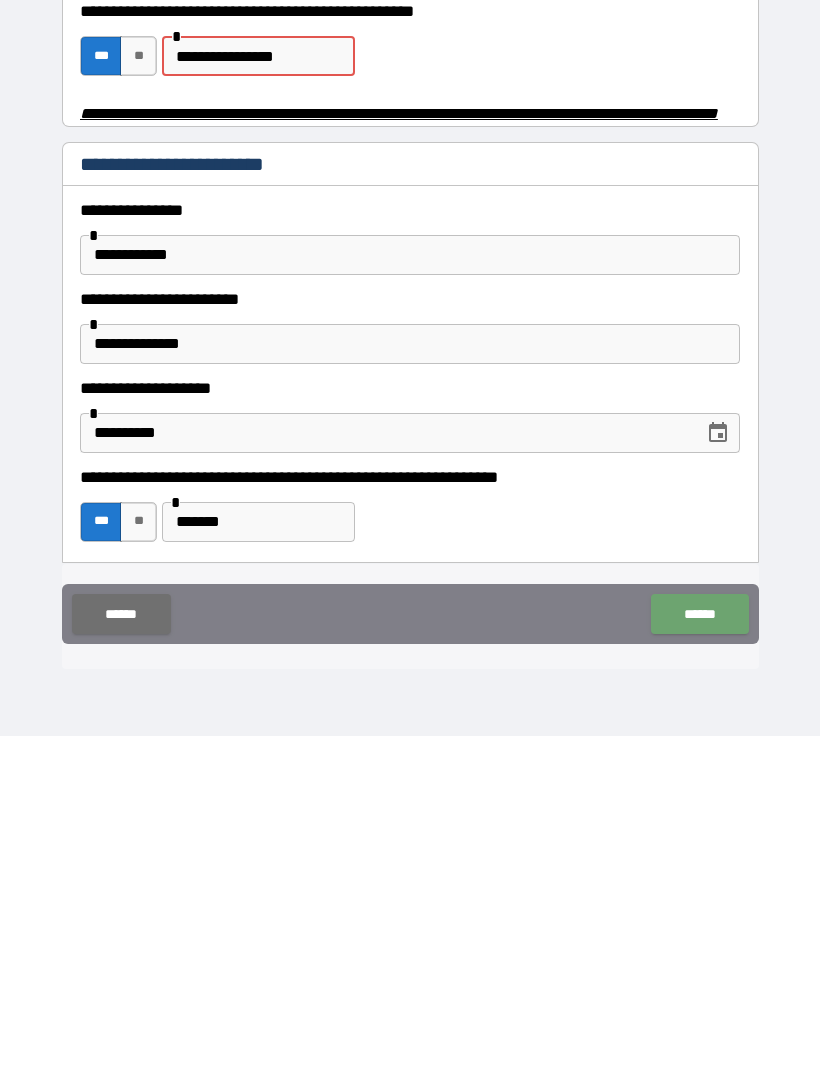 click on "******" at bounding box center [699, 951] 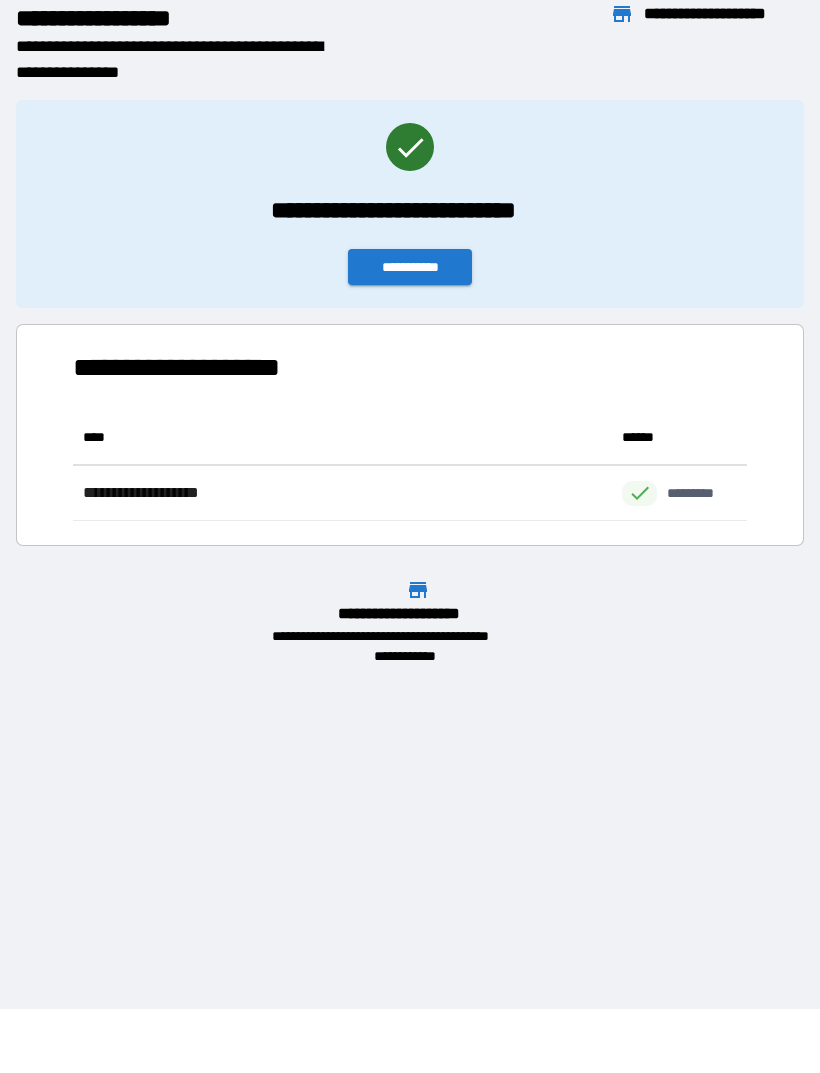 scroll, scrollTop: 1, scrollLeft: 1, axis: both 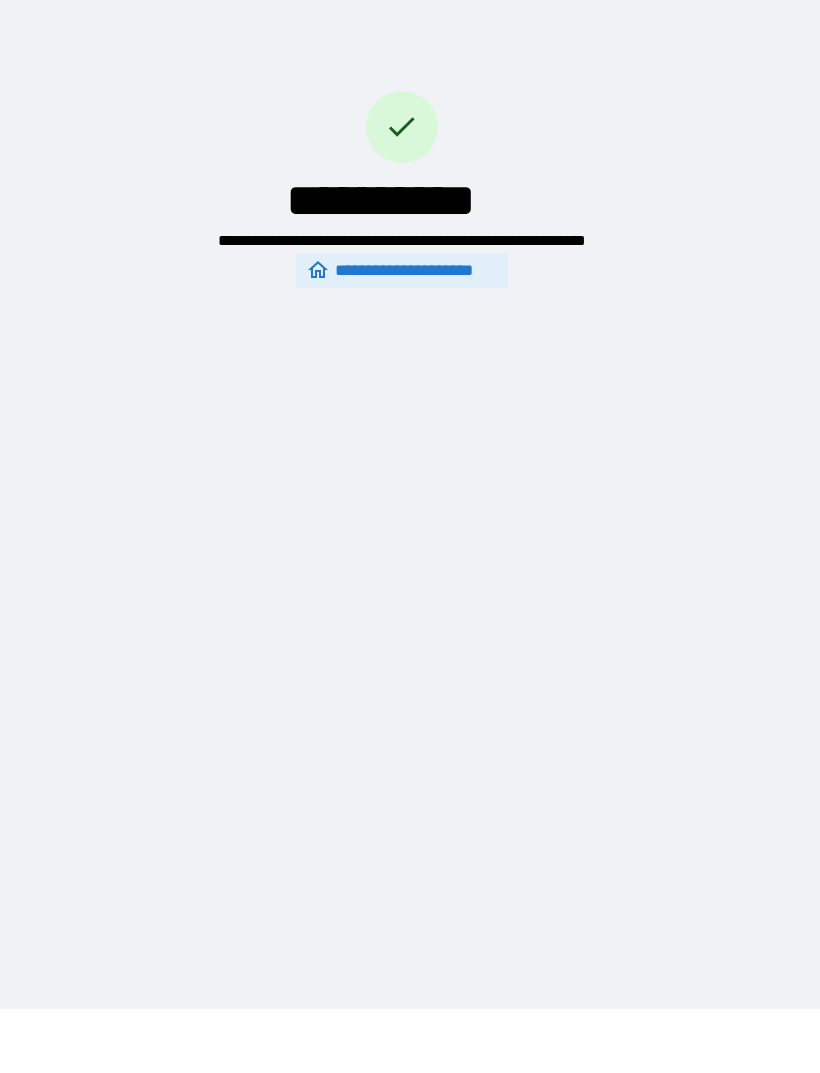 click on "**********" at bounding box center (410, 472) 